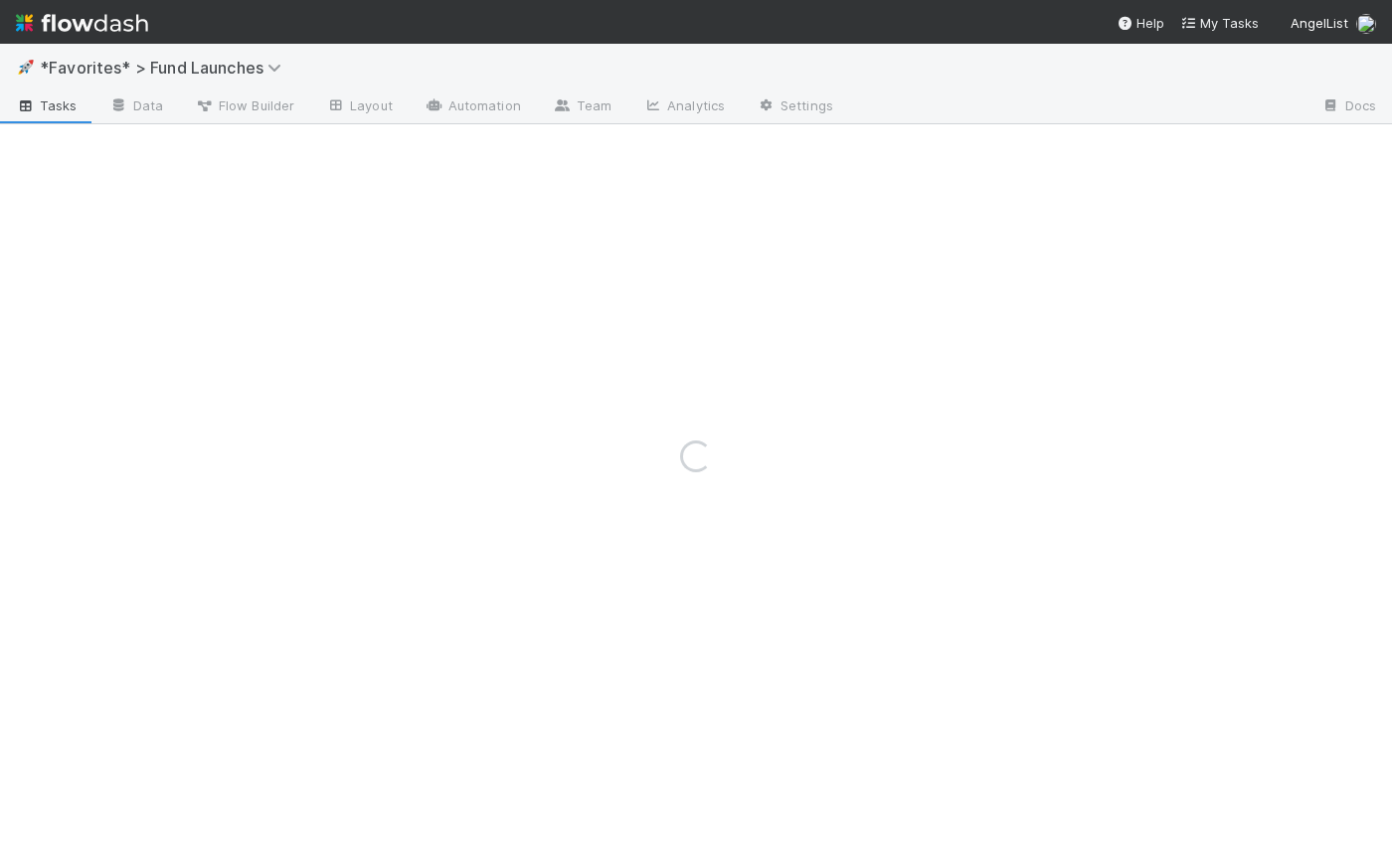 scroll, scrollTop: 0, scrollLeft: 0, axis: both 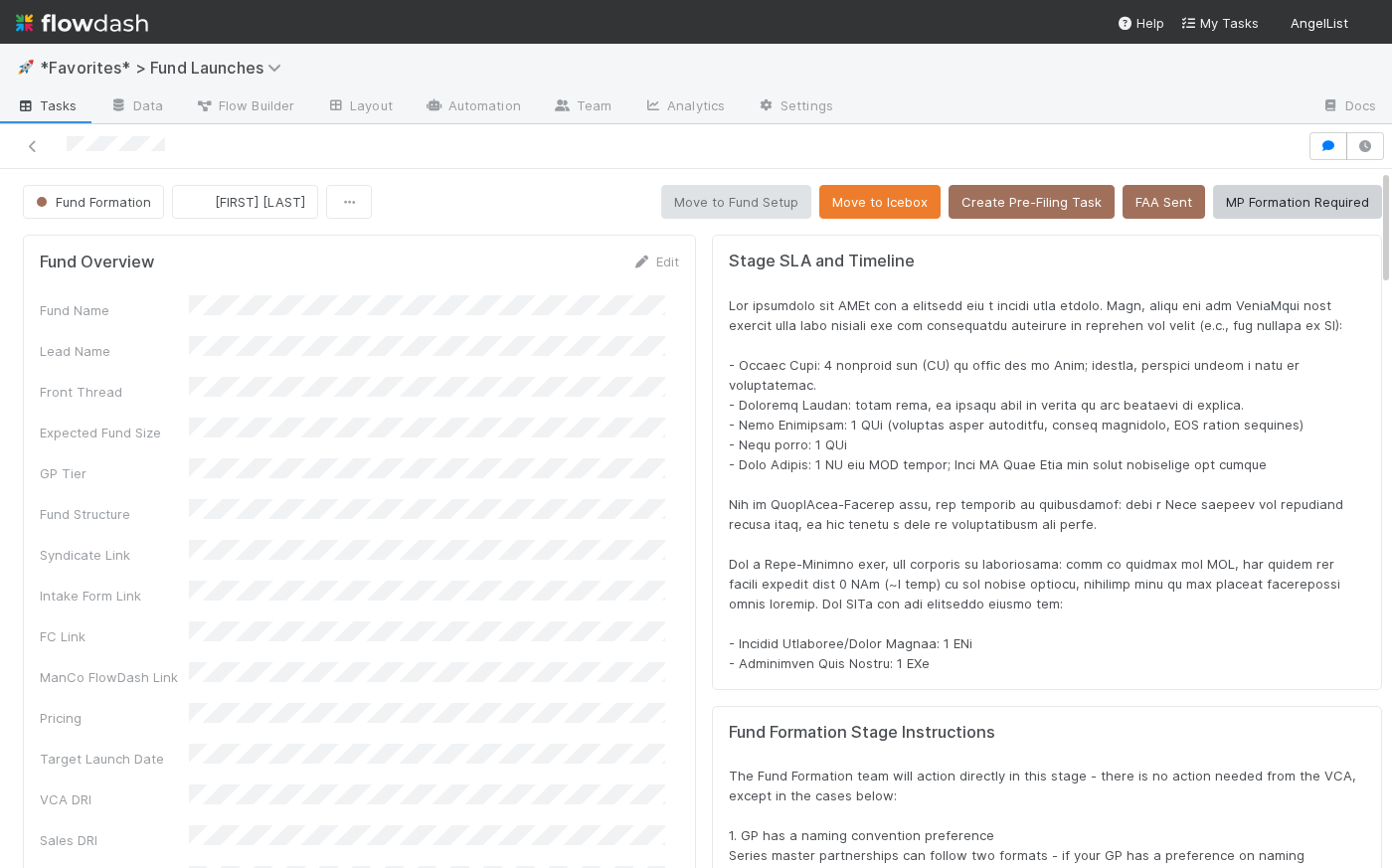 click on "Fund Formation [FIRST] [LAST] Move to Fund Setup Move to Icebox Create Pre-Filing Task FAA Sent MP Formation Required Fund Overview Edit Fund Name Lead Name Front Thread Expected Fund Size GP Tier Fund Structure Syndicate Link Intake Form Link FC Link ManCo FlowDash Link Pricing Target Launch Date VCA DRI Sales DRI IOS DRI FF DRI Fund ID (Pulled from FC) Due Date VCA Manager DRI CRA Assigned At Fund Formation Details Edit Limited Partnership Name Fund Signatory Name Fund Signatory Email Master Partnership Type FF EIN Notice [Self-Advised Only] Is the GP entity already formed? [Self-Advised Only] General Partner Address Executed Admin Agreement Uploaded to CT? GP Tier First Time GP General Partner (GP) Entity Carry Recipient (enter N/A if the same as GP entity) Management Fee Recipient (enter N/A if the same as ManCo) Adviser Subadviser (enter N/A if no subadvisor) Admin Setup Fee State of Formation for GP Entity [Self-Advised Only] Revised LPA Edit task task" at bounding box center (702, 2404) 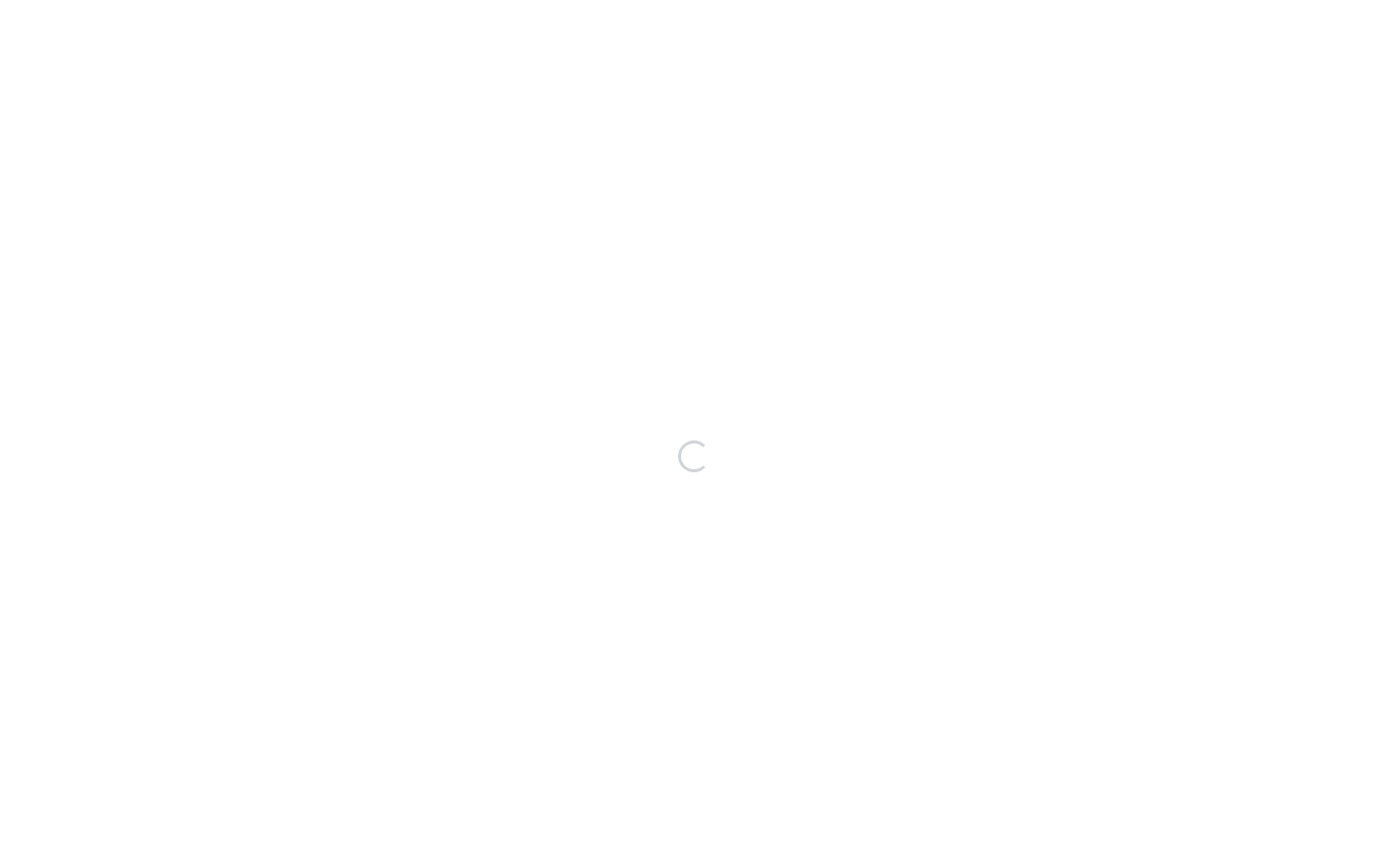 scroll, scrollTop: 0, scrollLeft: 0, axis: both 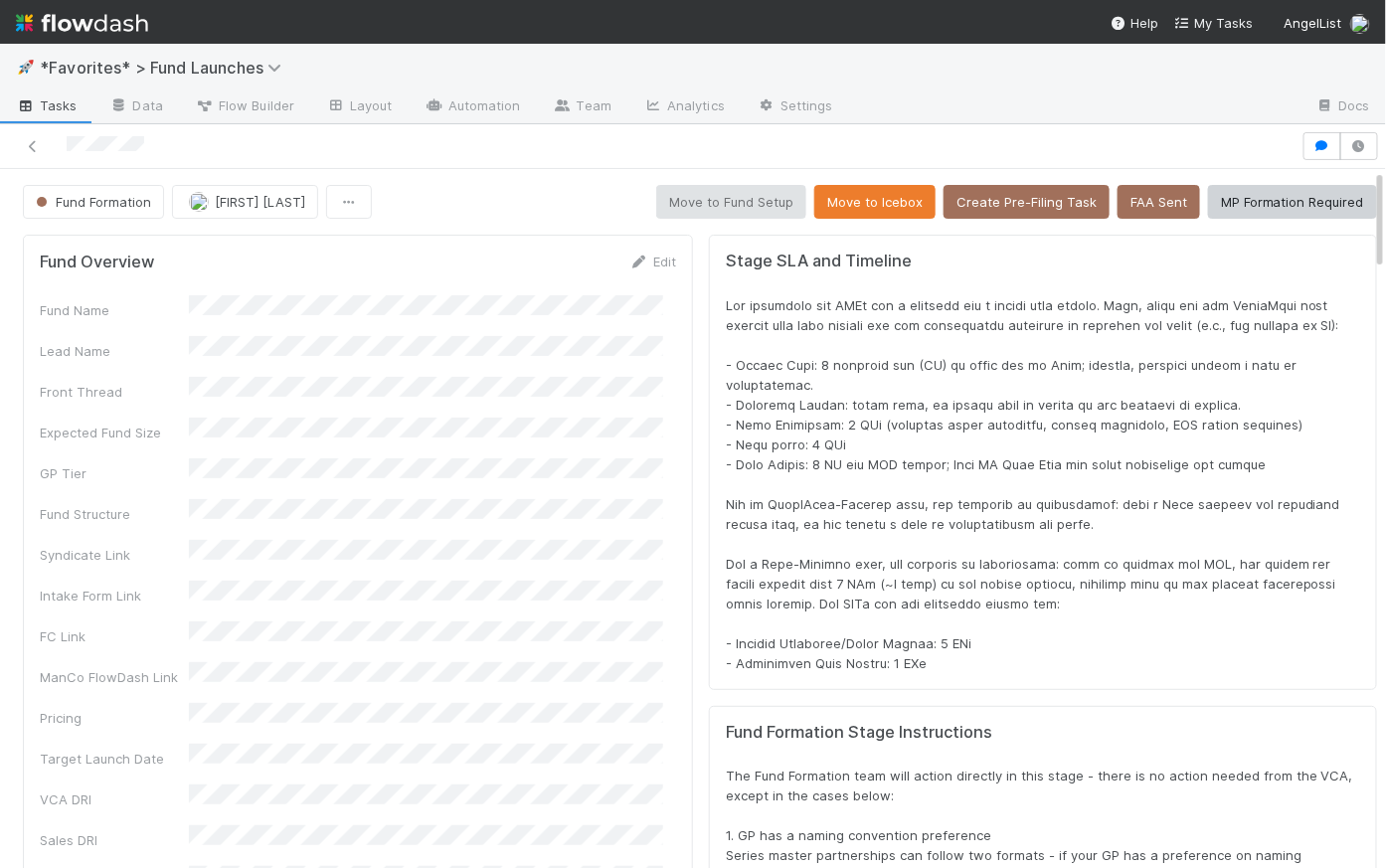click on "Fund Formation Catherine  Lambright  Move to Fund Setup Move to Icebox Create Pre-Filing Task FAA Sent MP Formation Required" at bounding box center [700, 202] 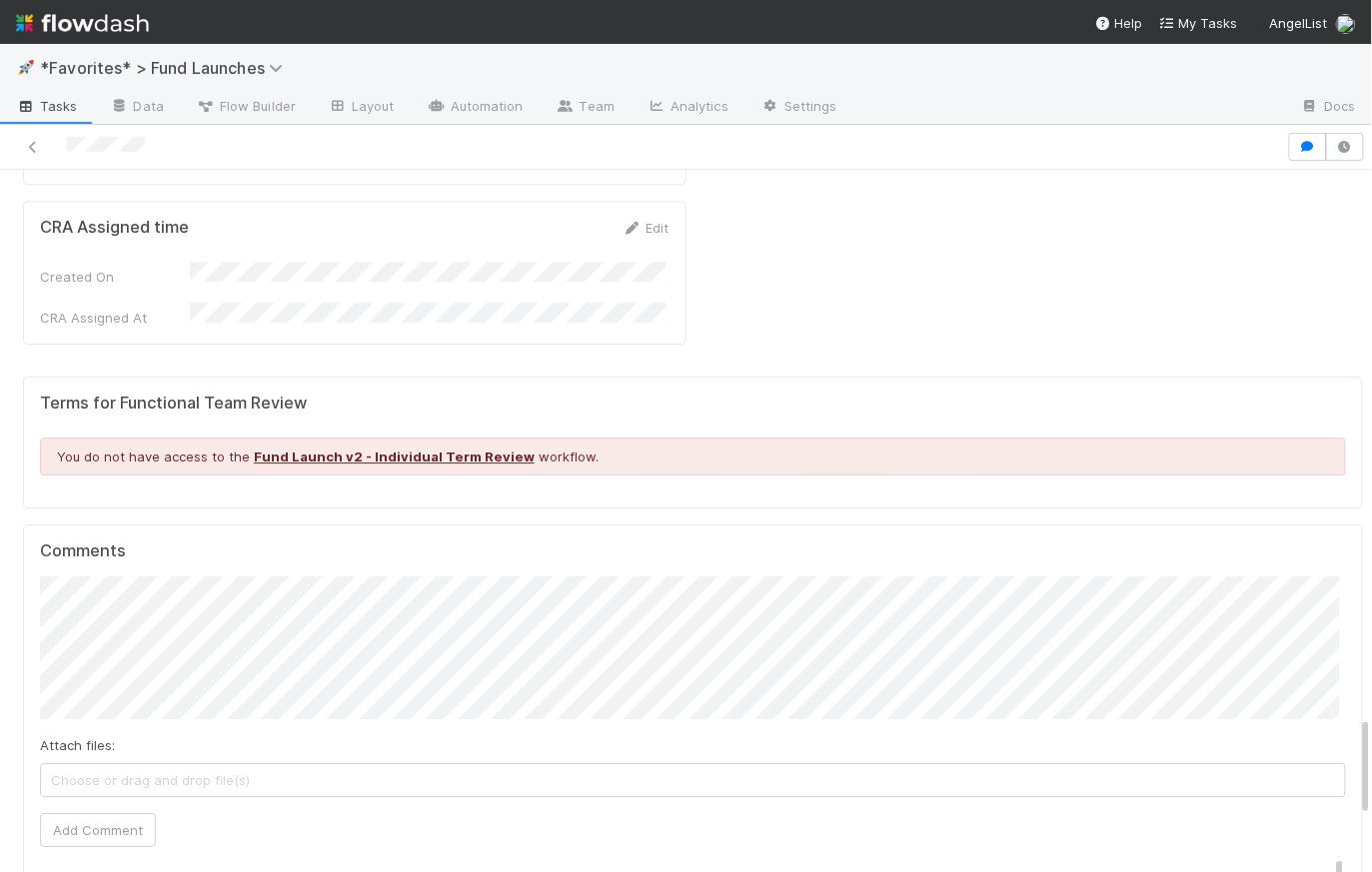 scroll, scrollTop: 3789, scrollLeft: 0, axis: vertical 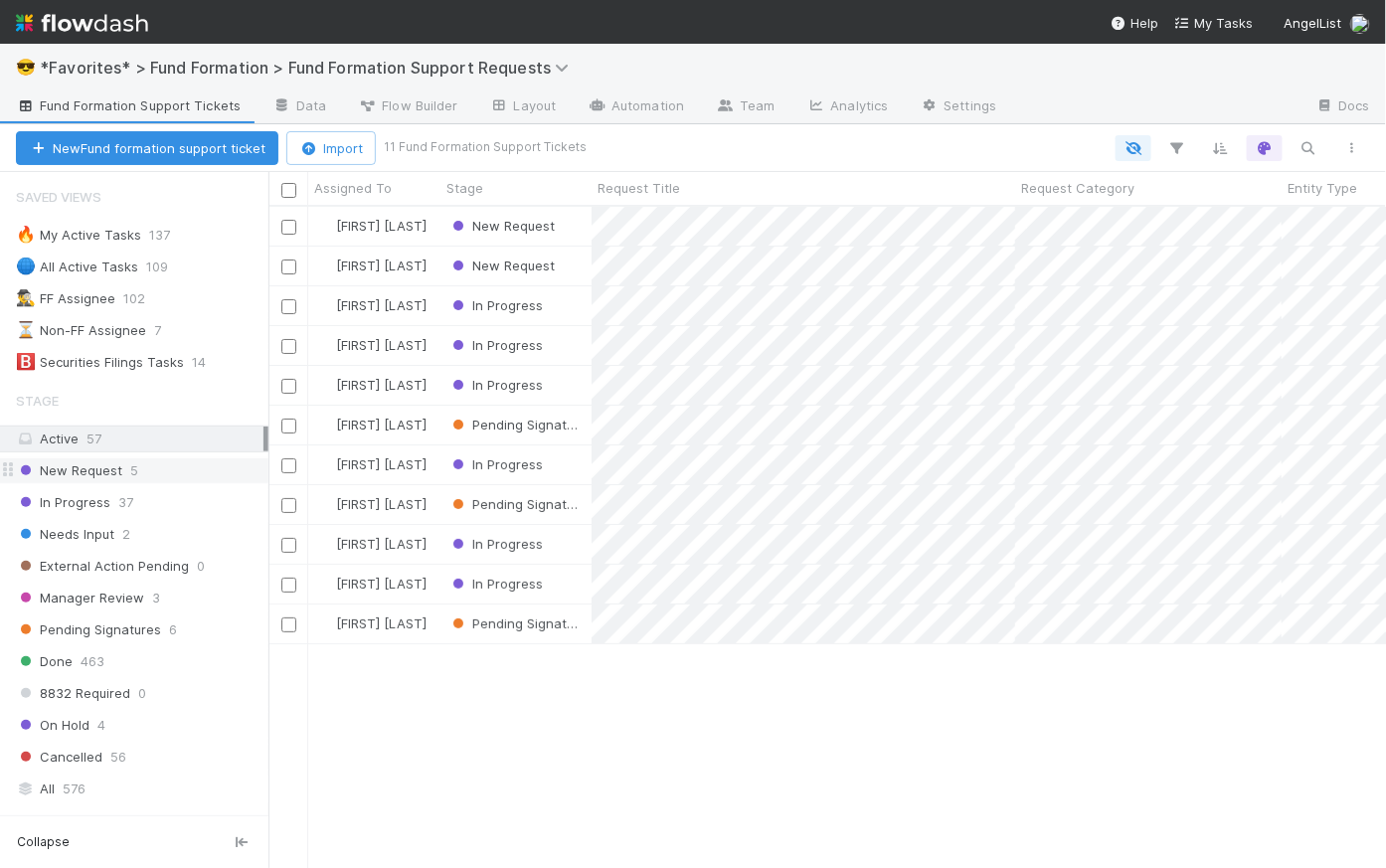 click on "New Request   5" at bounding box center [142, 470] 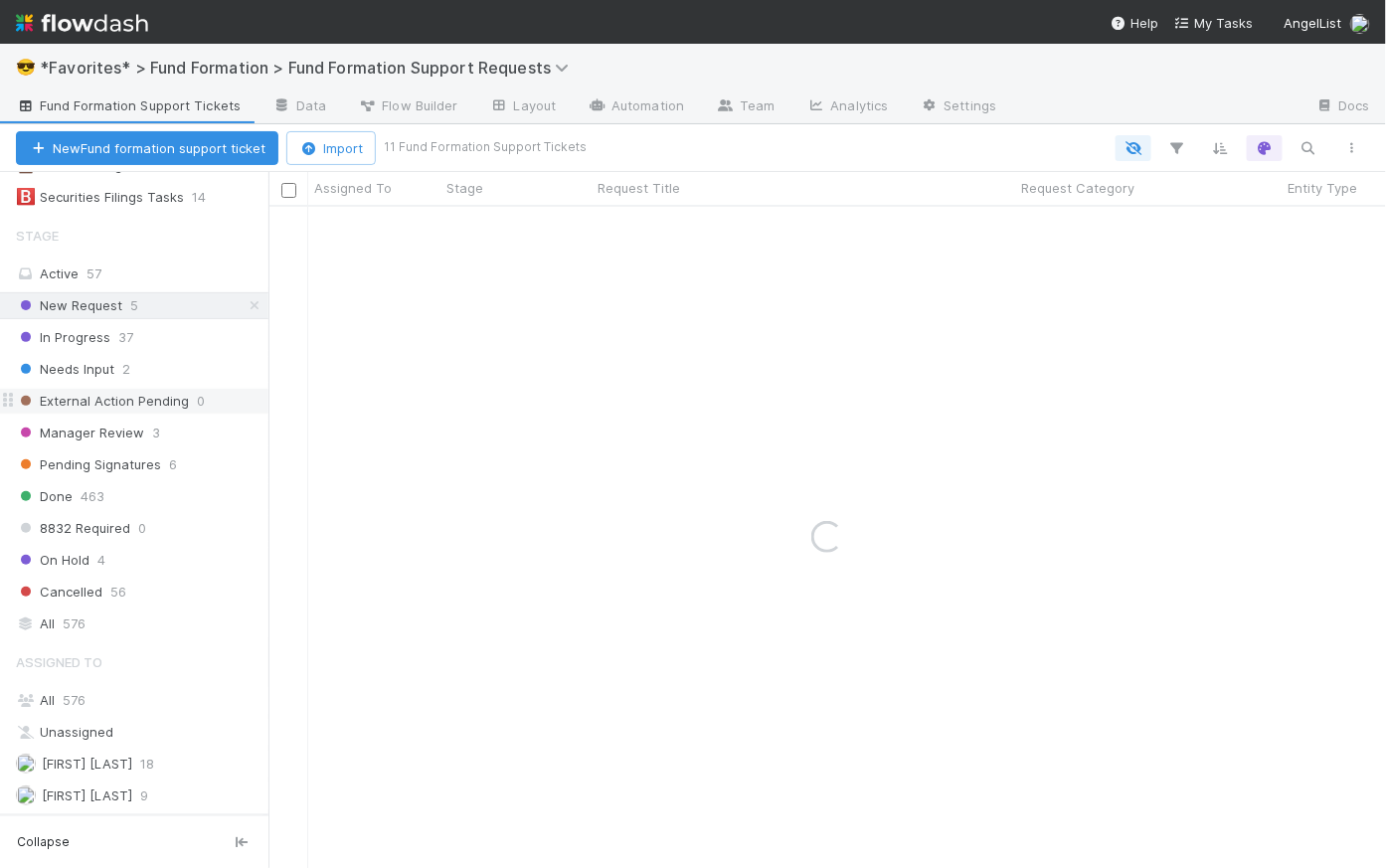scroll, scrollTop: 349, scrollLeft: 0, axis: vertical 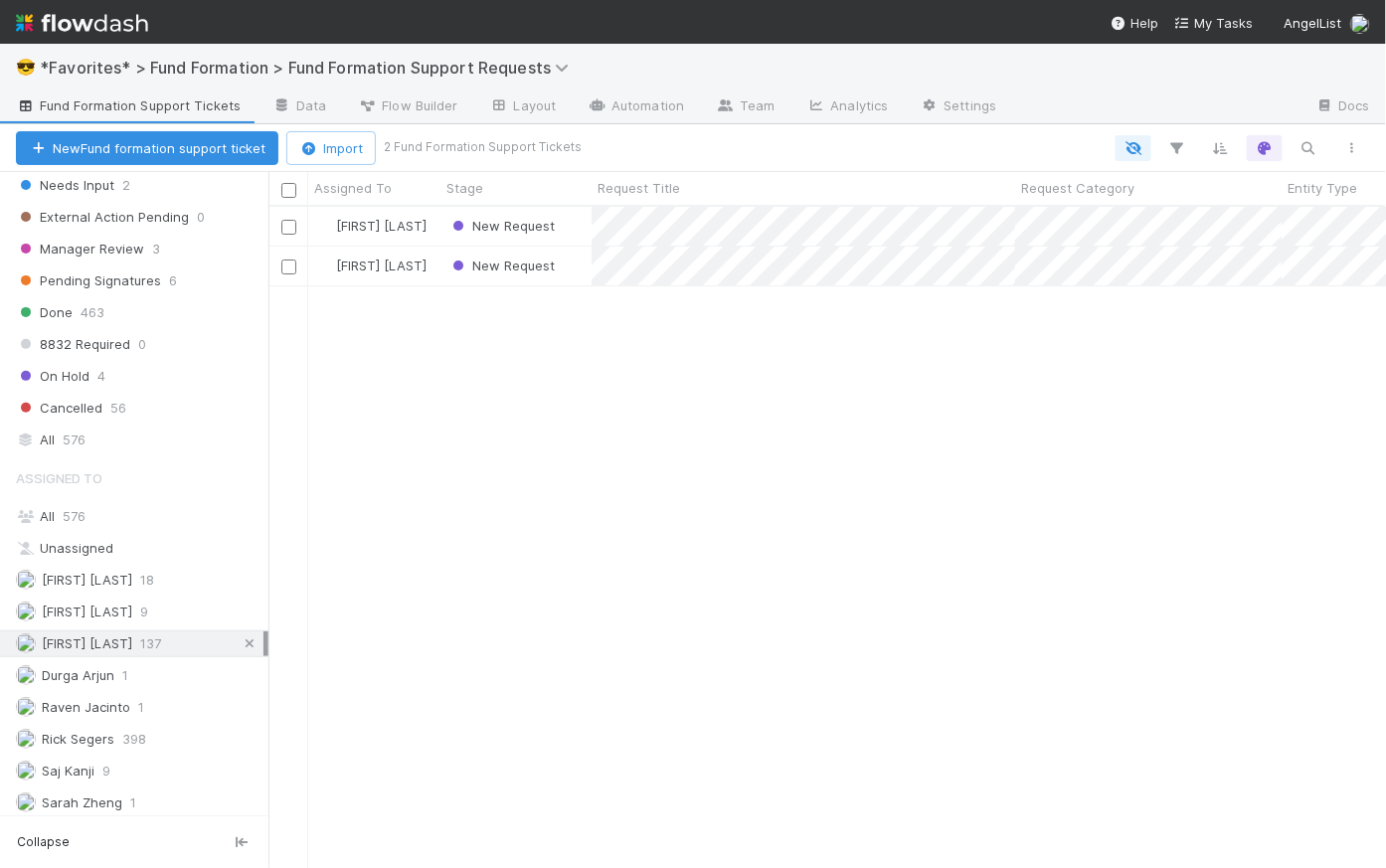 click at bounding box center (250, 643) 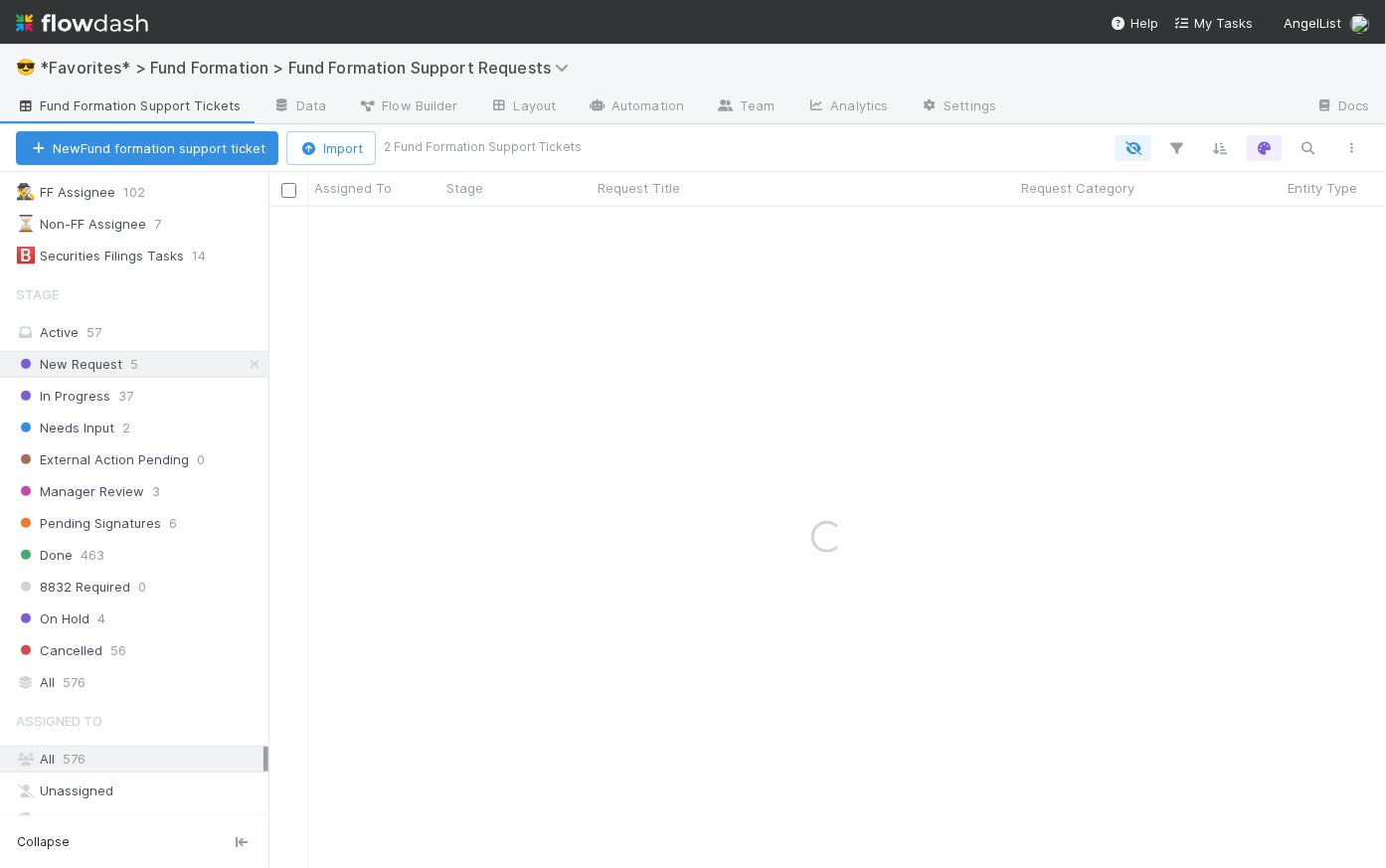 scroll, scrollTop: 0, scrollLeft: 0, axis: both 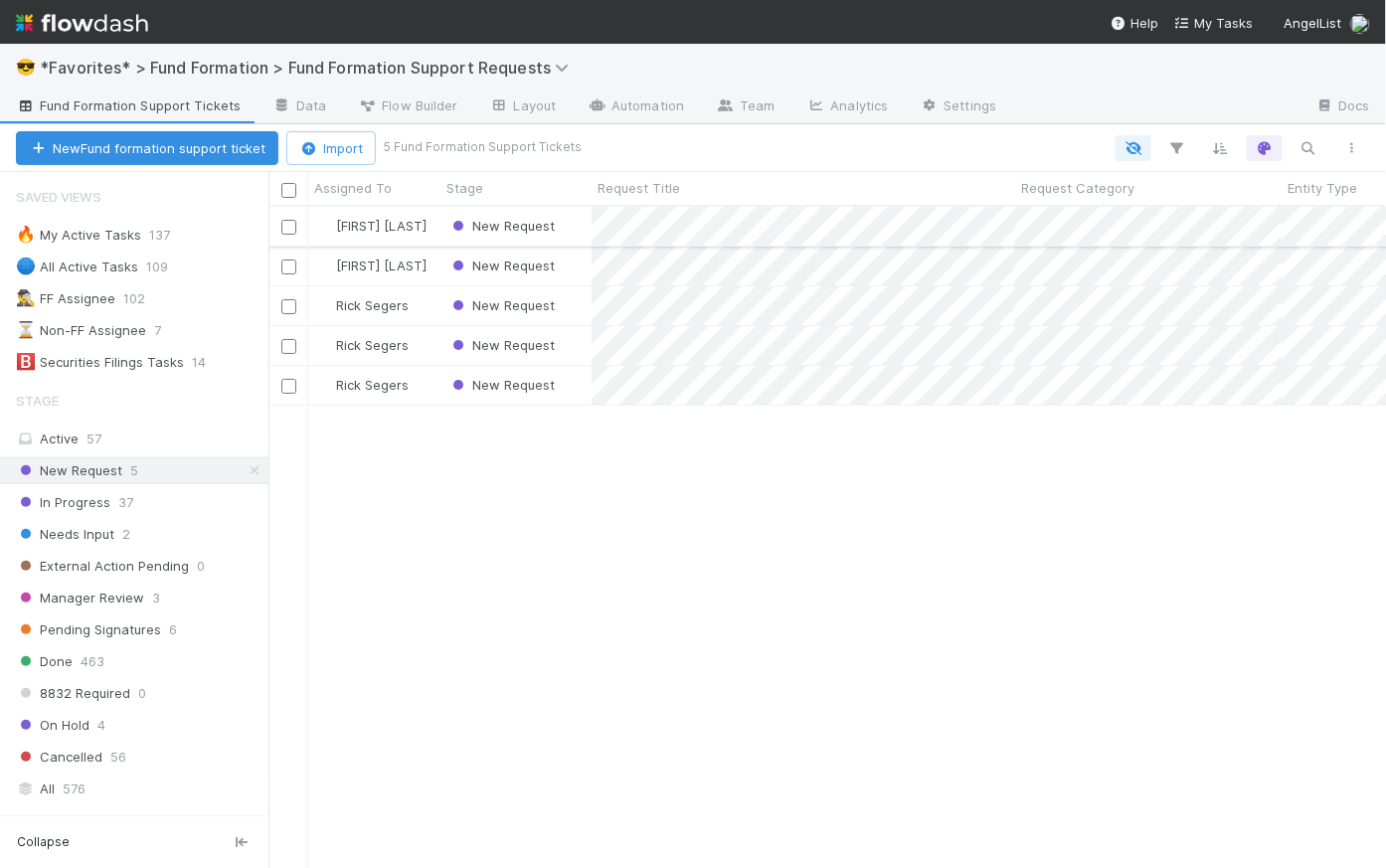 click on "New Request" at bounding box center [516, 226] 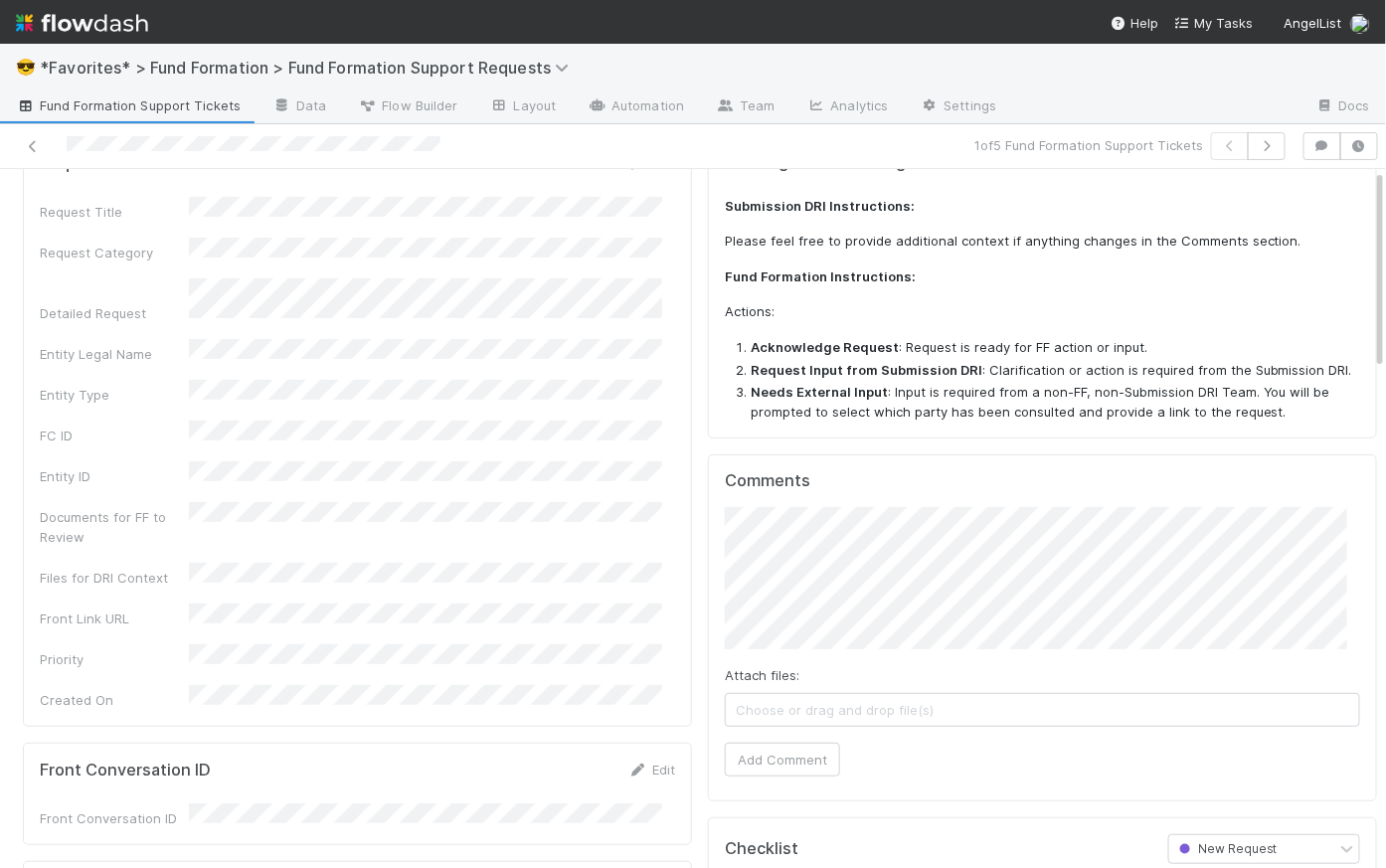 scroll, scrollTop: 0, scrollLeft: 0, axis: both 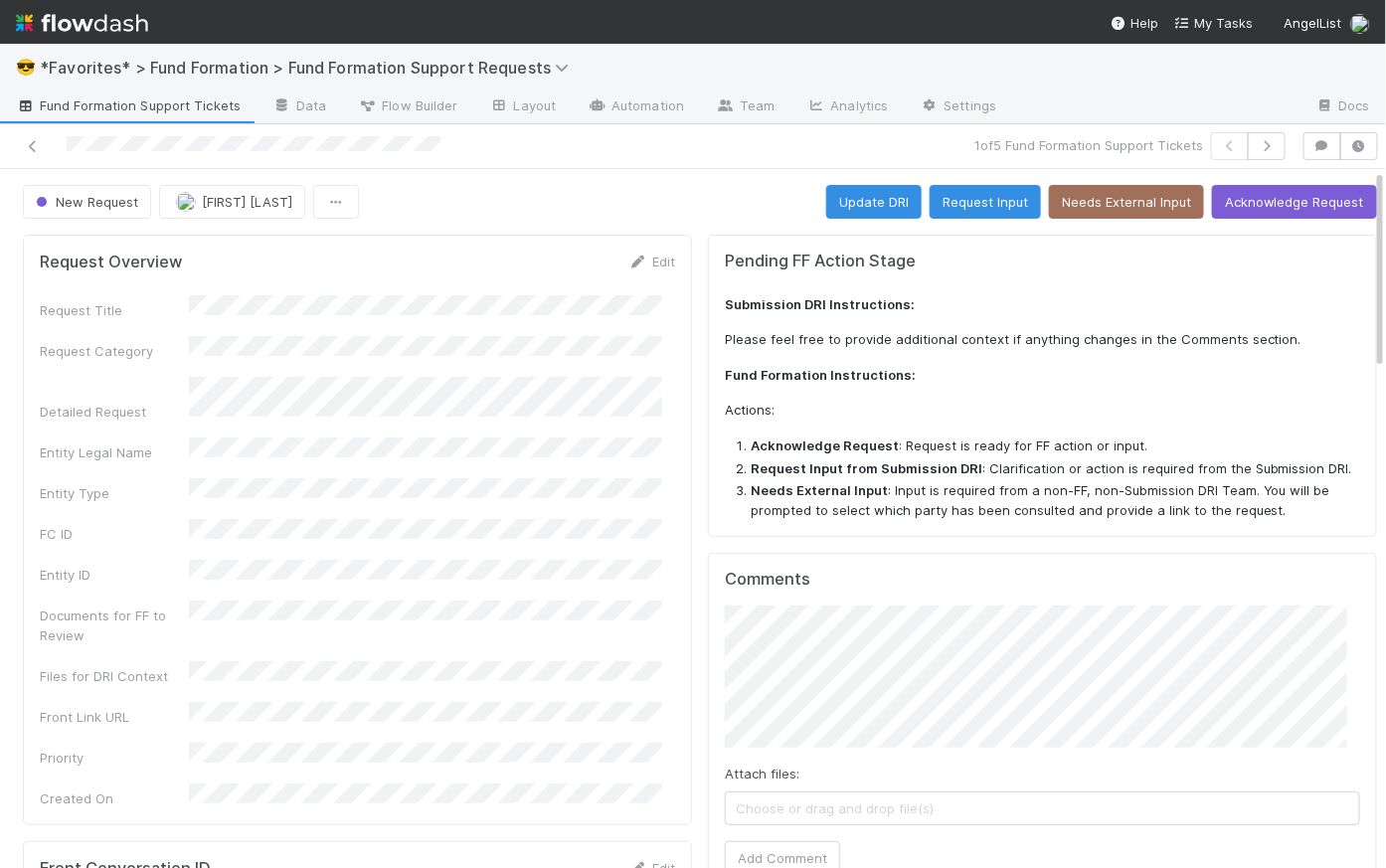 click on "New Request Catherine  Lambright  Update DRI Request Input Needs External Input Acknowledge Request" at bounding box center (700, 202) 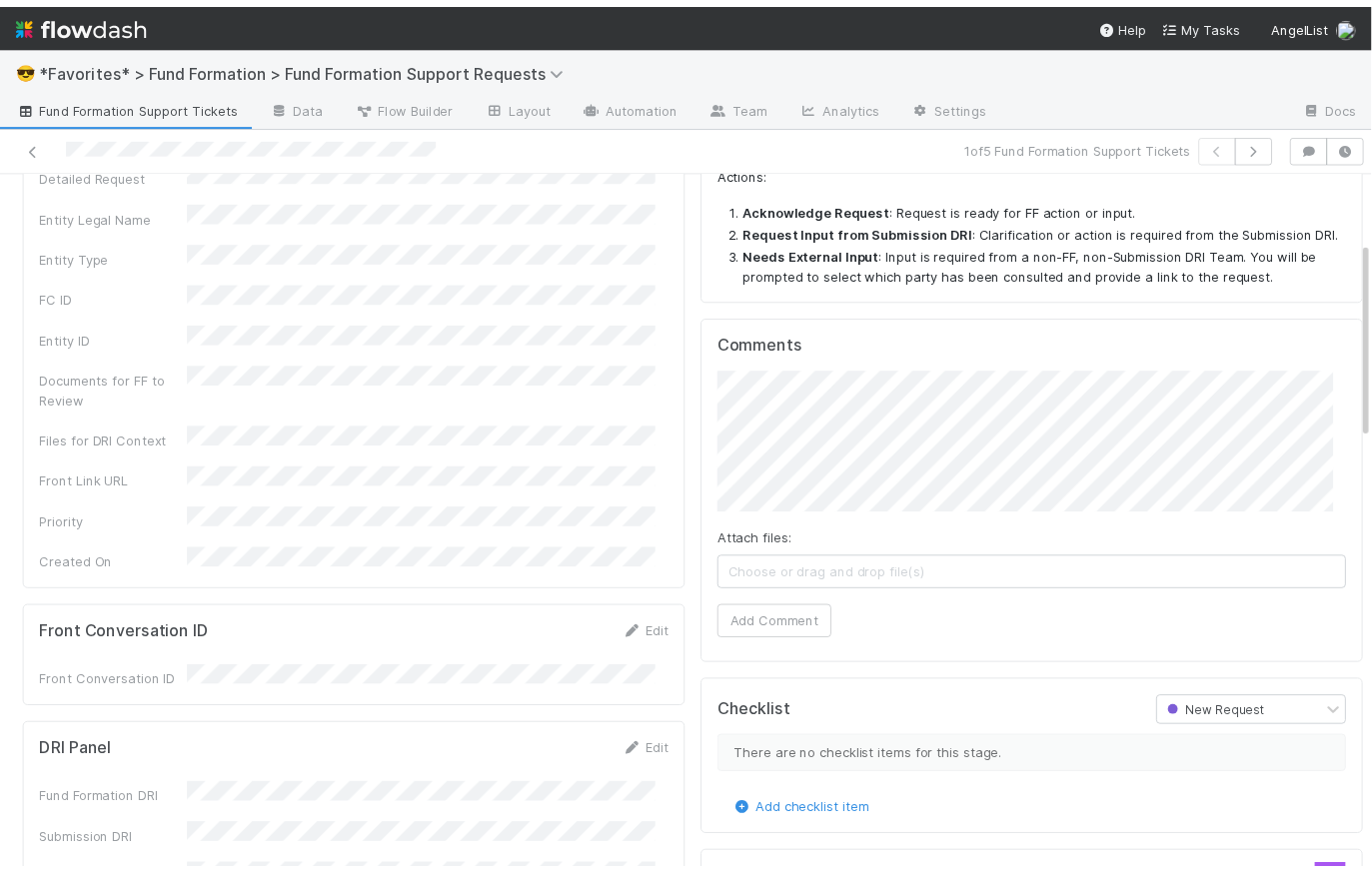 scroll, scrollTop: 0, scrollLeft: 0, axis: both 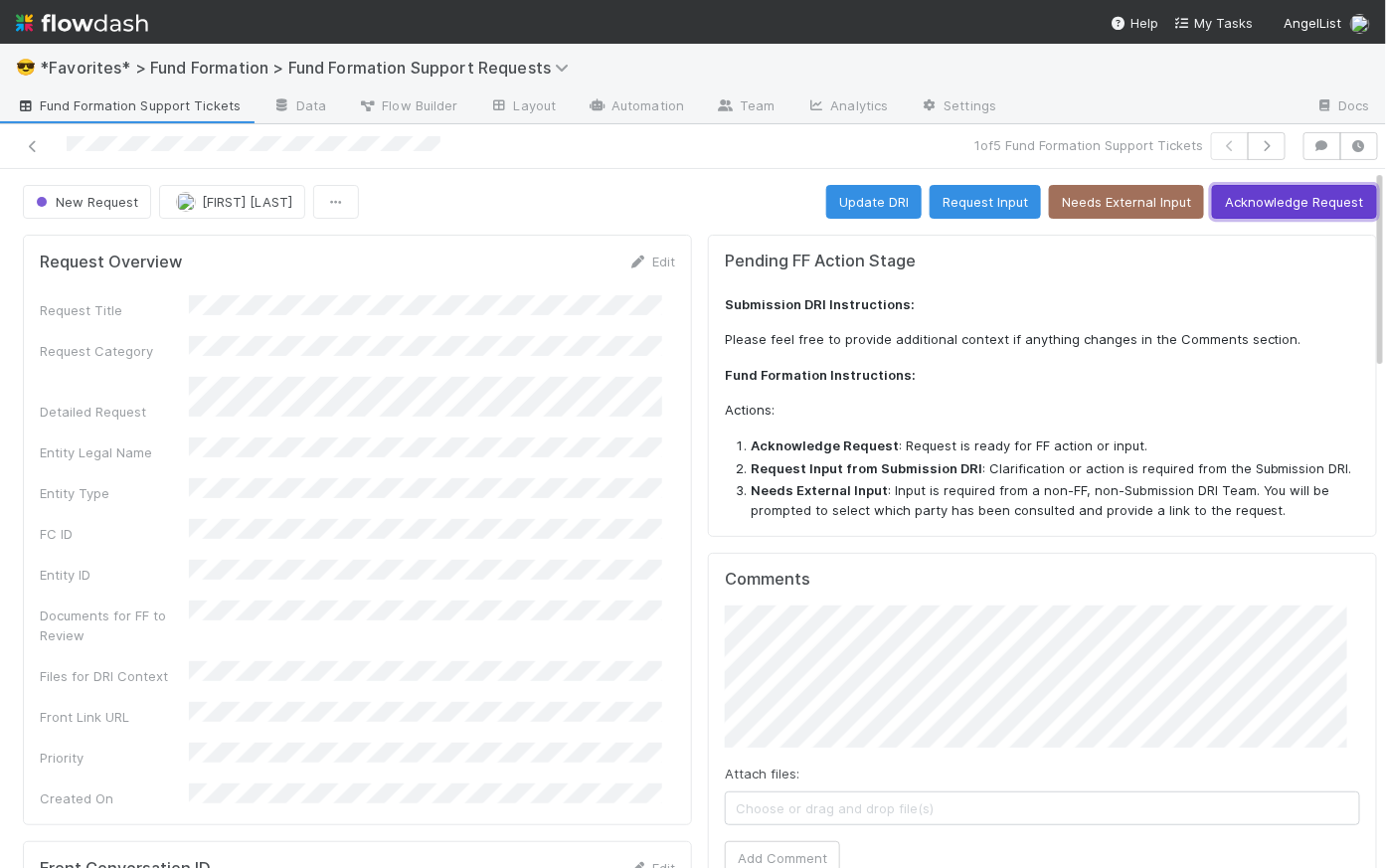 click on "Acknowledge Request" at bounding box center [1295, 202] 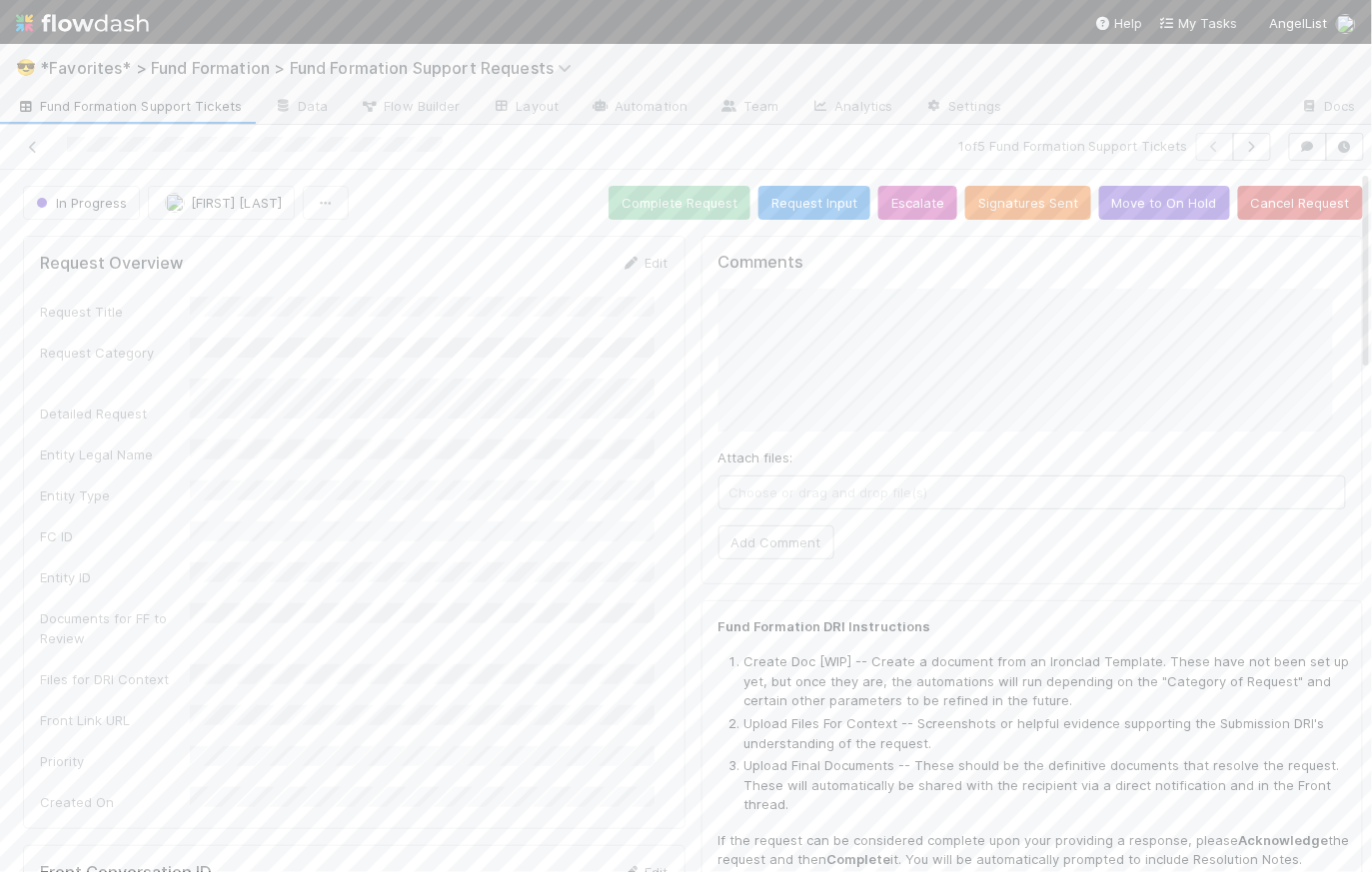 click on "Fund Formation Support Tickets" at bounding box center (129, 106) 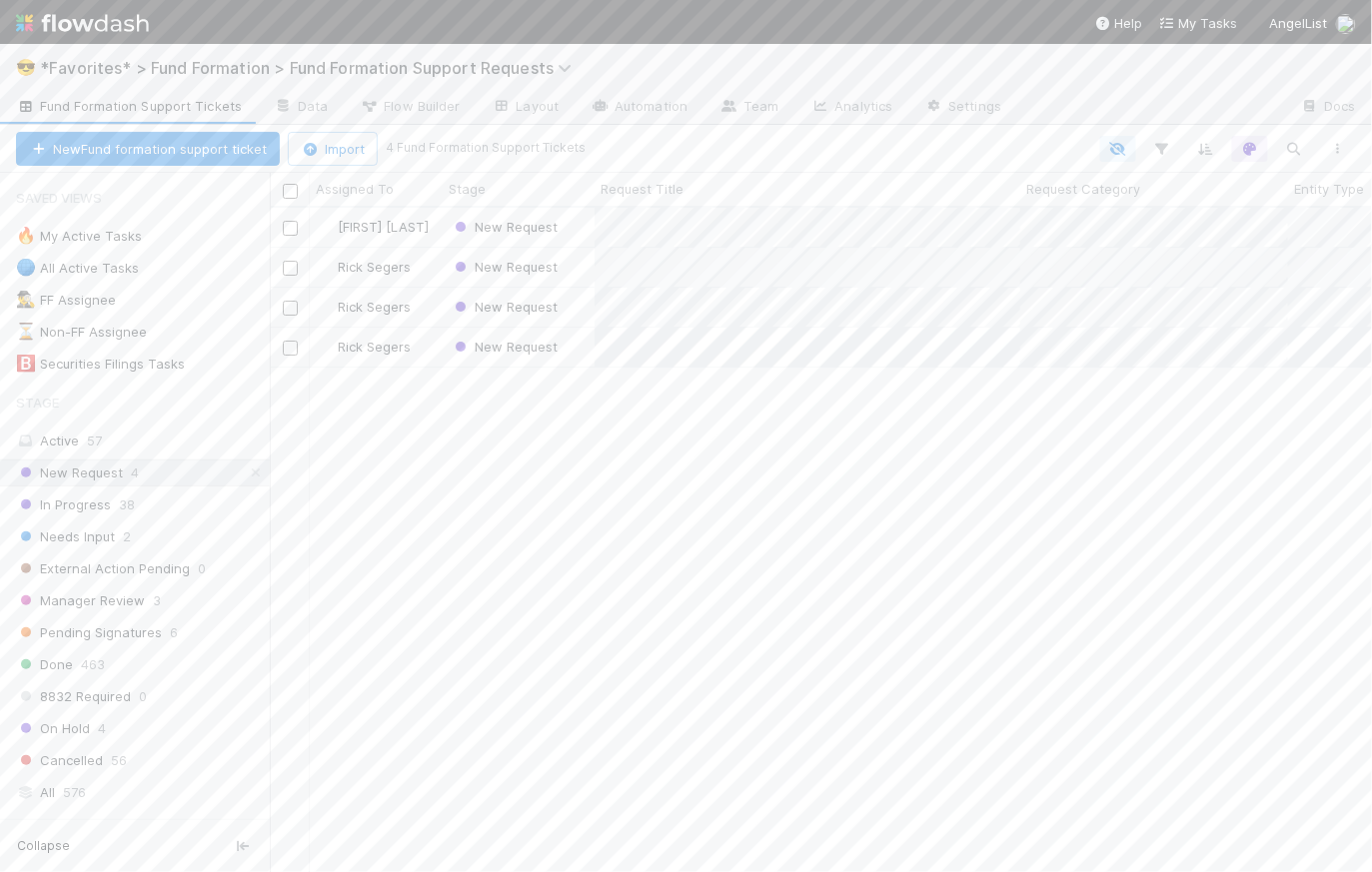 scroll, scrollTop: 14, scrollLeft: 15, axis: both 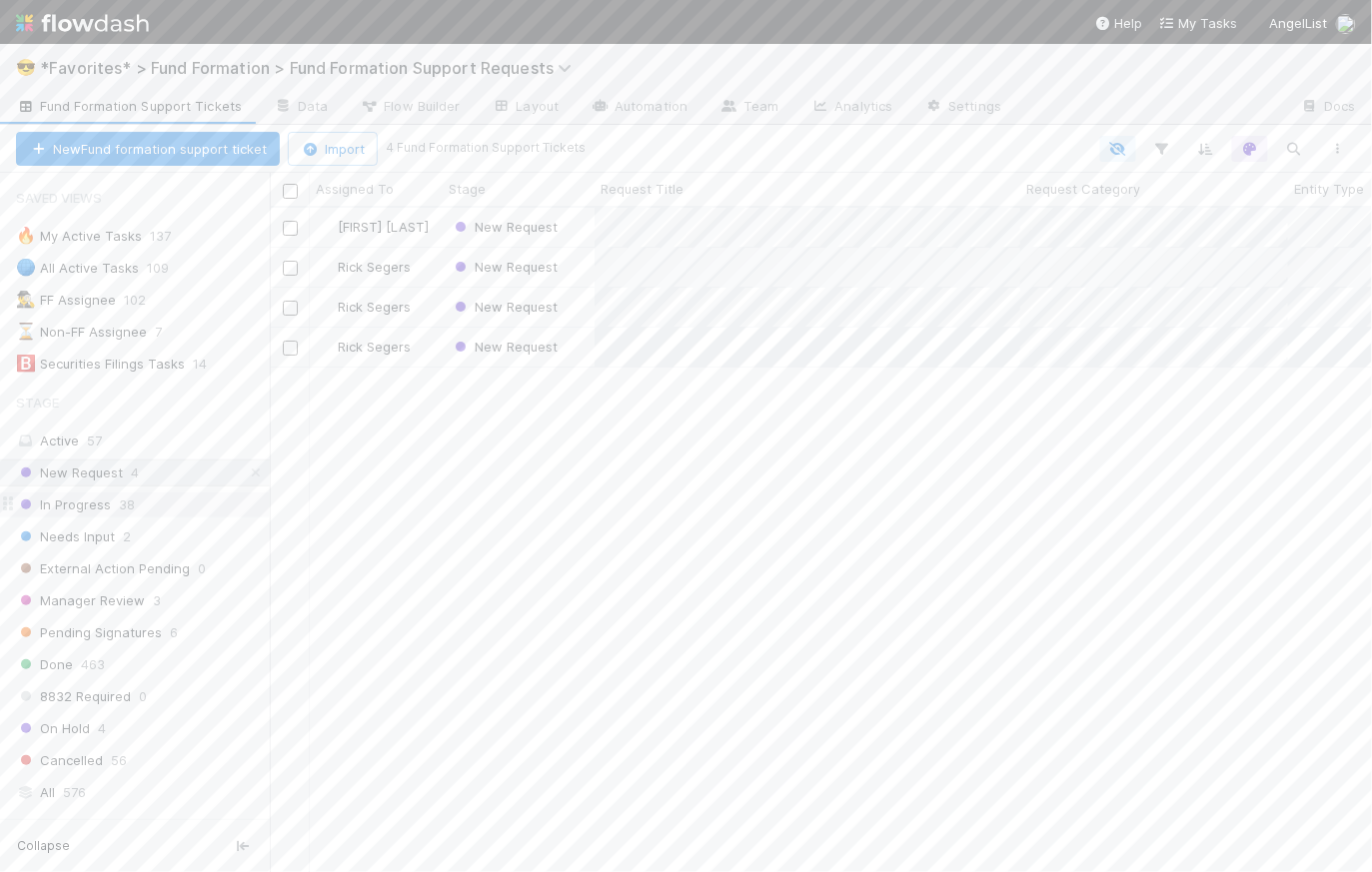click on "38" at bounding box center (127, 504) 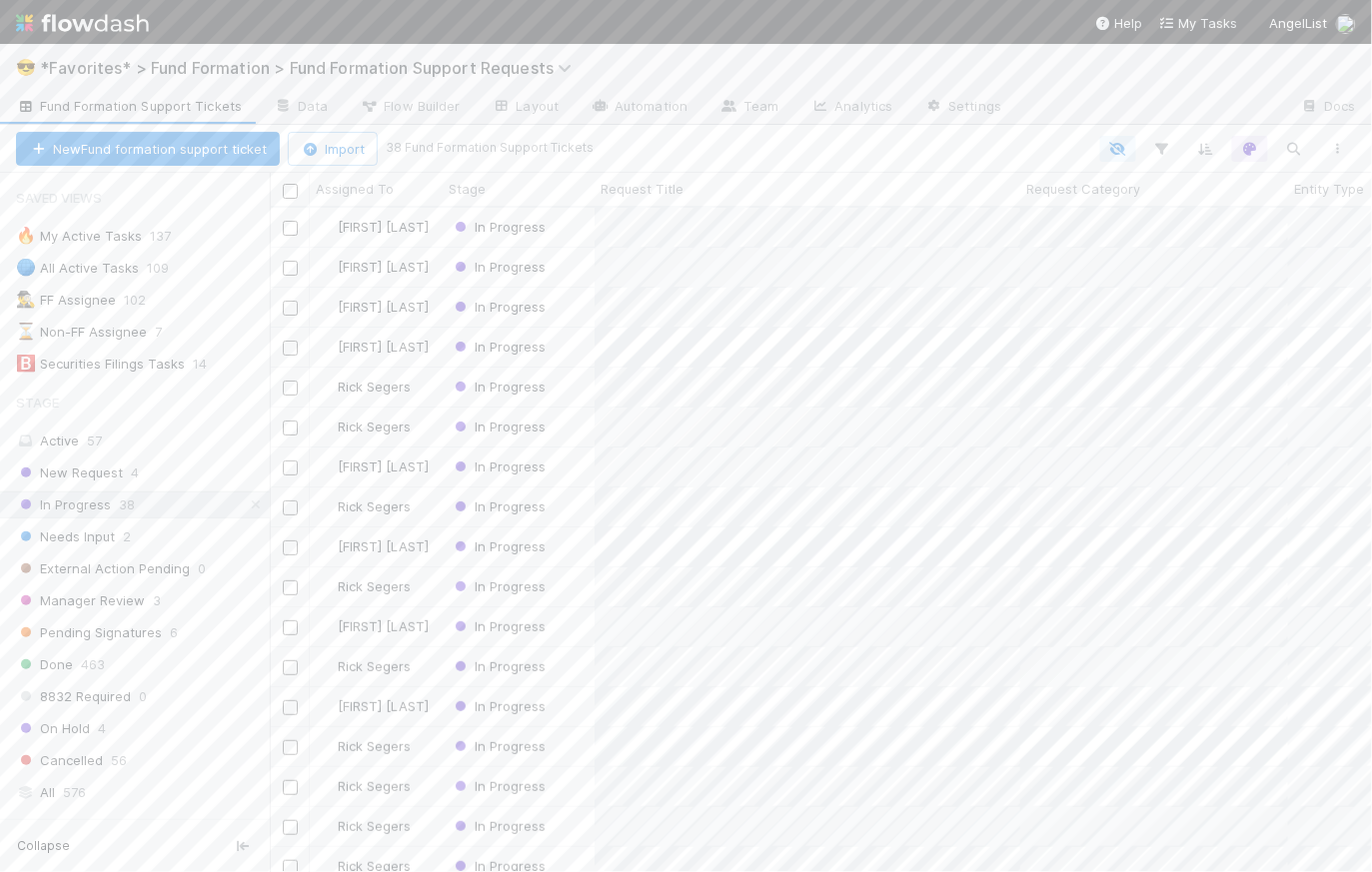 scroll, scrollTop: 14, scrollLeft: 15, axis: both 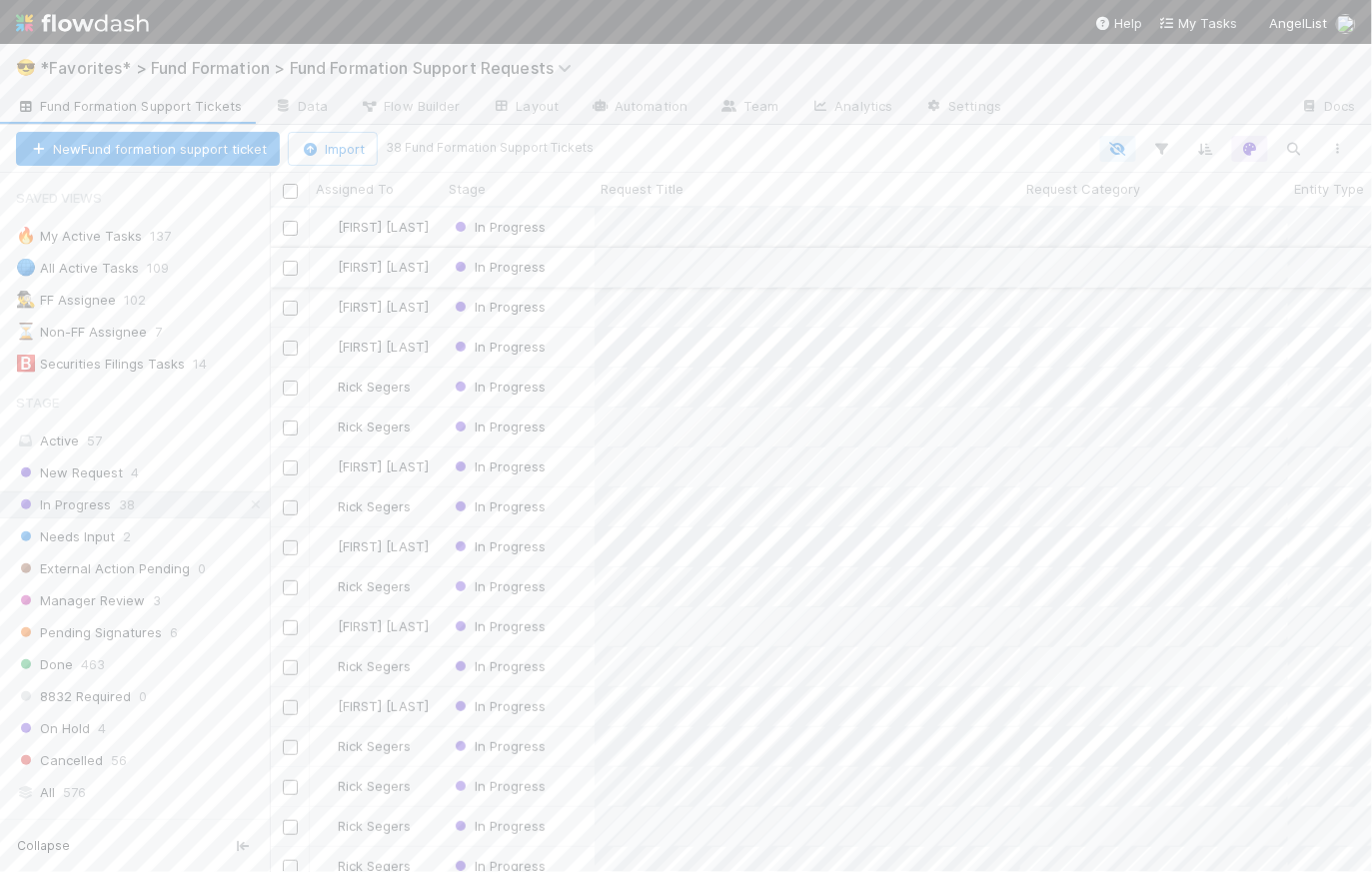 click on "In Progress" at bounding box center (519, 267) 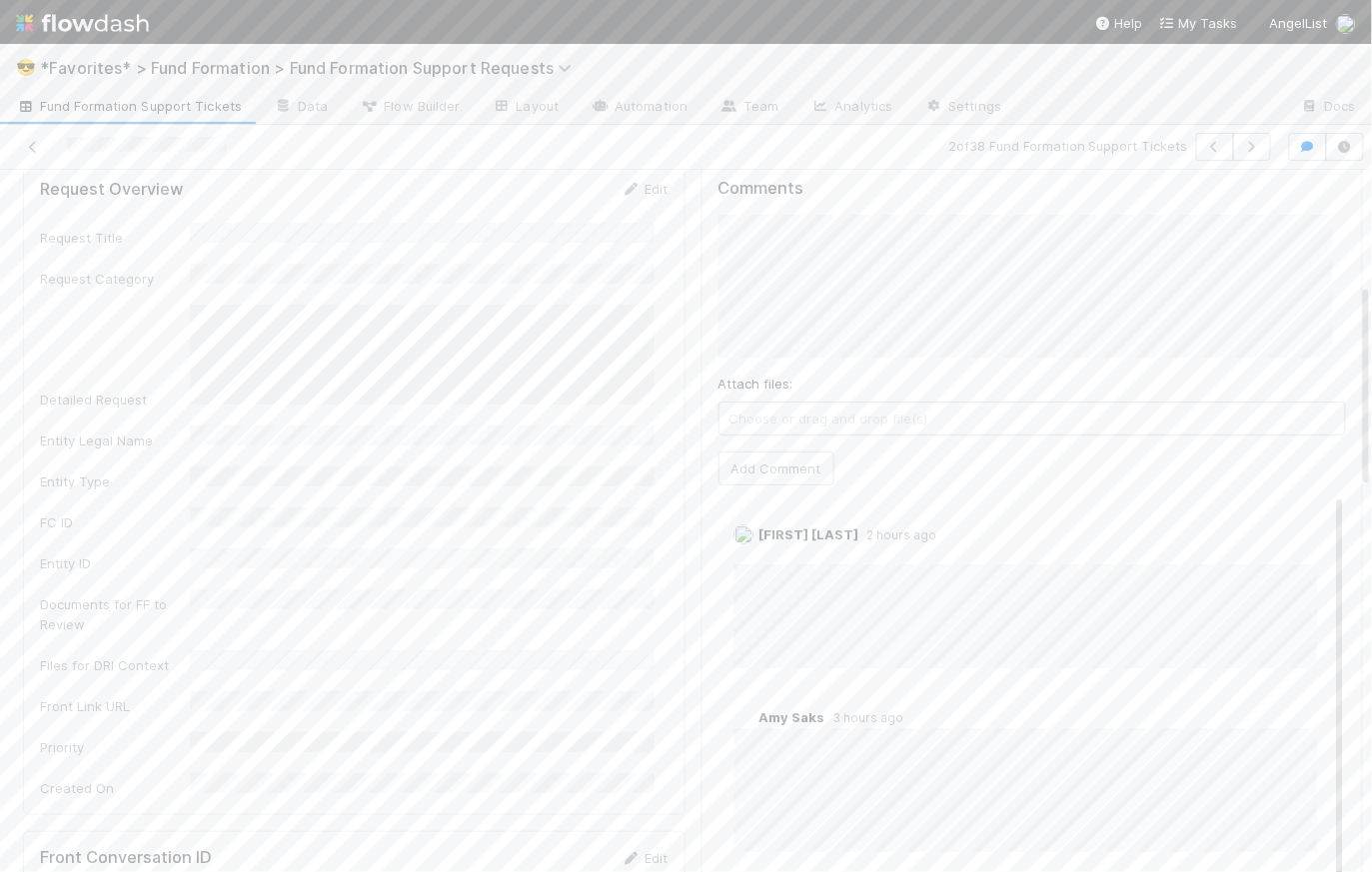 scroll, scrollTop: 0, scrollLeft: 0, axis: both 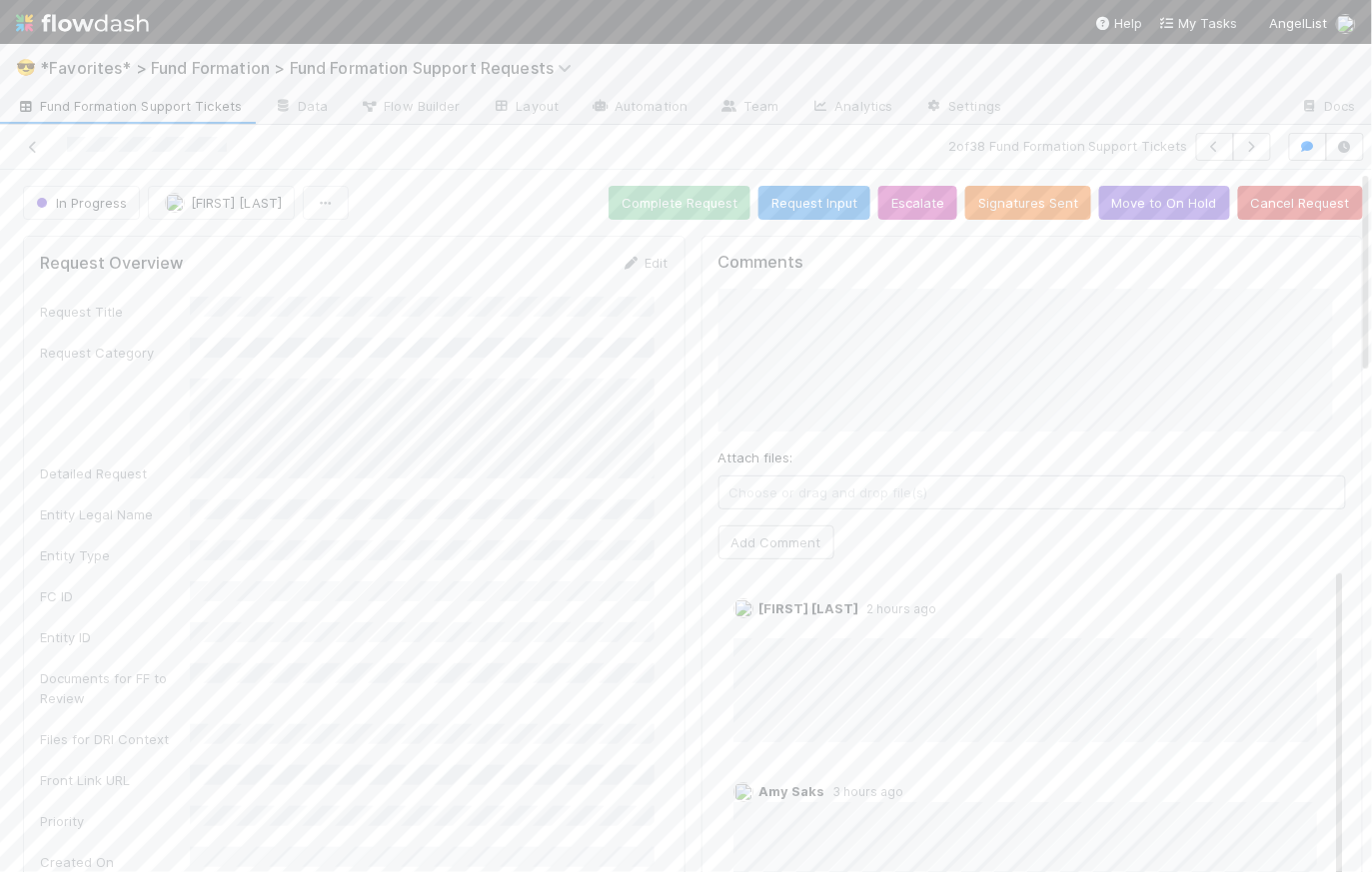 click on "In Progress Brittany Files Complete Request Request Input Escalate Signatures Sent Move to On Hold Cancel Request" at bounding box center (692, 203) 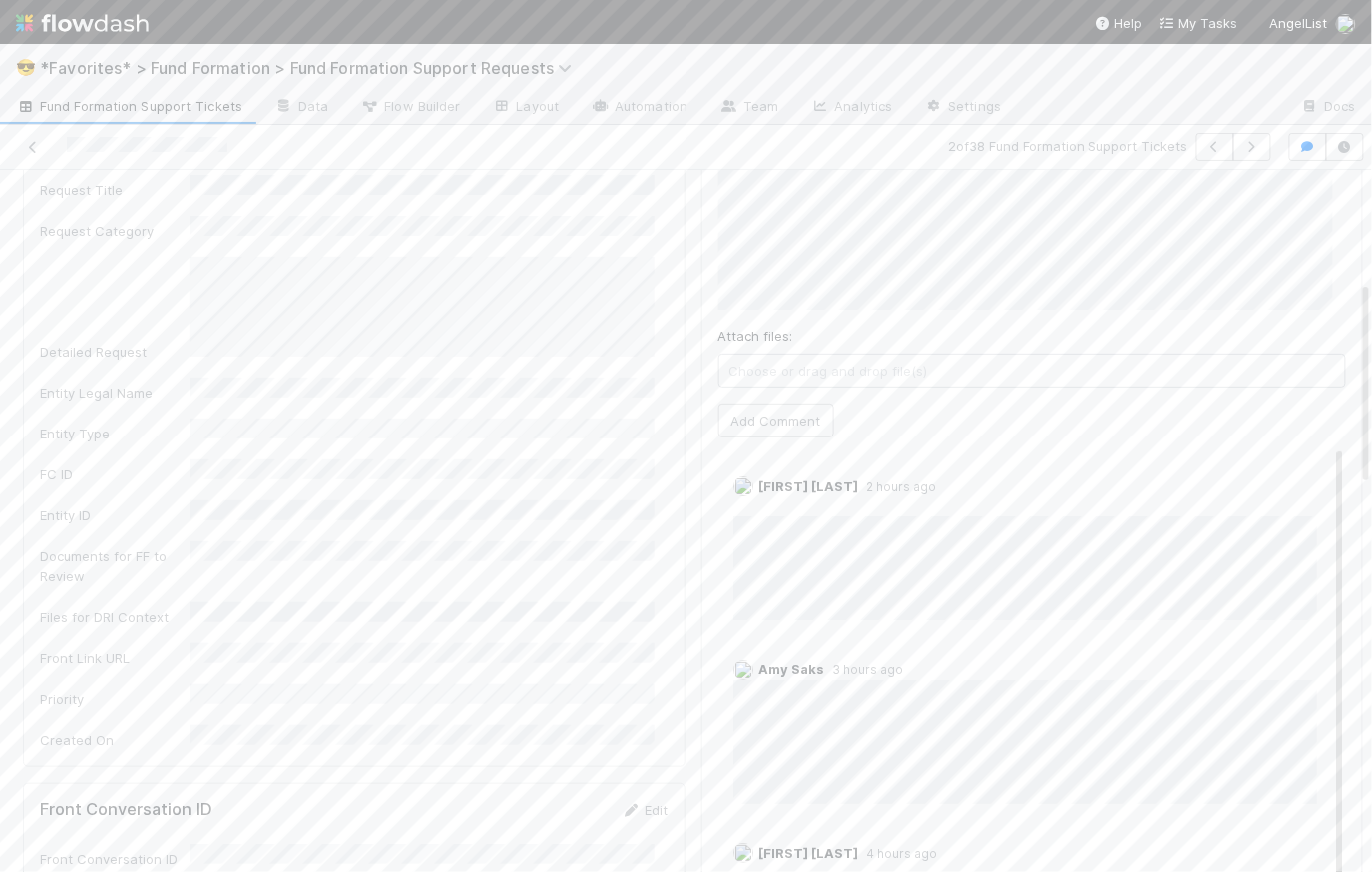 scroll, scrollTop: 385, scrollLeft: 0, axis: vertical 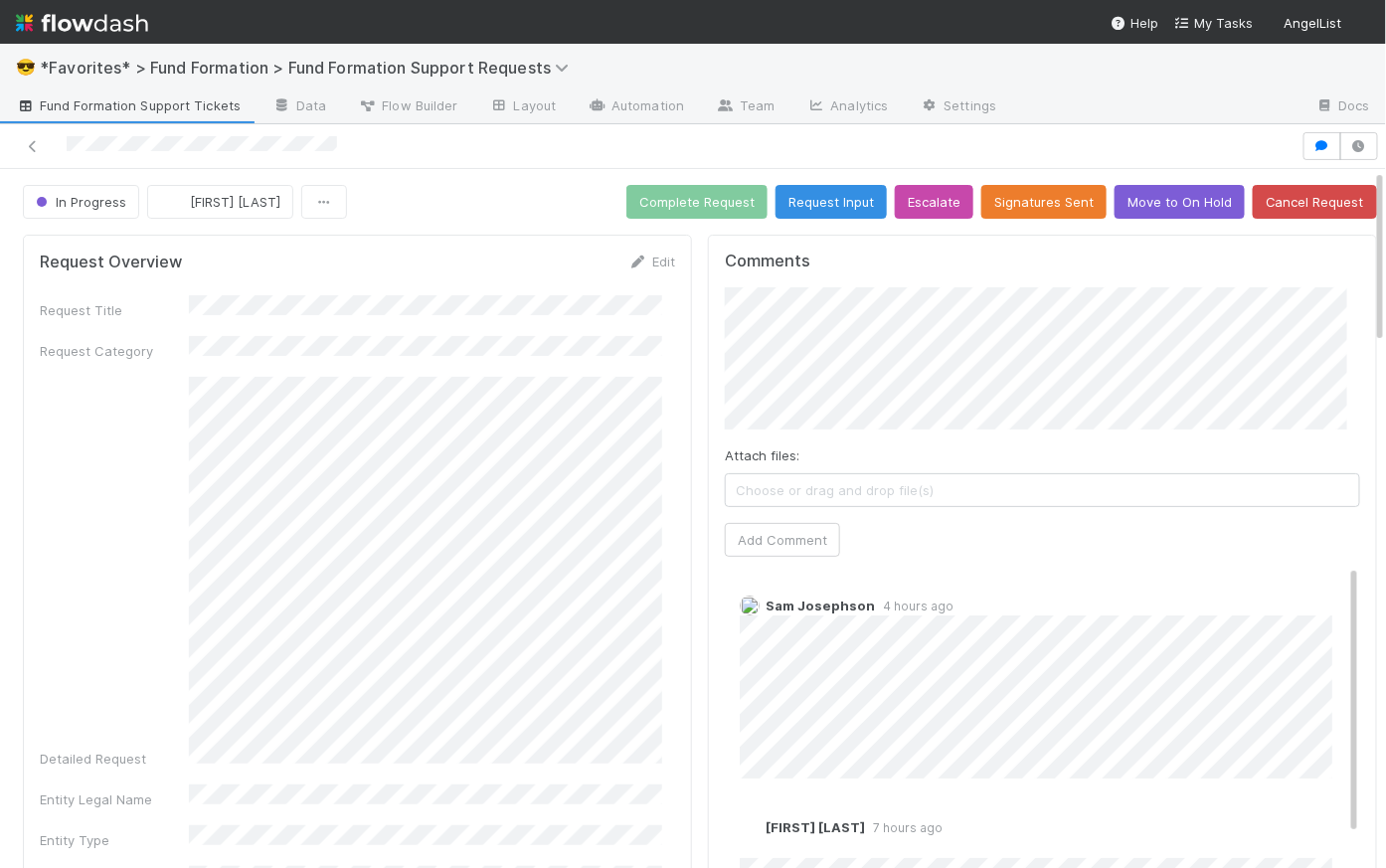 click on "In Progress [FIRST] [LAST] Complete Request Request Input Escalate Signatures Sent Move to On Hold Cancel Request" at bounding box center [700, 202] 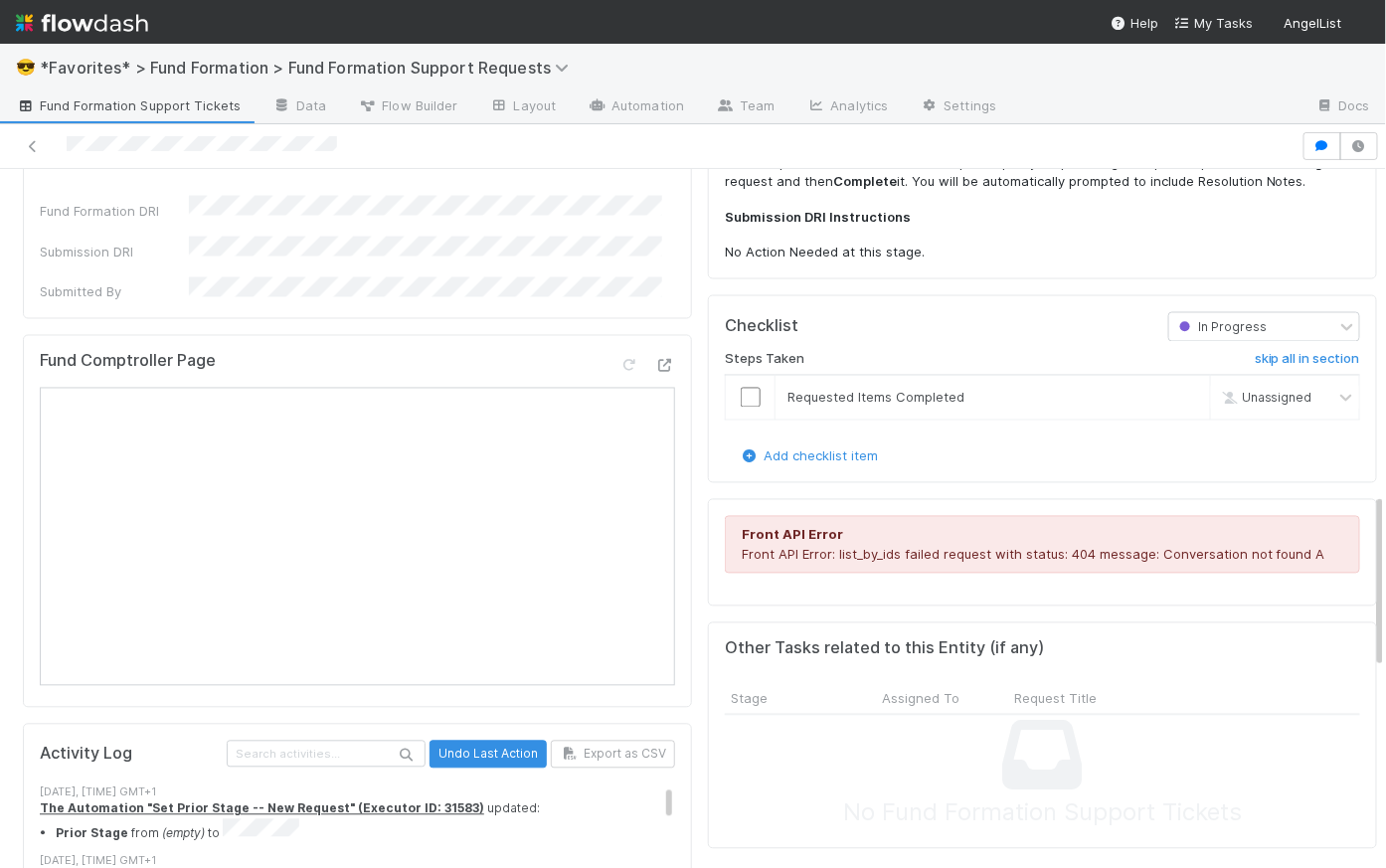 scroll, scrollTop: 1342, scrollLeft: 0, axis: vertical 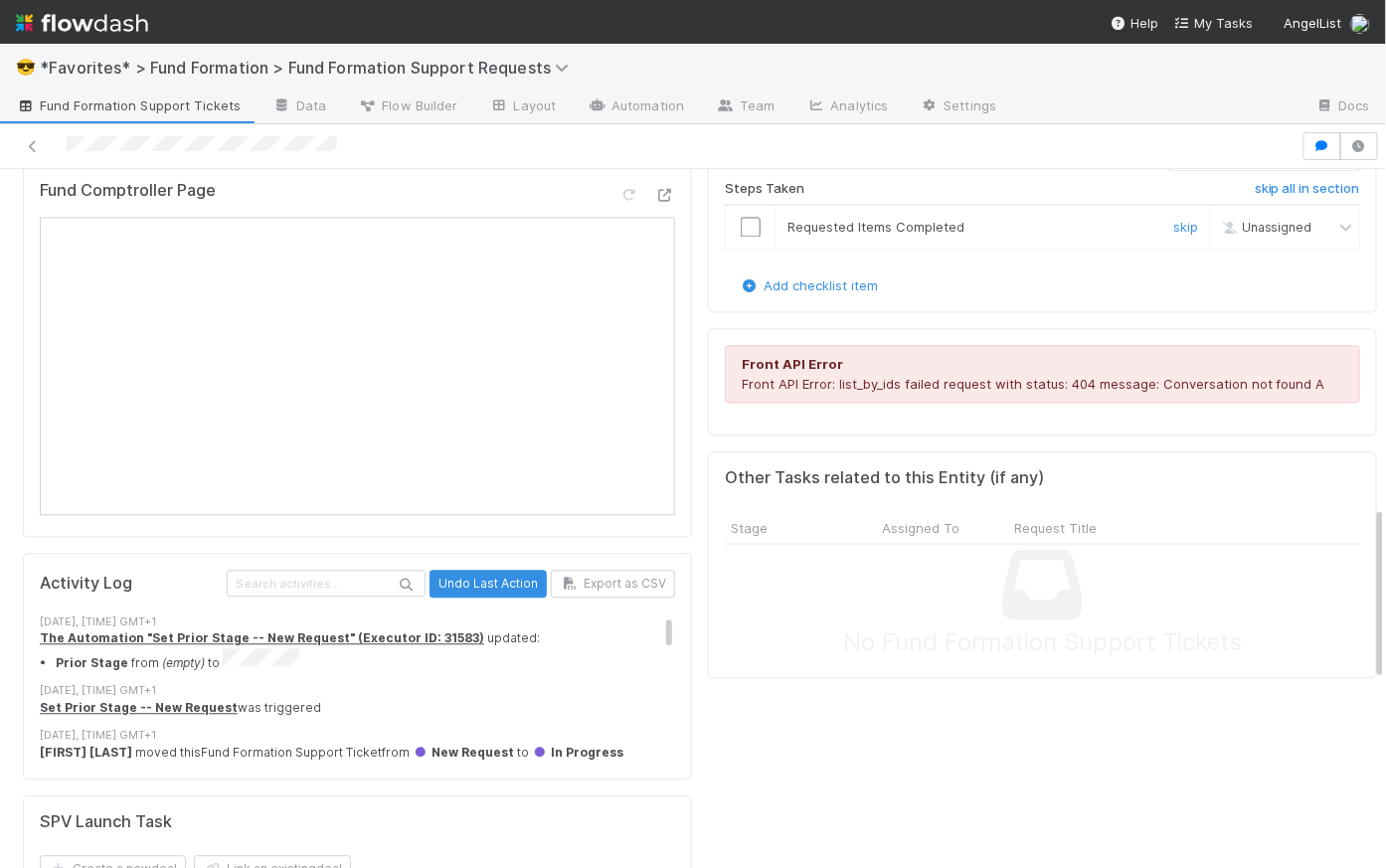 click at bounding box center (751, 227) 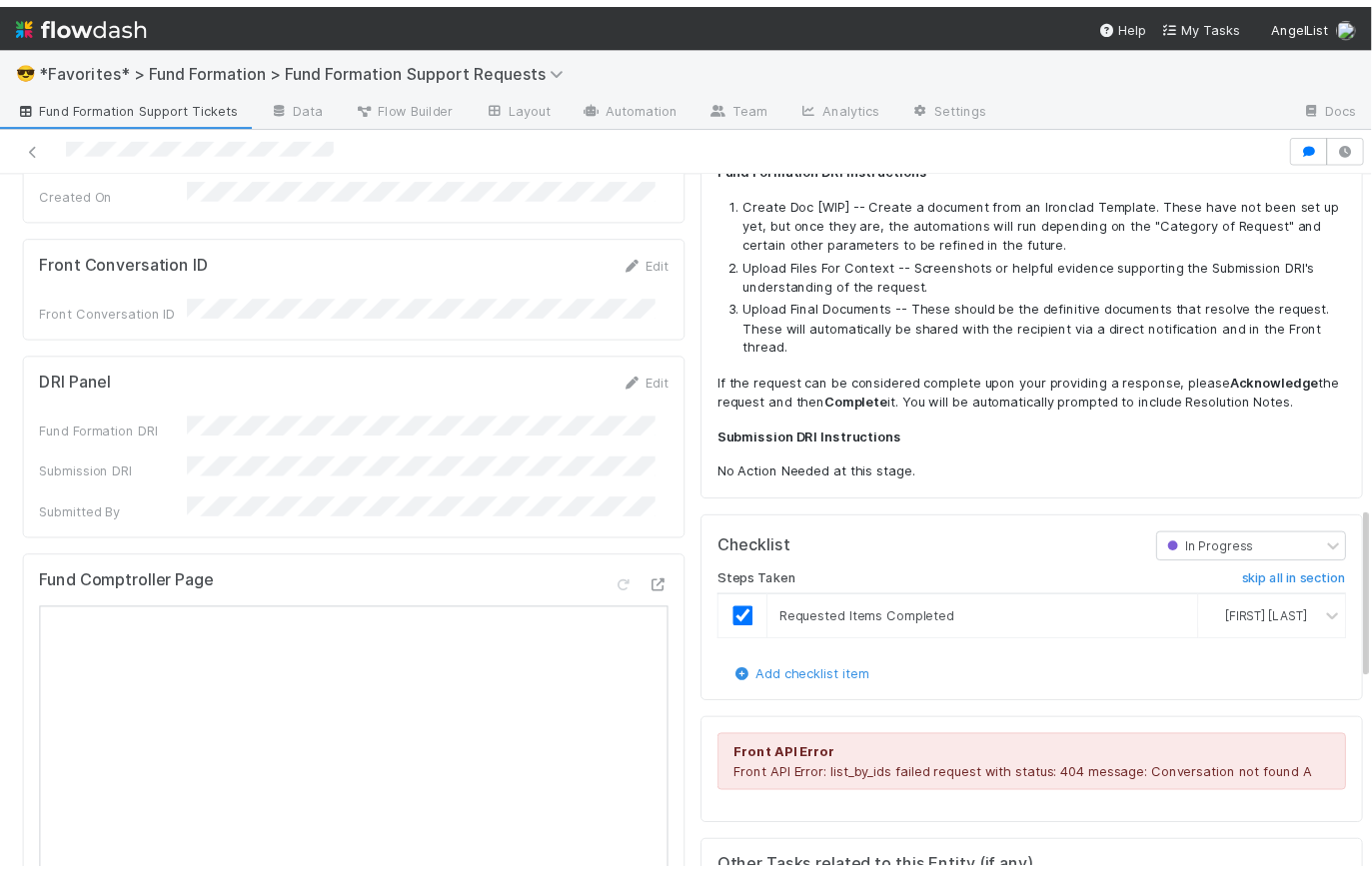 scroll, scrollTop: 0, scrollLeft: 0, axis: both 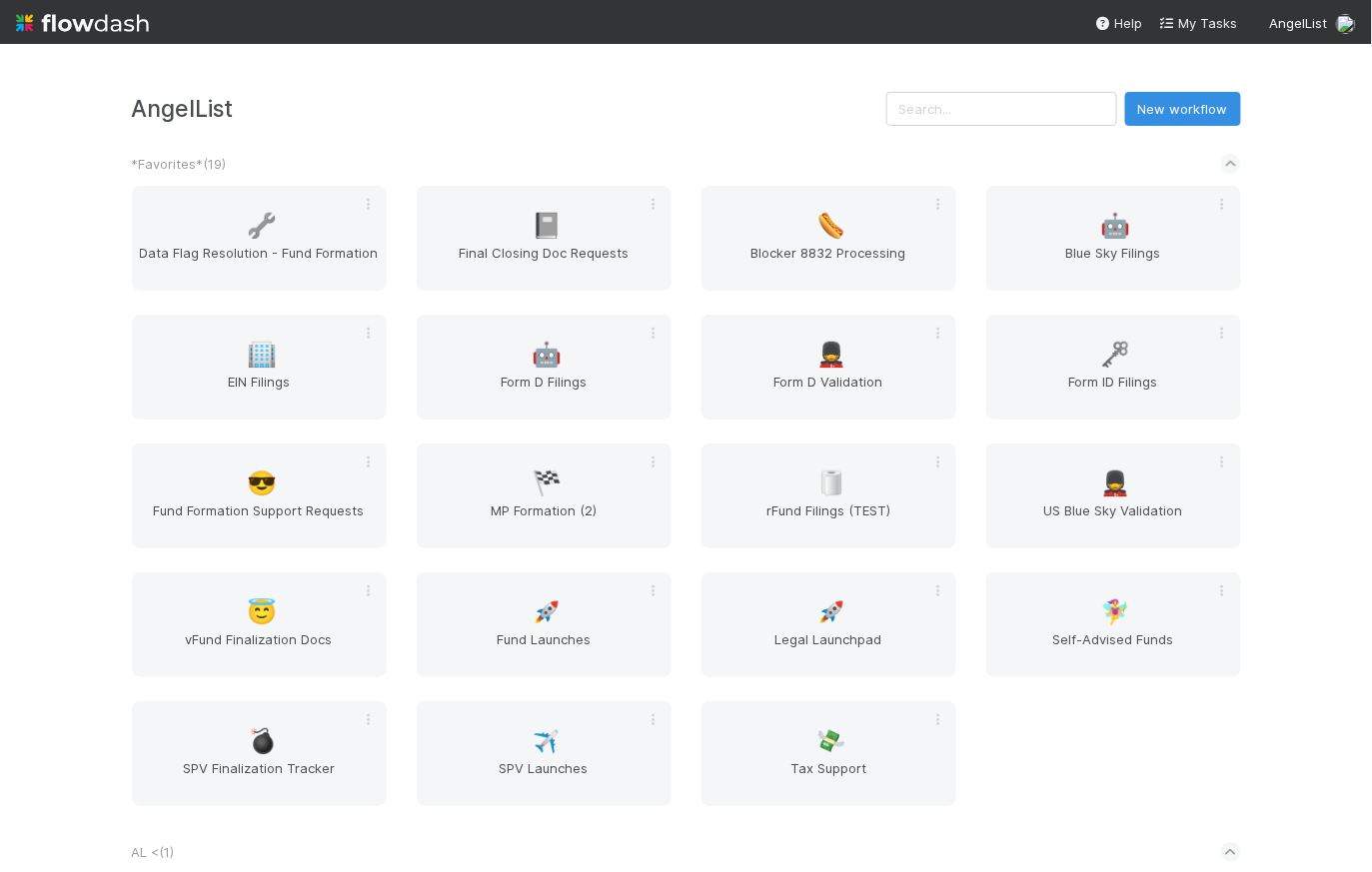 click on "AngelList New workflow   *Favorites*  ( 19 )   🔧 Data Flag Resolution - Fund Formation 📓 Final Closing Doc Requests 🌭 Blocker 8832 Processing 🤖 Blue Sky Filings 🏢 EIN Filings 🤖 Form D Filings 💂 Form D Validation 🗝️ Form ID Filings 😎 Fund Formation Support Requests 🏁 MP Formation (2) 🧻 rFund Filings (TEST) 💂 US Blue Sky Validation 😇 vFund Finalization Docs 🚀 Fund Launches 🚀 Legal Launchpad 🧚‍♀️ Self-Advised Funds 💣 SPV Finalization Tracker ✈️ SPV Launches 💸 Tax Support   AL <  ( 1 )   🌐 BT Request Router   Altius  ( 1 )   🅰️ Altius Workflow Tracking   Automated Financials  ( 3 )   💰 Asset Checks 🌏 Fund Checks 🎴 Funds   BT OOO Tracker  ( 1 )   🔃 OOO Tracker   Banking  ( 7 )   💰 ACH Pulls 🏧 ACH Pushes 🙋‍♂️ BT Banking General Support 💰 Incoming Wires 🏦 On Core Accounts 💸 Outgoing Wires 📥 Payments Emails   CRM  ( 4 )   👥 Accounts ✅ Action Items 👩‍💻 Team Mapping 🎫 Tickets   Crypto  ( 3 )" at bounding box center [686, 2704] 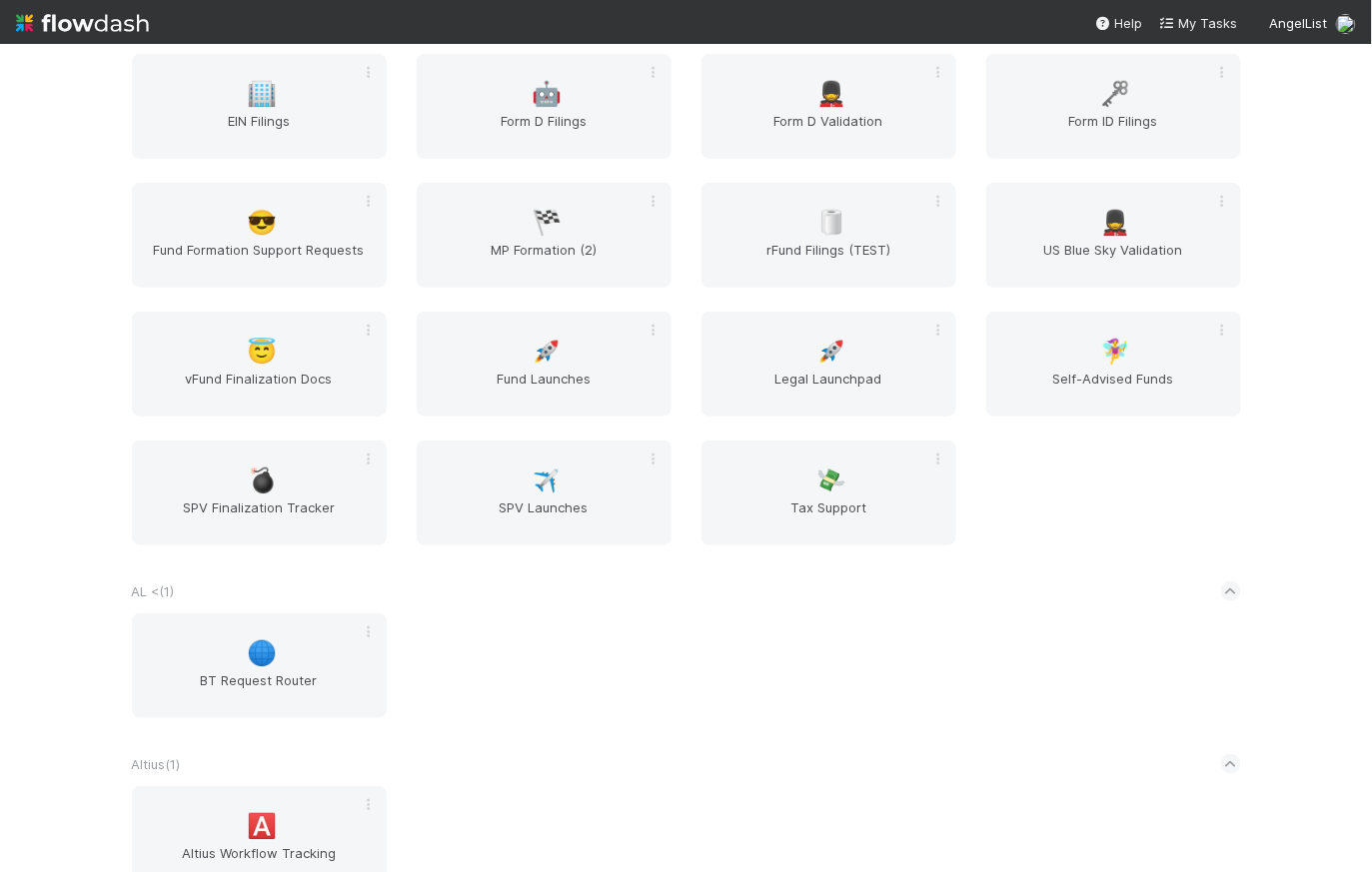 scroll, scrollTop: 0, scrollLeft: 0, axis: both 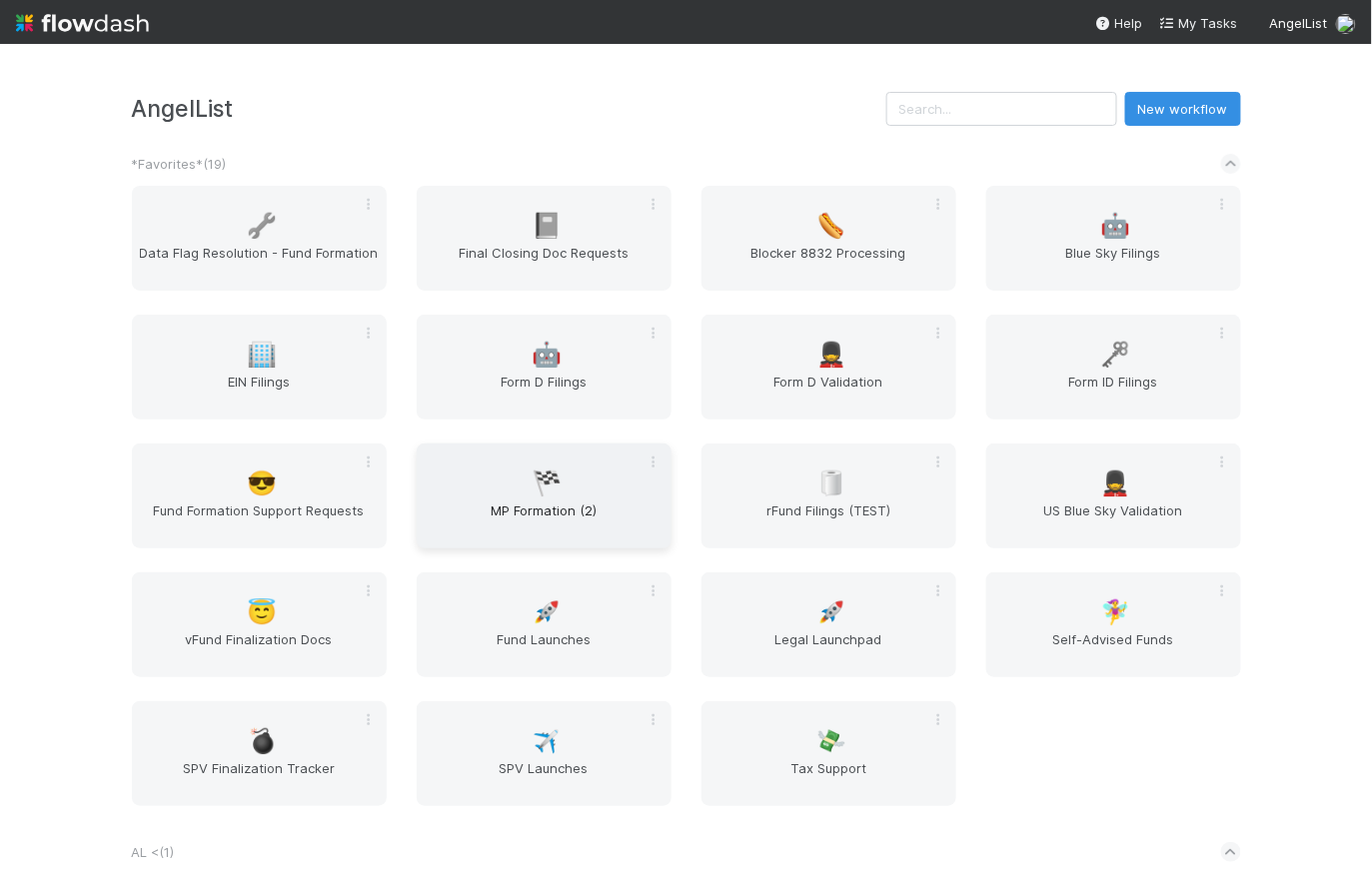click on "MP Formation (2)" at bounding box center [544, 520] 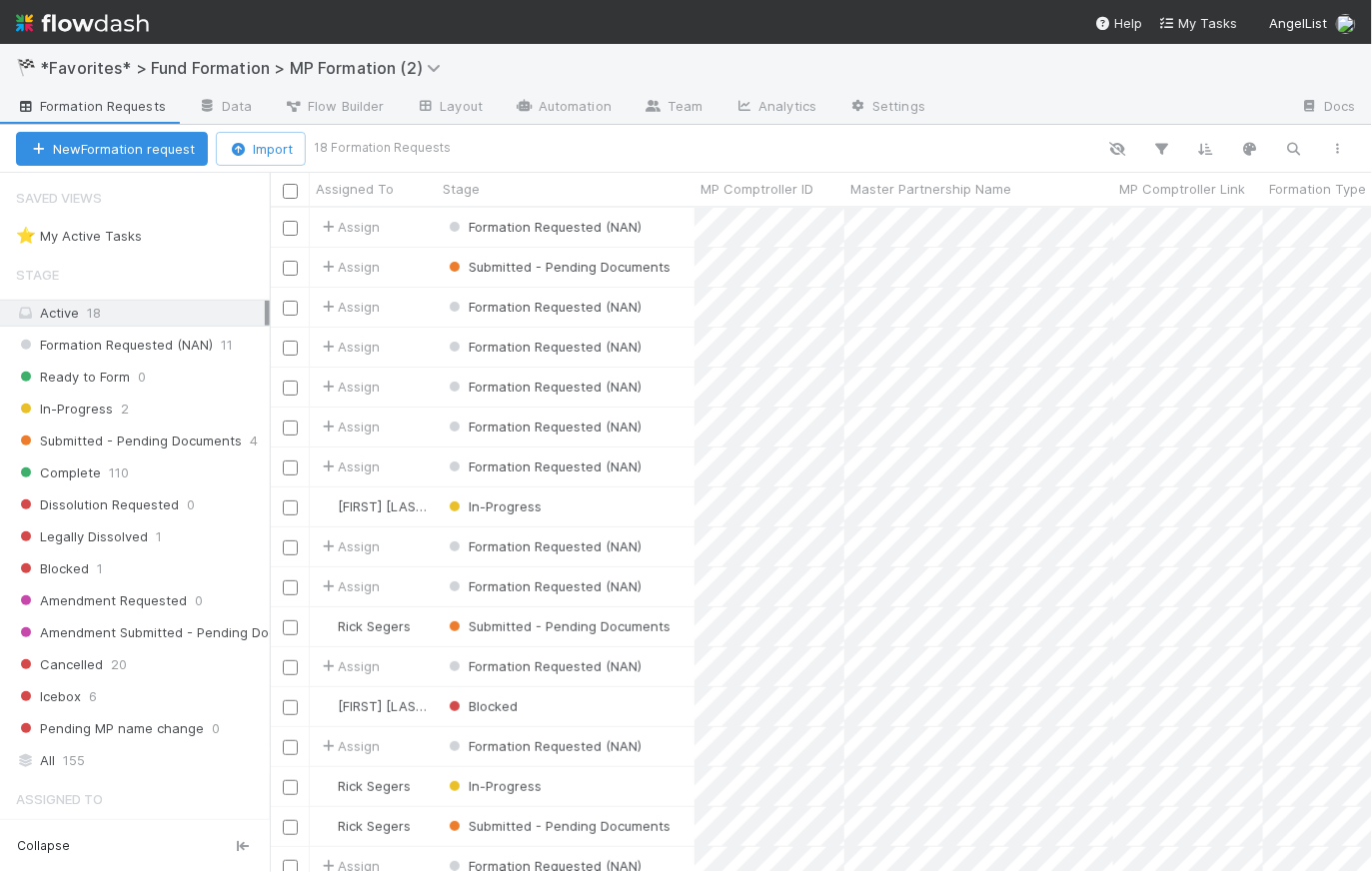 scroll, scrollTop: 14, scrollLeft: 15, axis: both 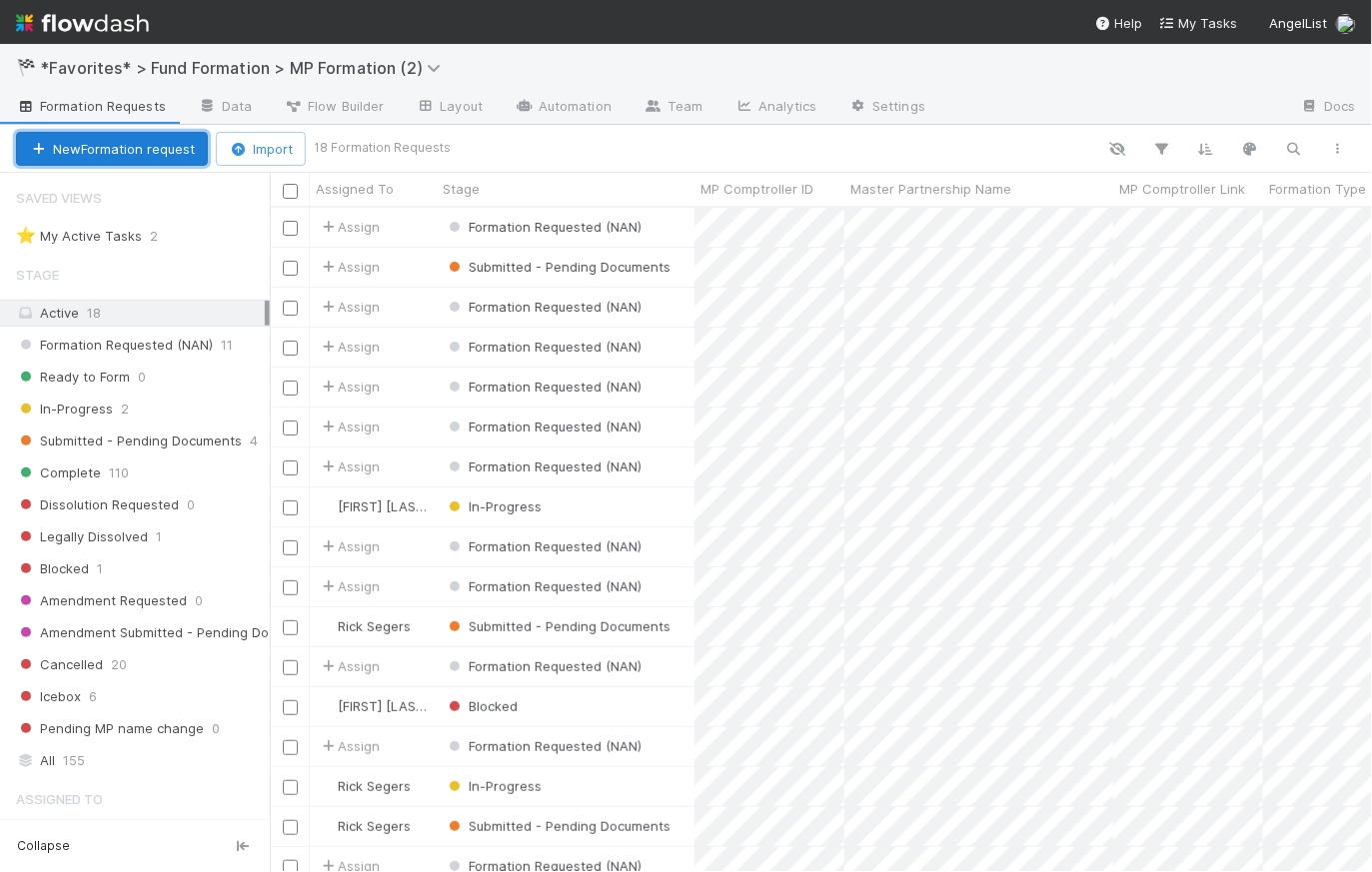 click on "New  Formation request" at bounding box center [112, 149] 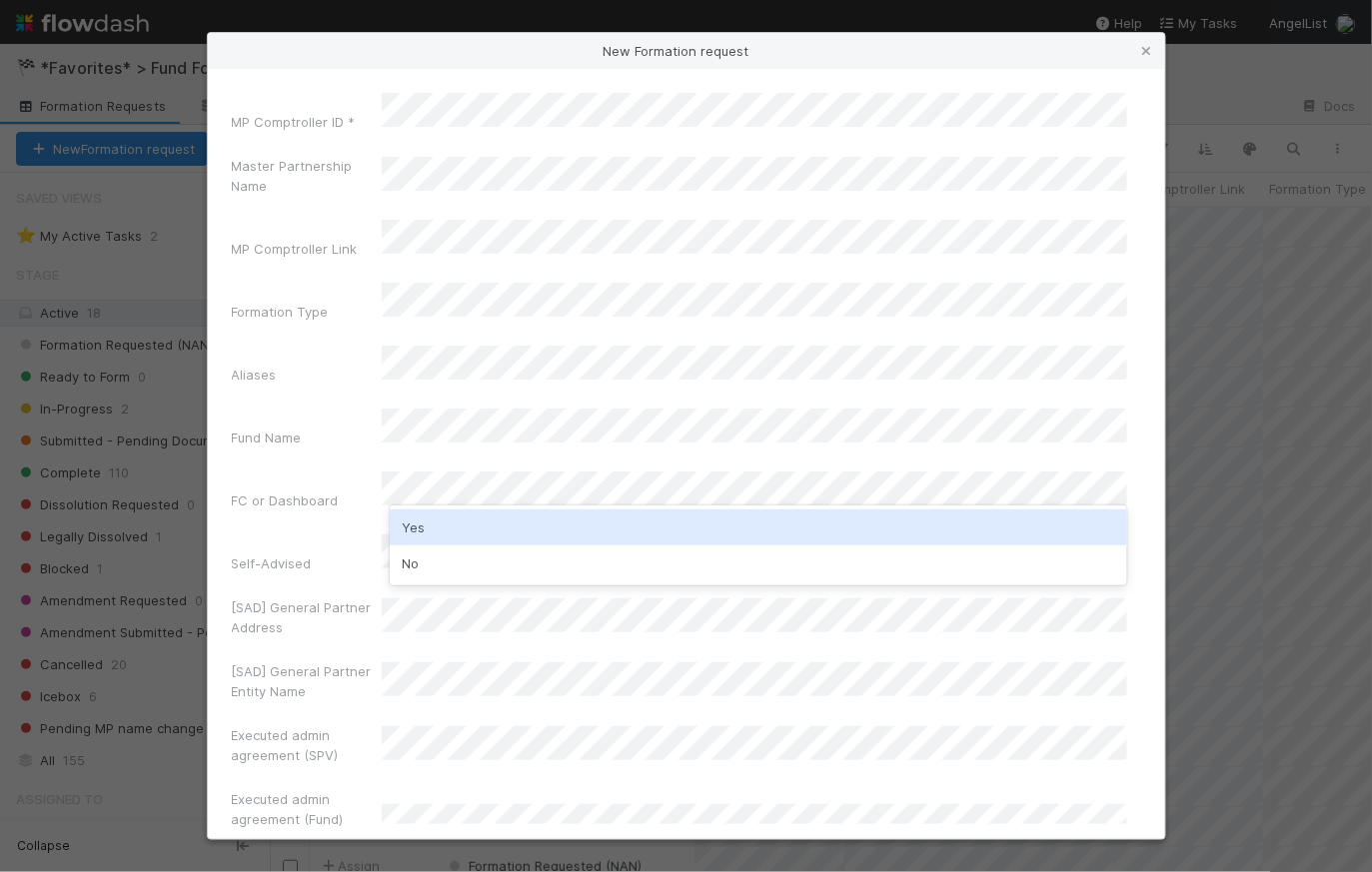 click on "Yes" at bounding box center (758, 527) 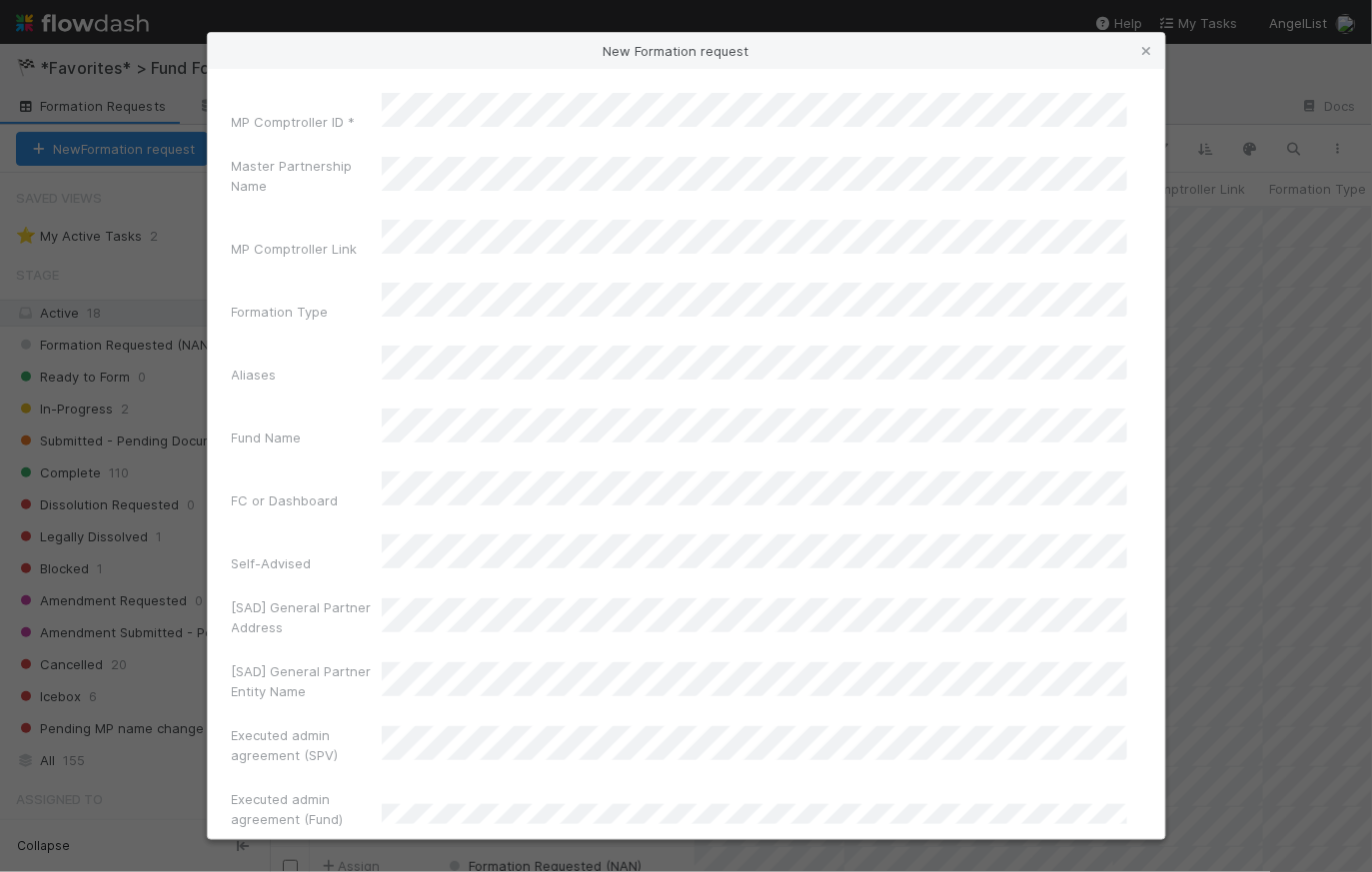 click on "[SAD] General Partner Address" at bounding box center (686, 621) 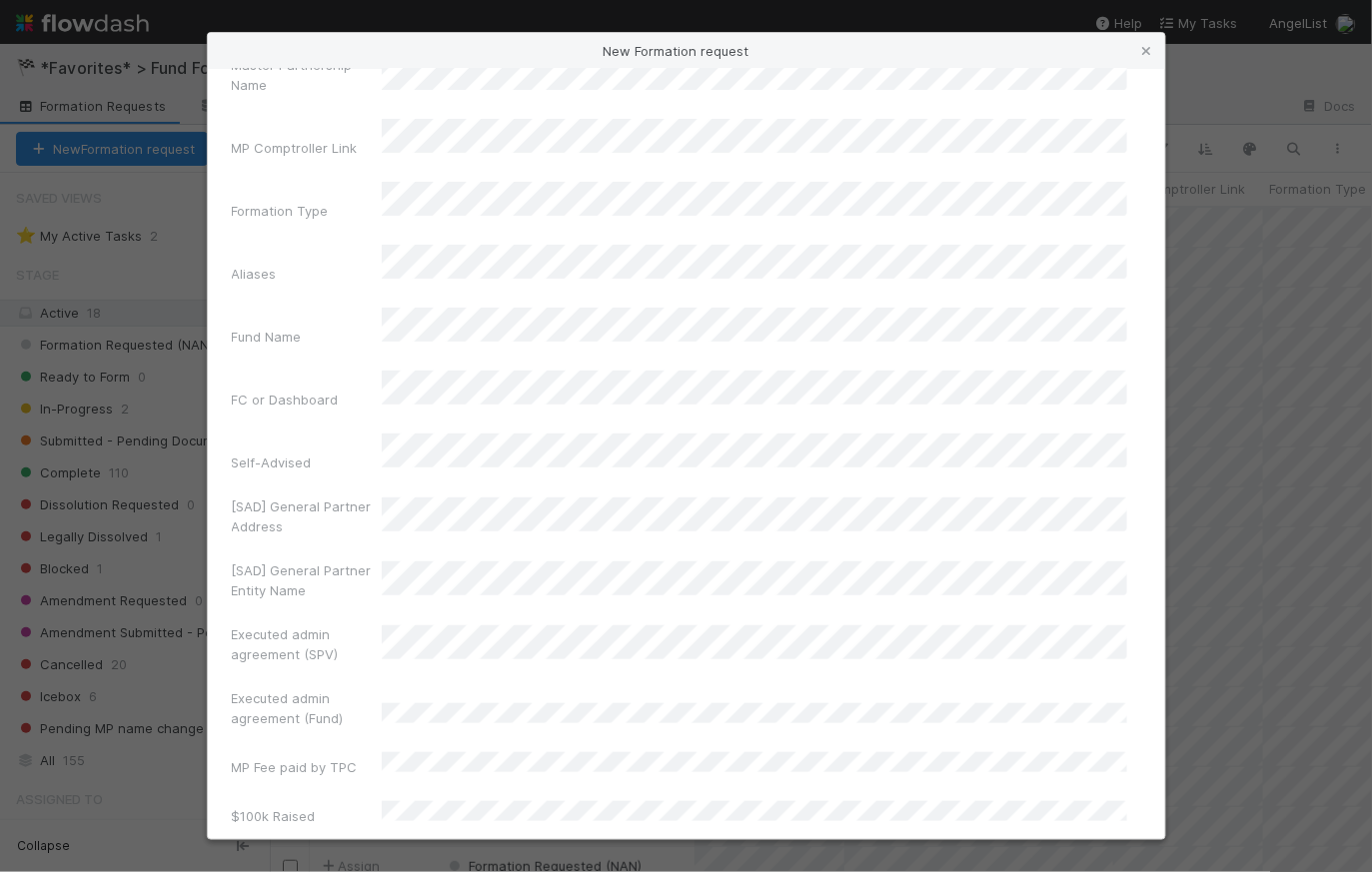 scroll, scrollTop: 127, scrollLeft: 0, axis: vertical 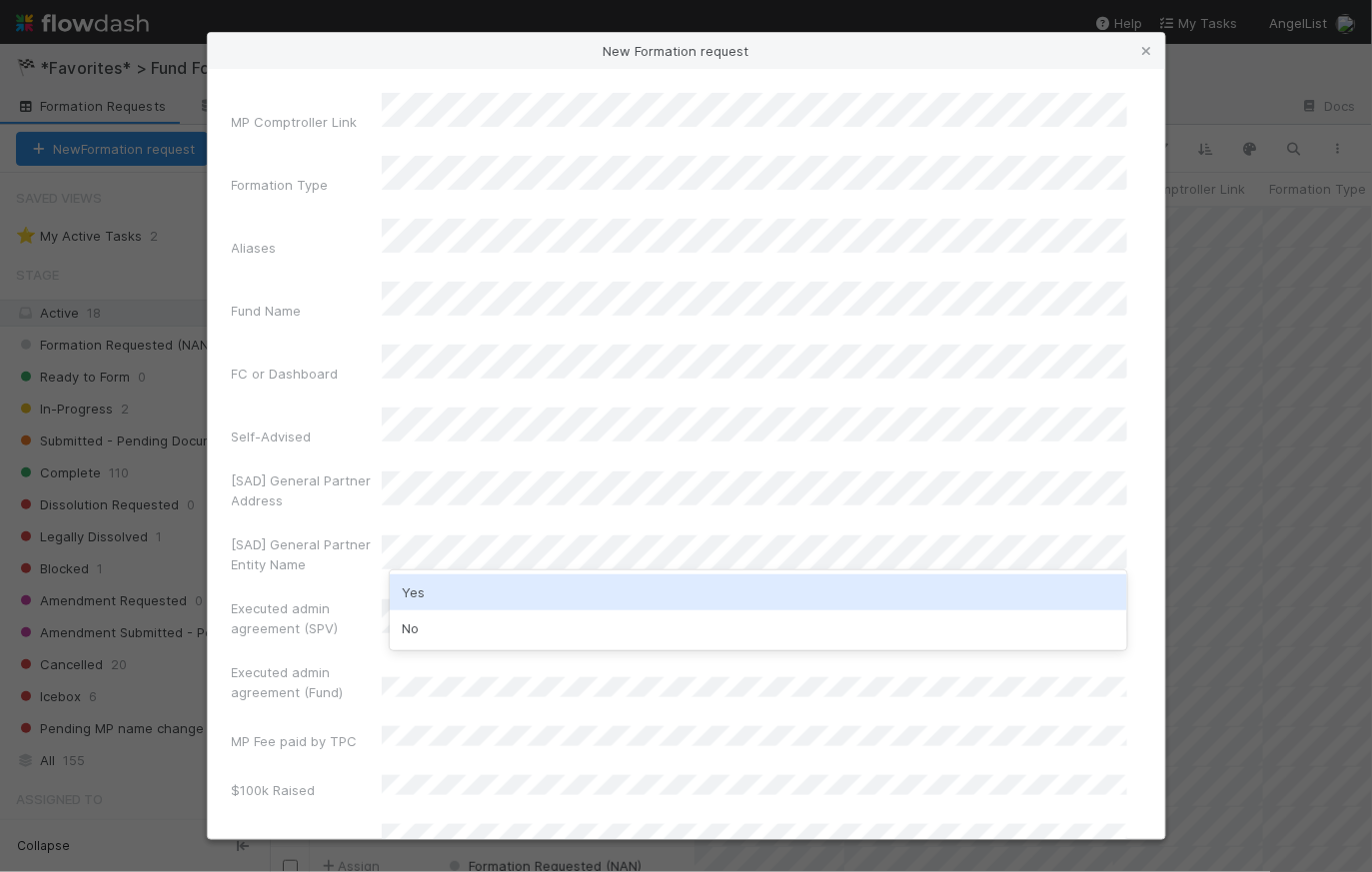 click on "Yes" at bounding box center [758, 592] 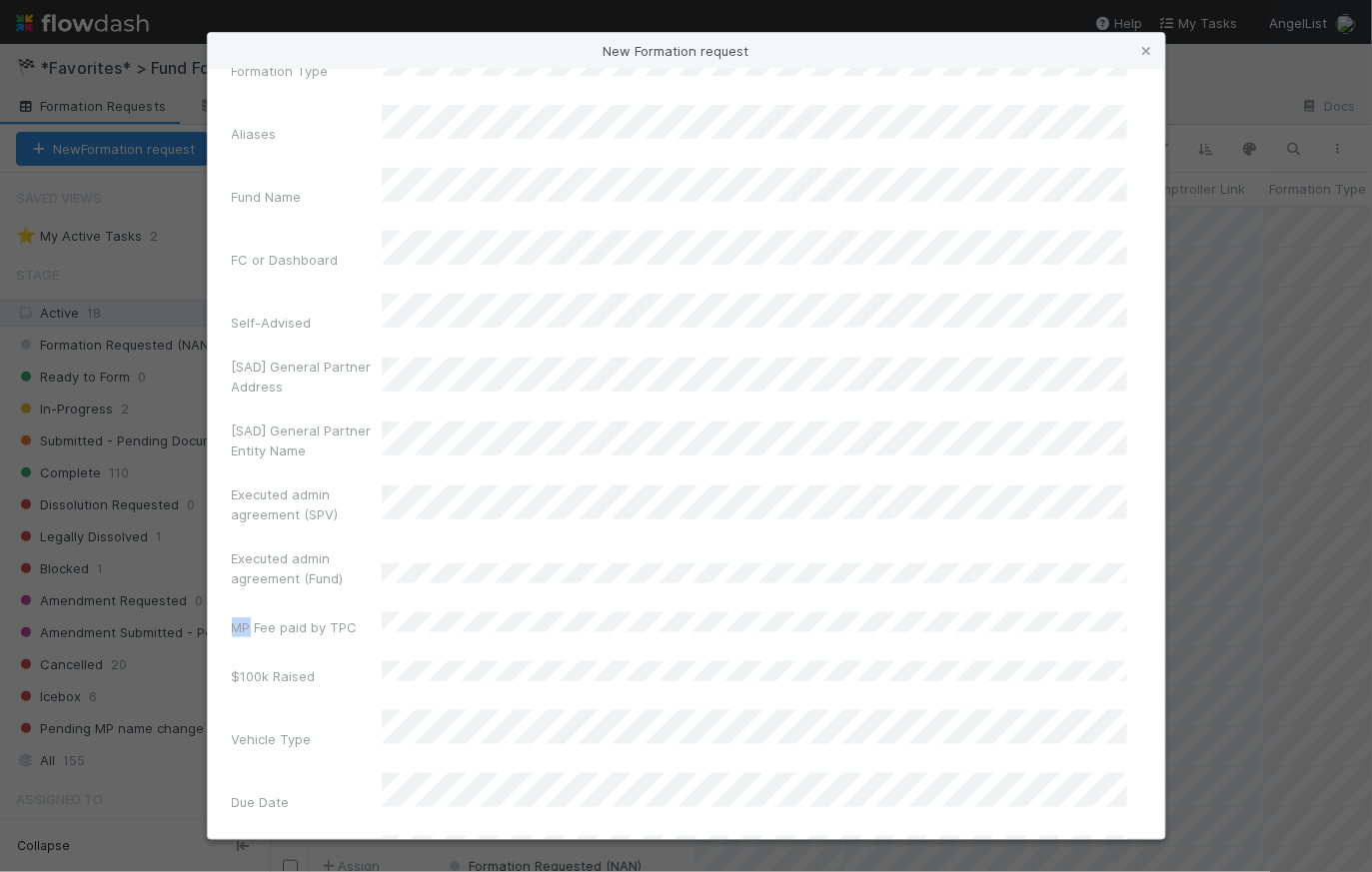 scroll, scrollTop: 292, scrollLeft: 0, axis: vertical 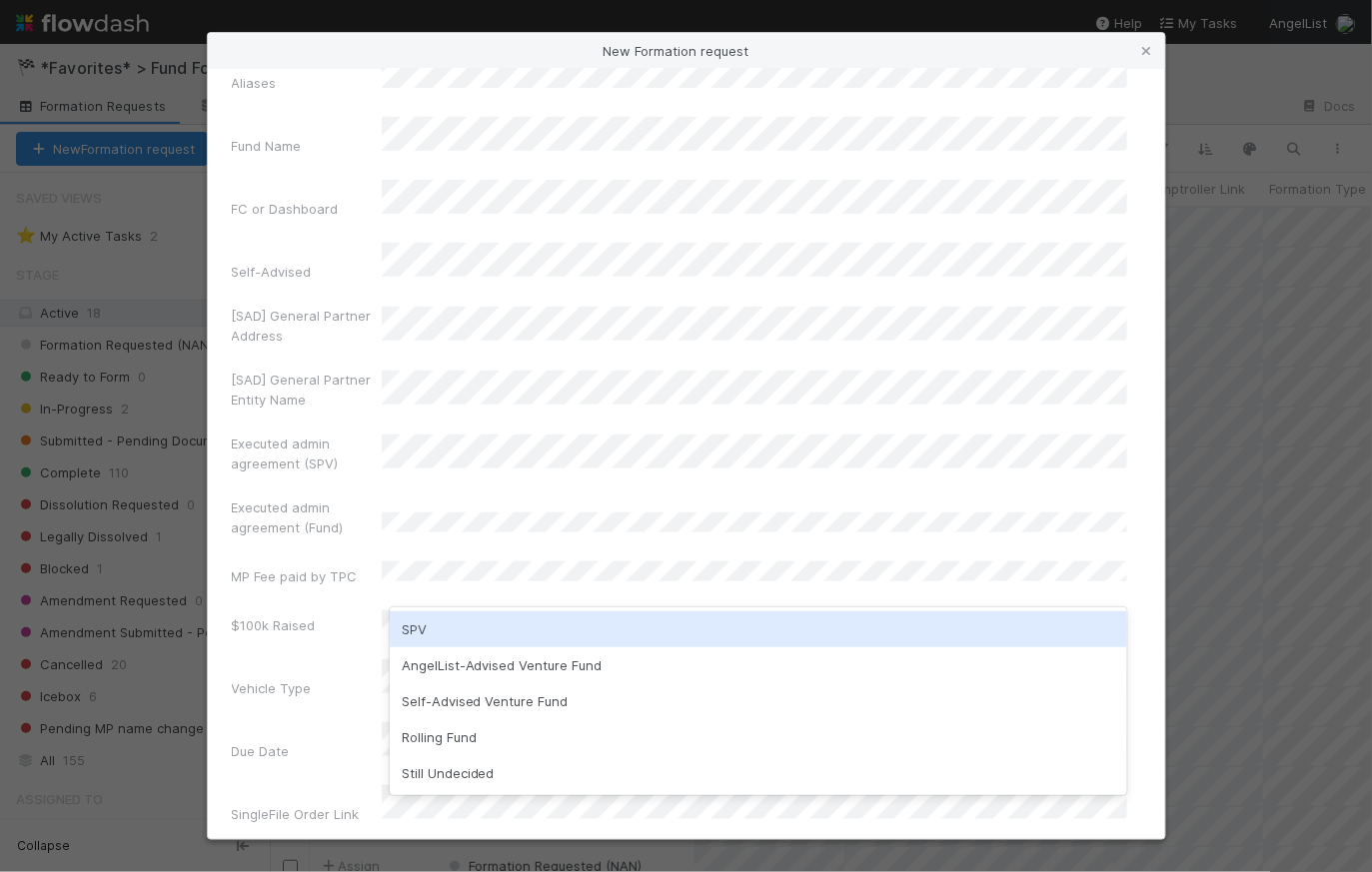 click on "SPV" at bounding box center [758, 629] 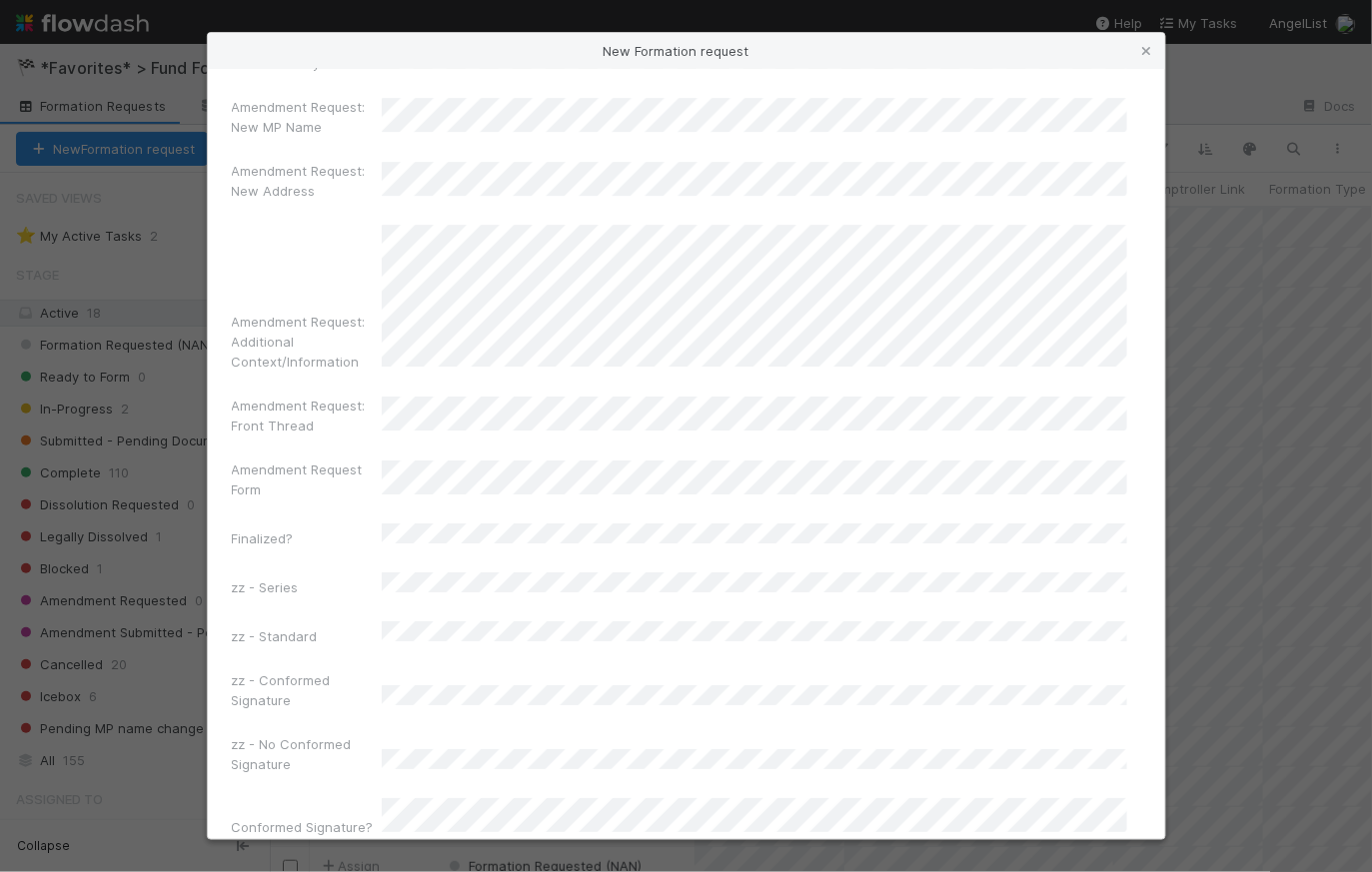 scroll, scrollTop: 1729, scrollLeft: 0, axis: vertical 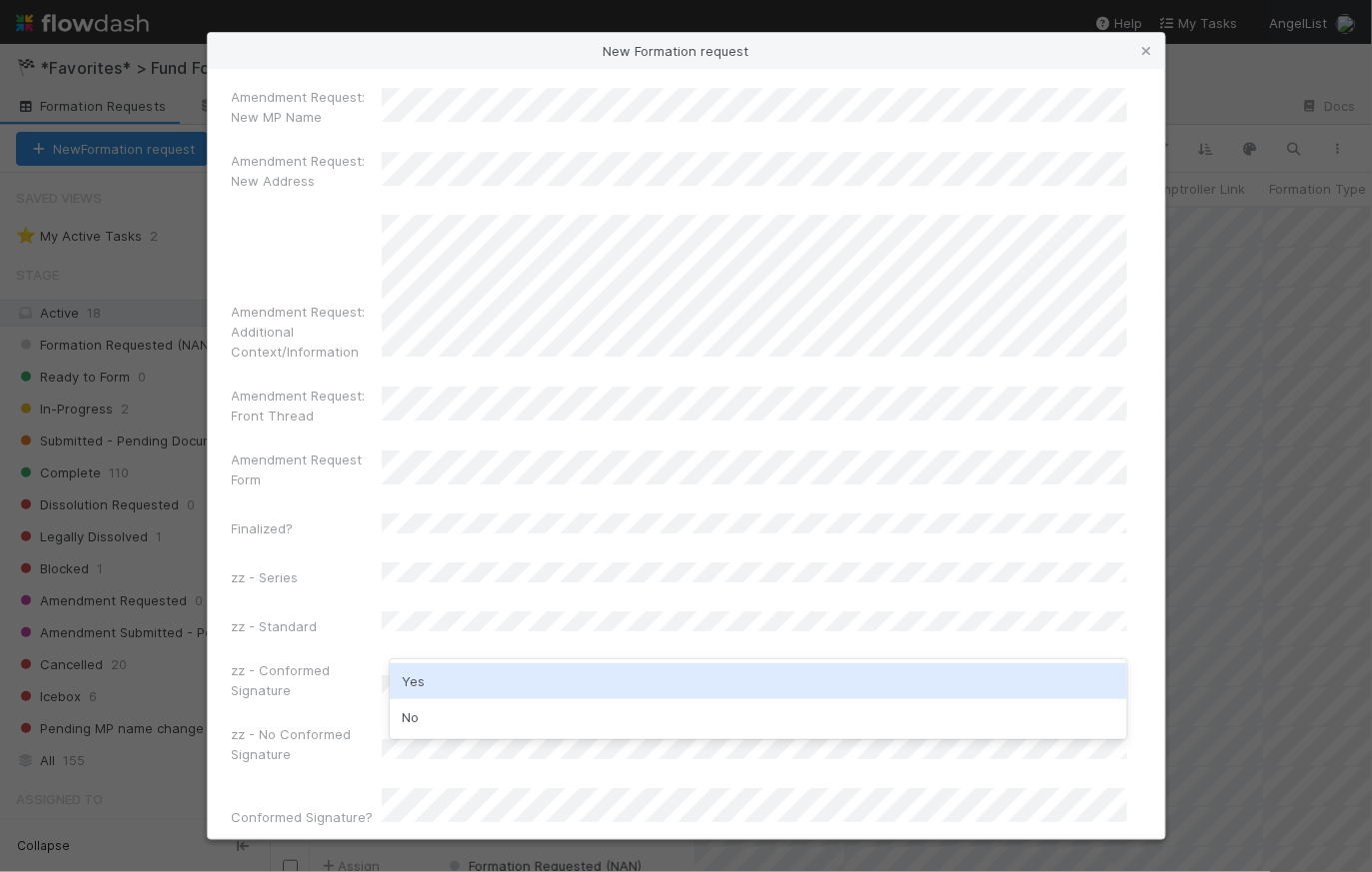 click on "Yes" at bounding box center [758, 681] 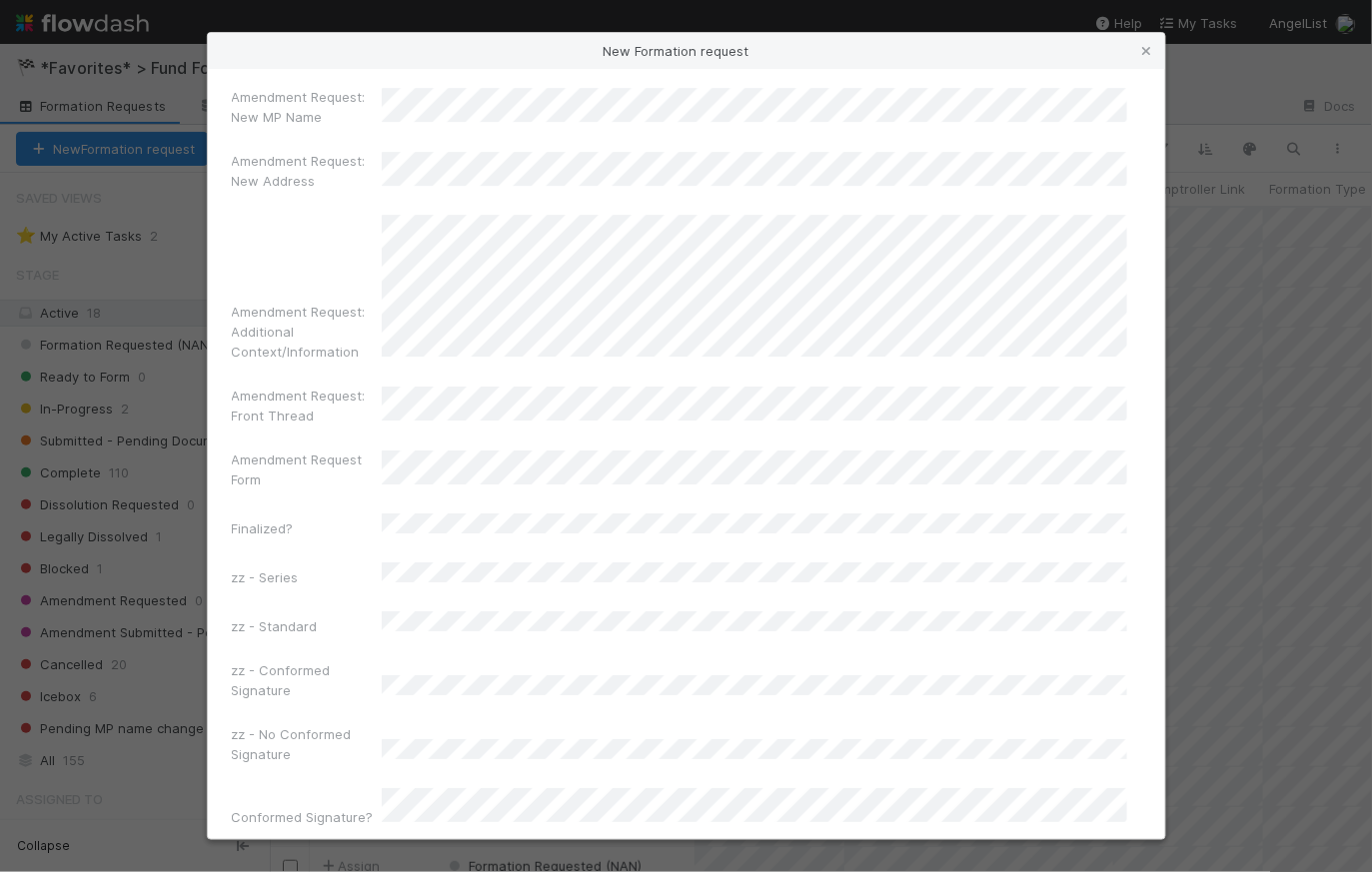 click on "Create Formation request" at bounding box center [686, 1004] 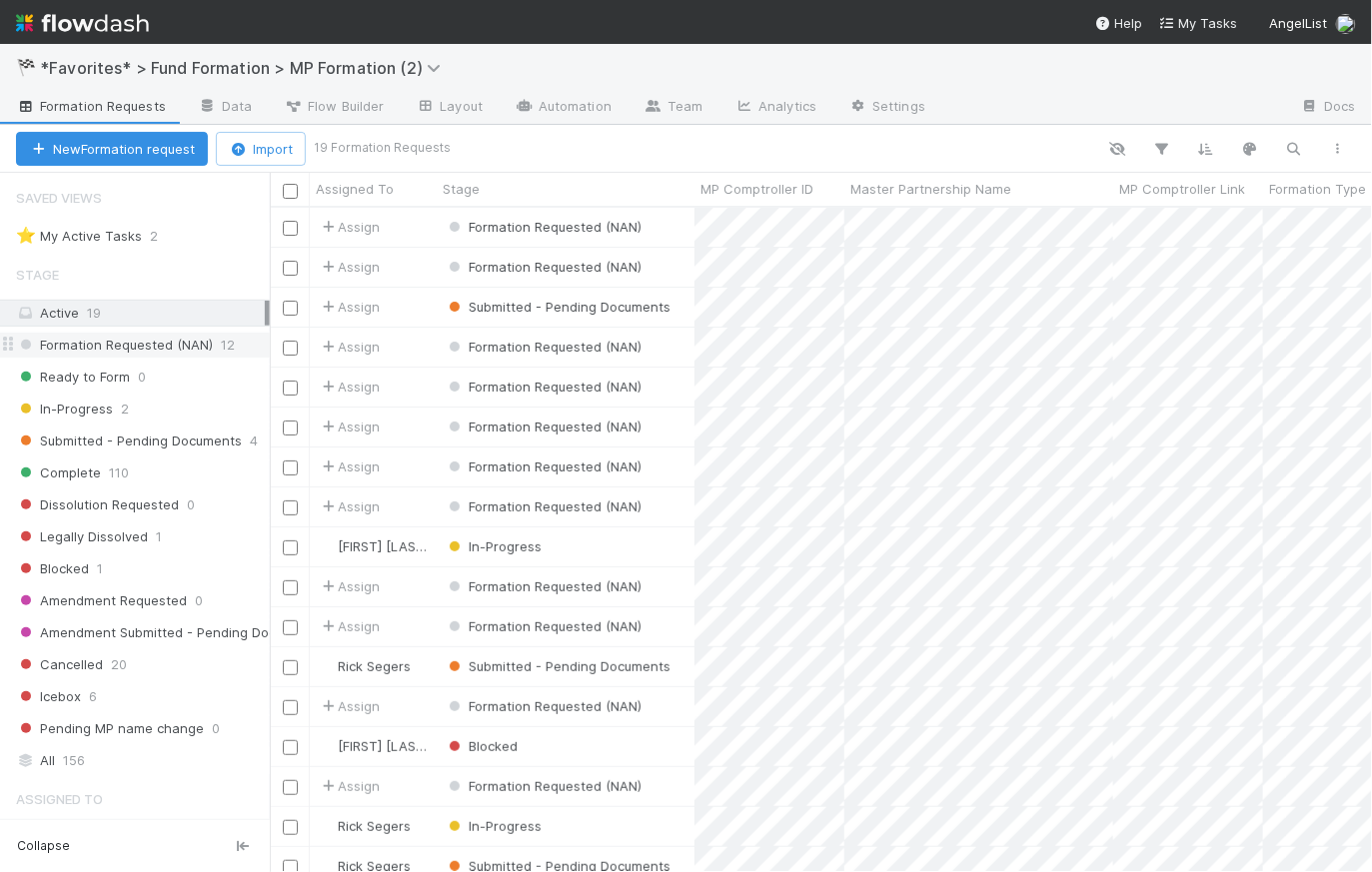 click on "Formation Requested (NAN)" at bounding box center (114, 345) 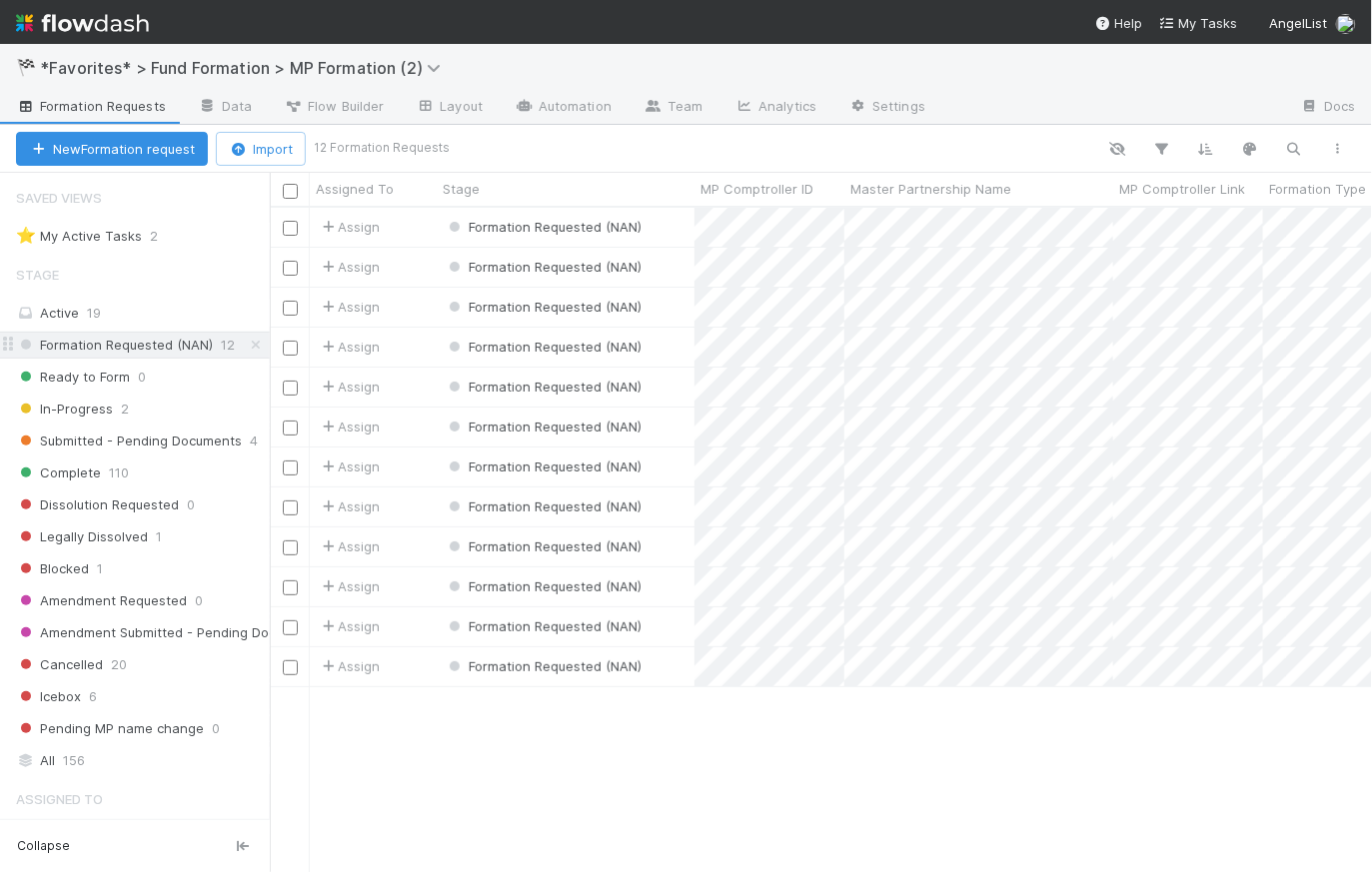 scroll, scrollTop: 14, scrollLeft: 15, axis: both 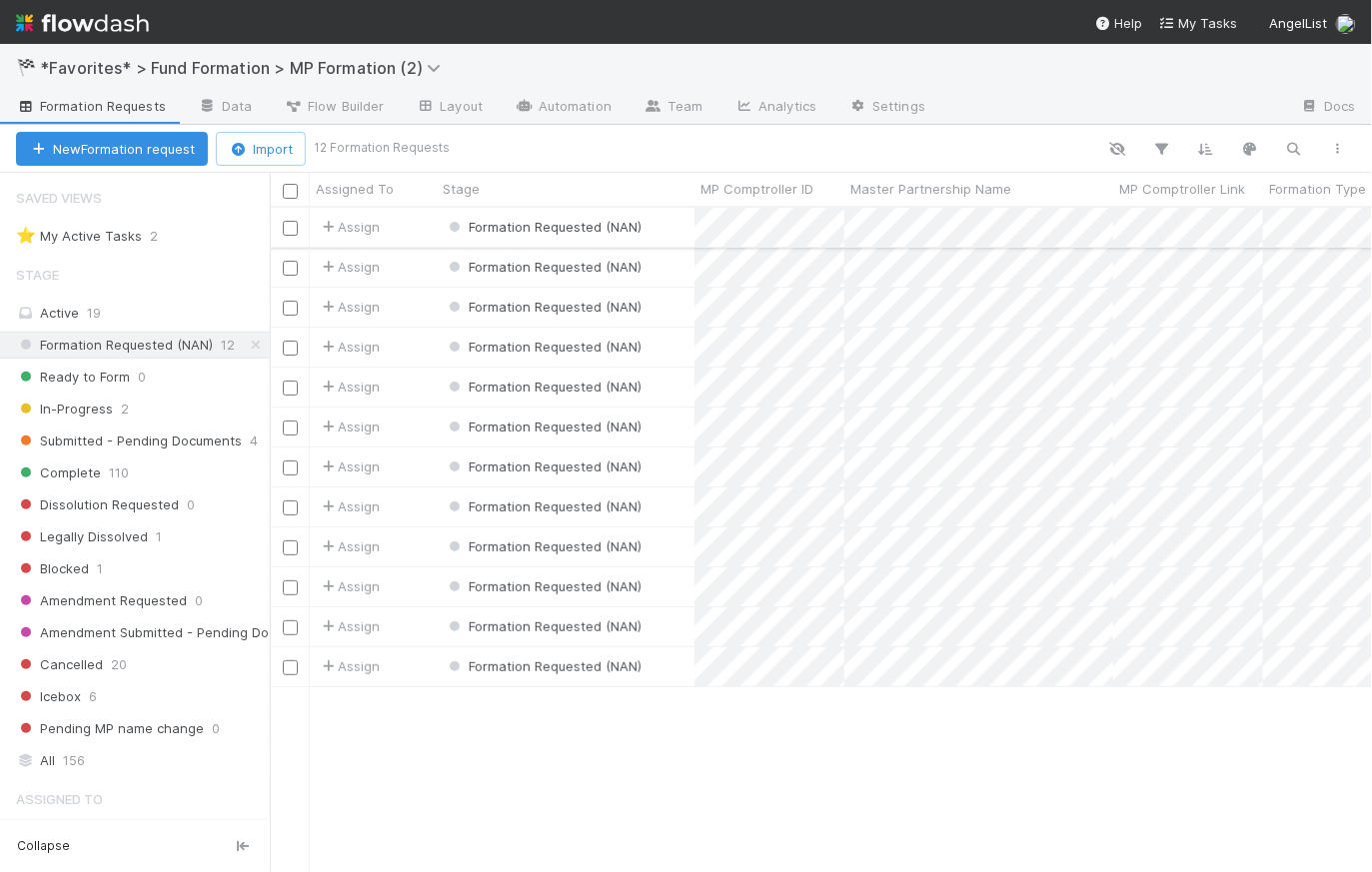 click on "Formation Requested (NAN)" at bounding box center [566, 227] 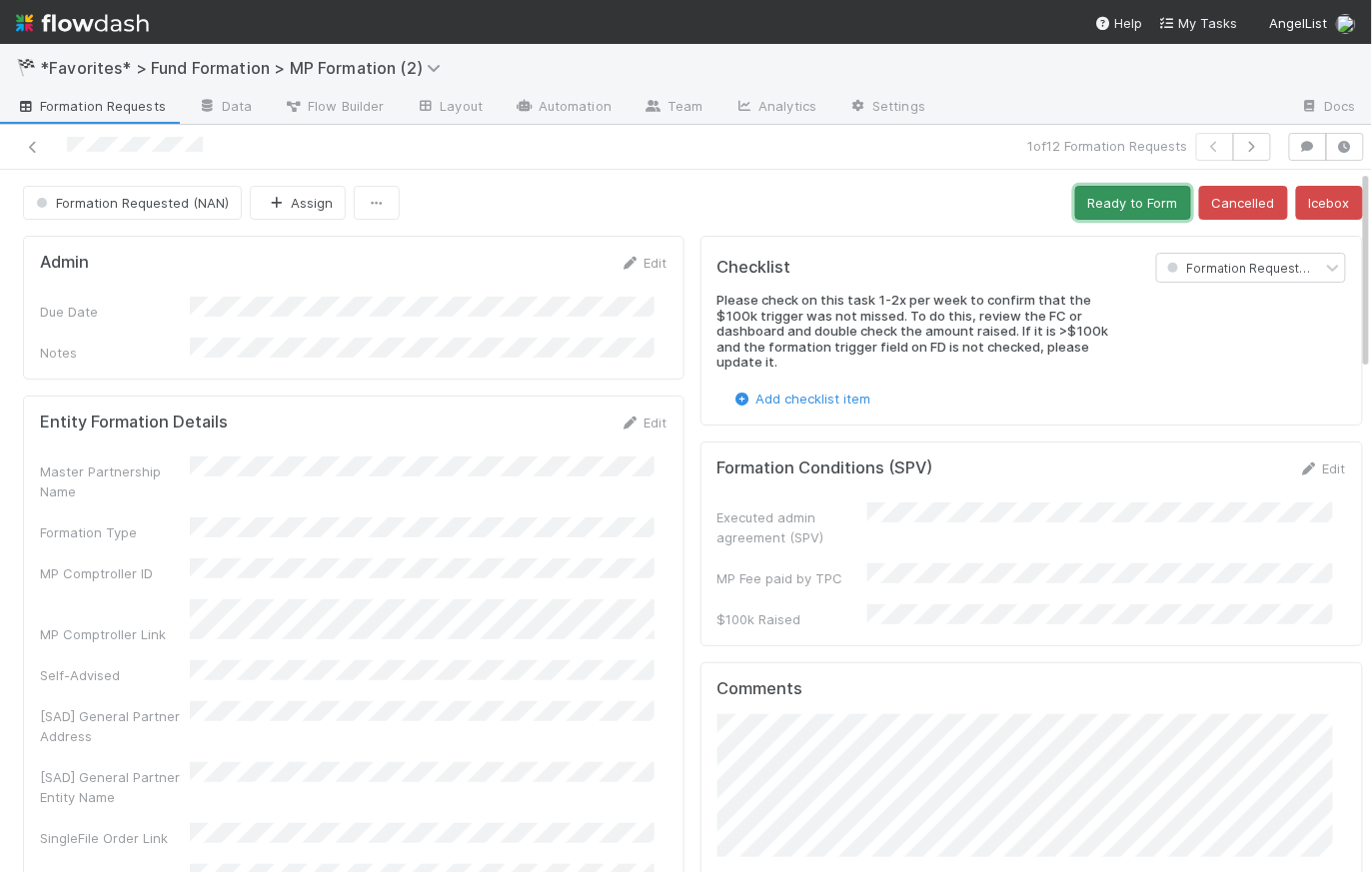 click on "Ready to Form" at bounding box center [1133, 203] 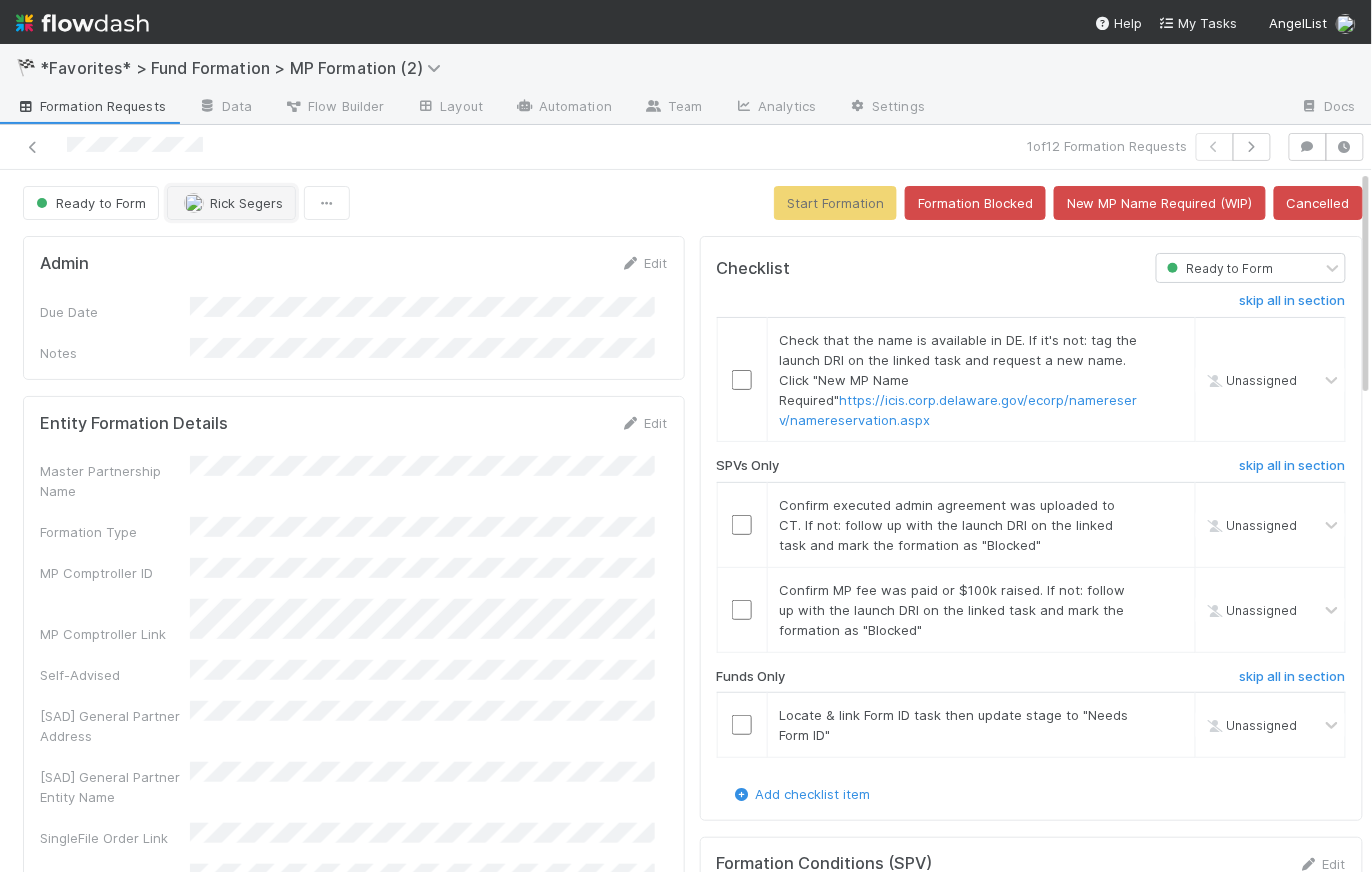 click on "Rick Segers" at bounding box center (246, 203) 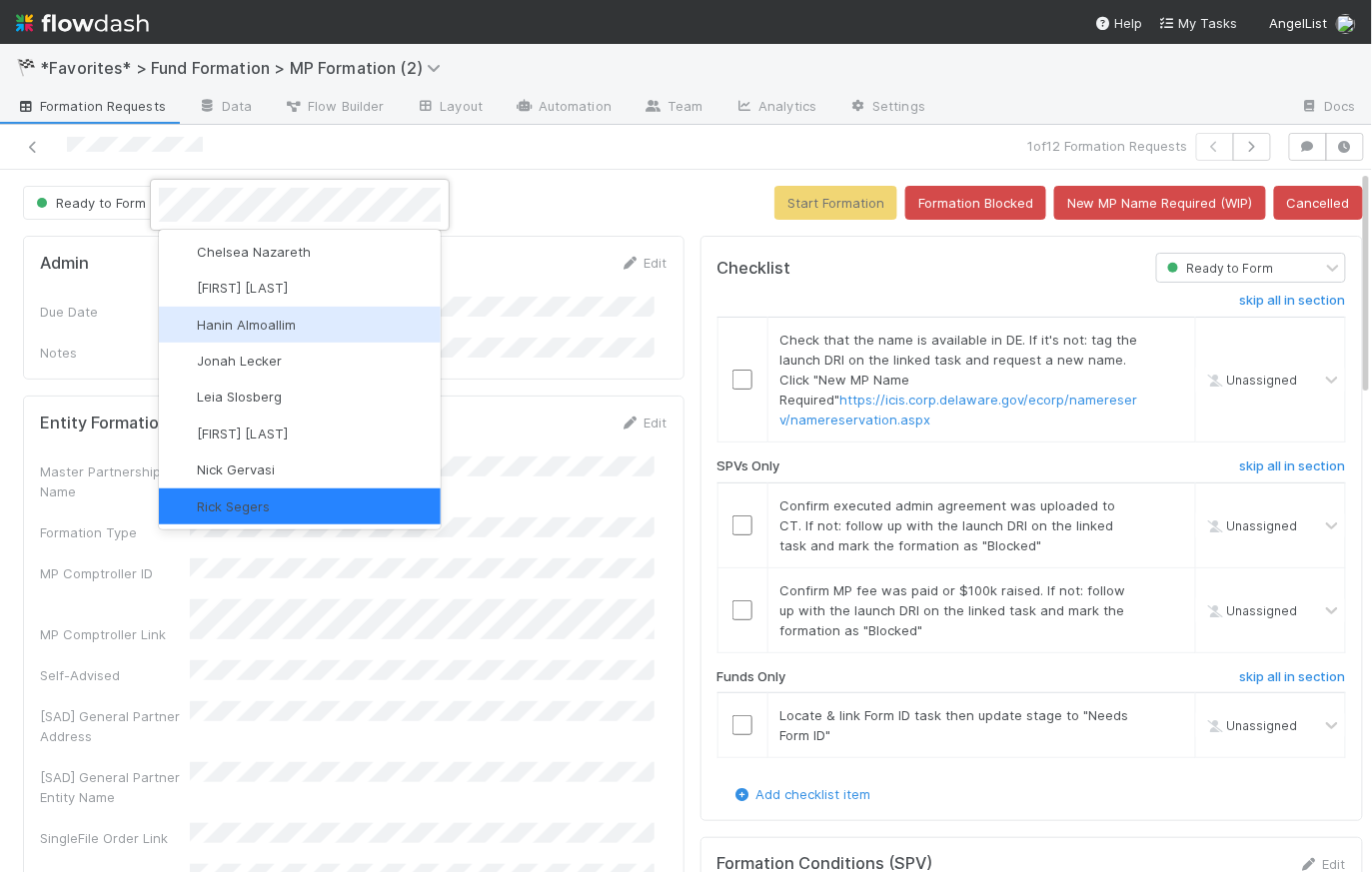 scroll, scrollTop: 0, scrollLeft: 0, axis: both 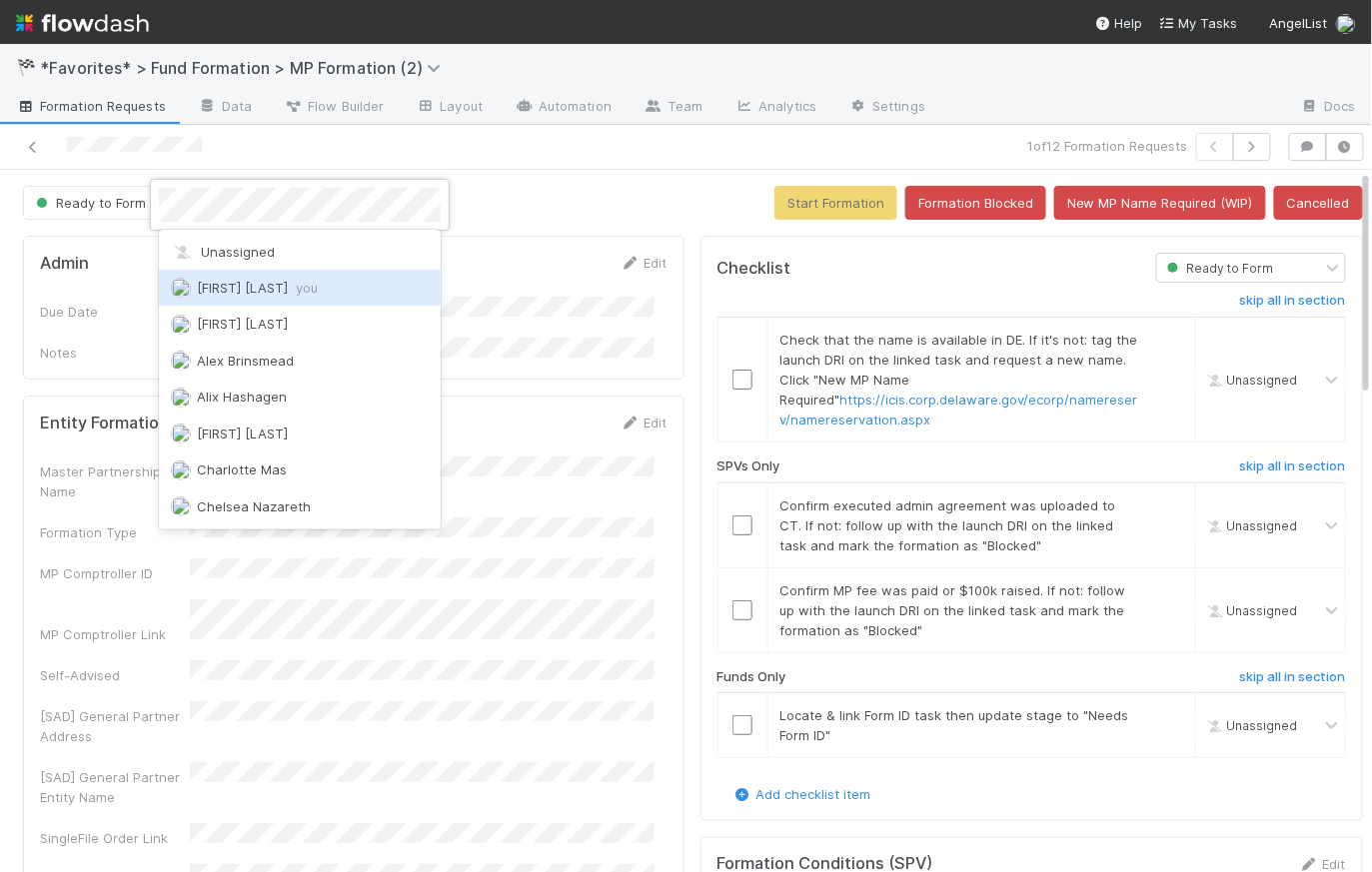 click on "Catherine  Lambright  you" at bounding box center [257, 288] 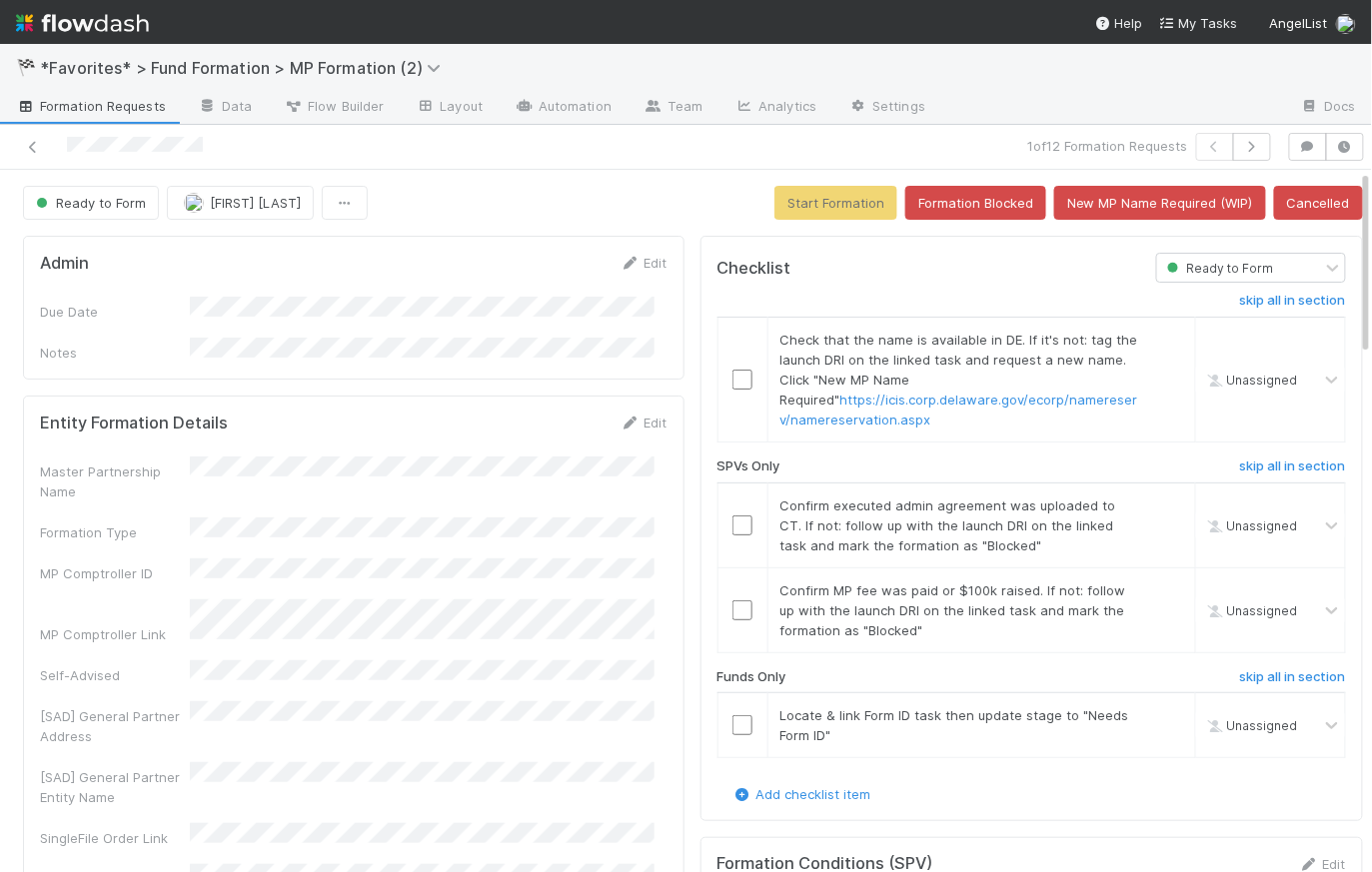 click on "Ready to Form Catherine  Lambright  Start Formation Formation Blocked  New MP Name Required (WIP) Cancelled" at bounding box center [692, 203] 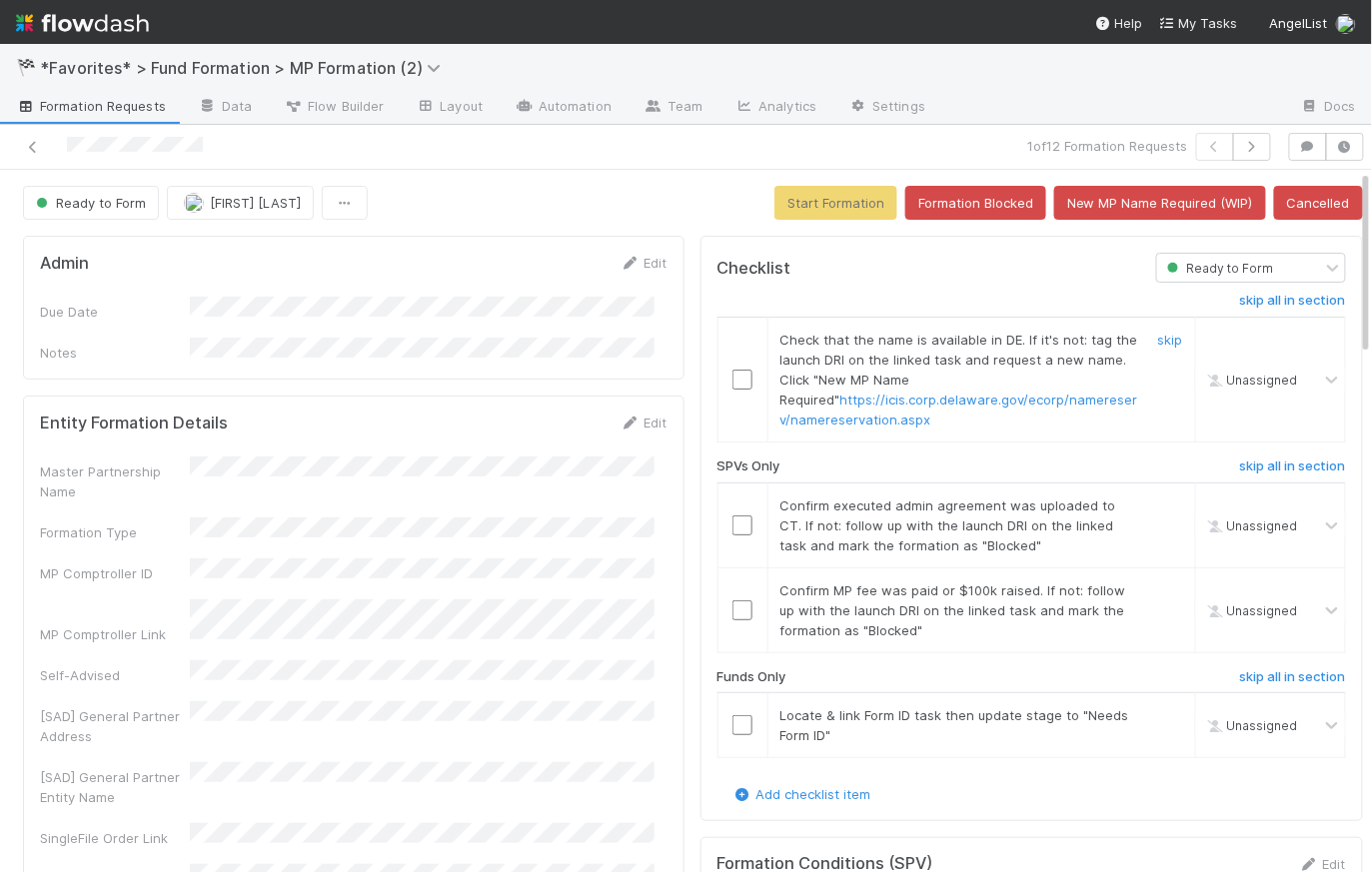 click at bounding box center (742, 380) 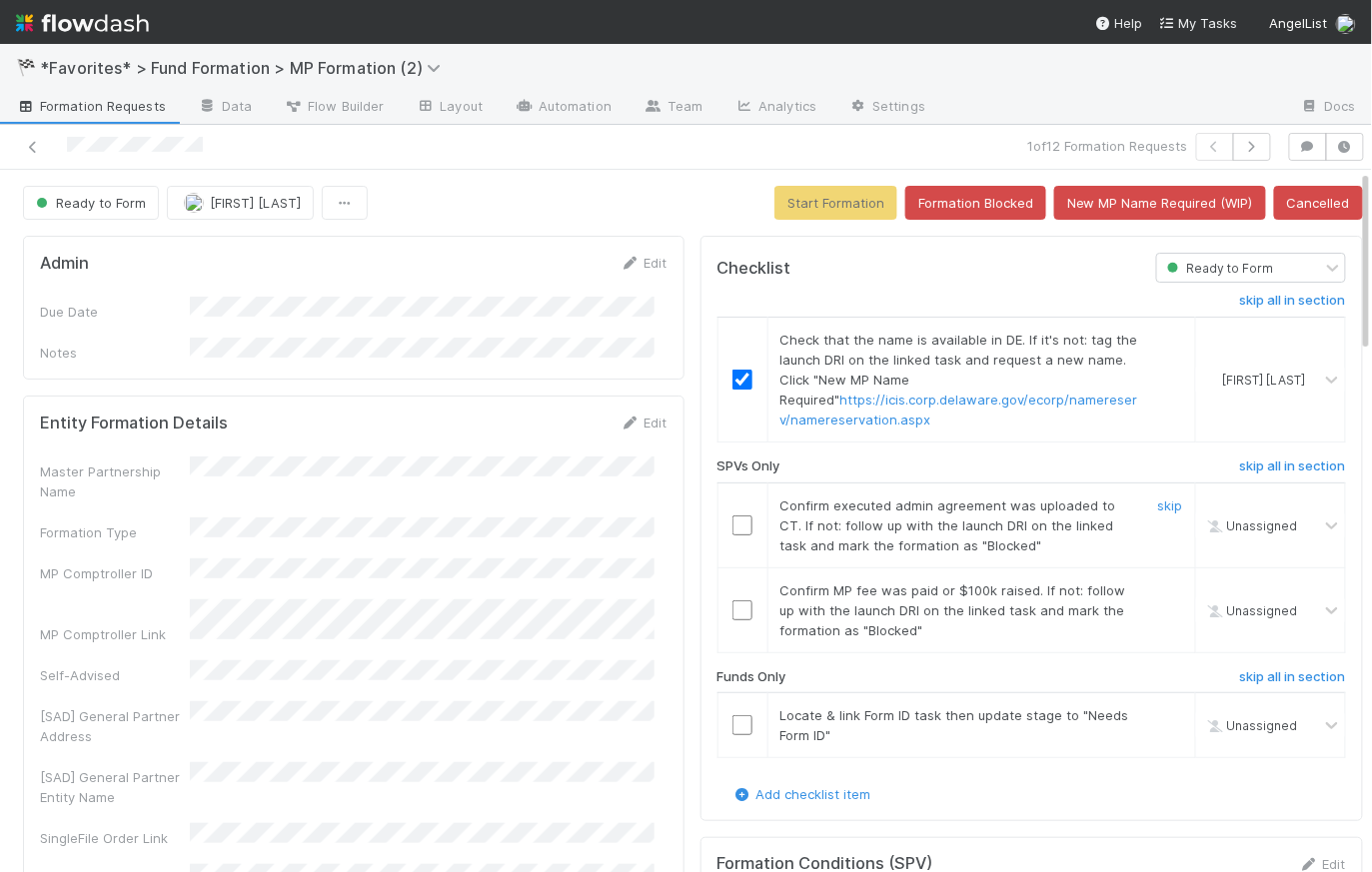 click at bounding box center (742, 524) 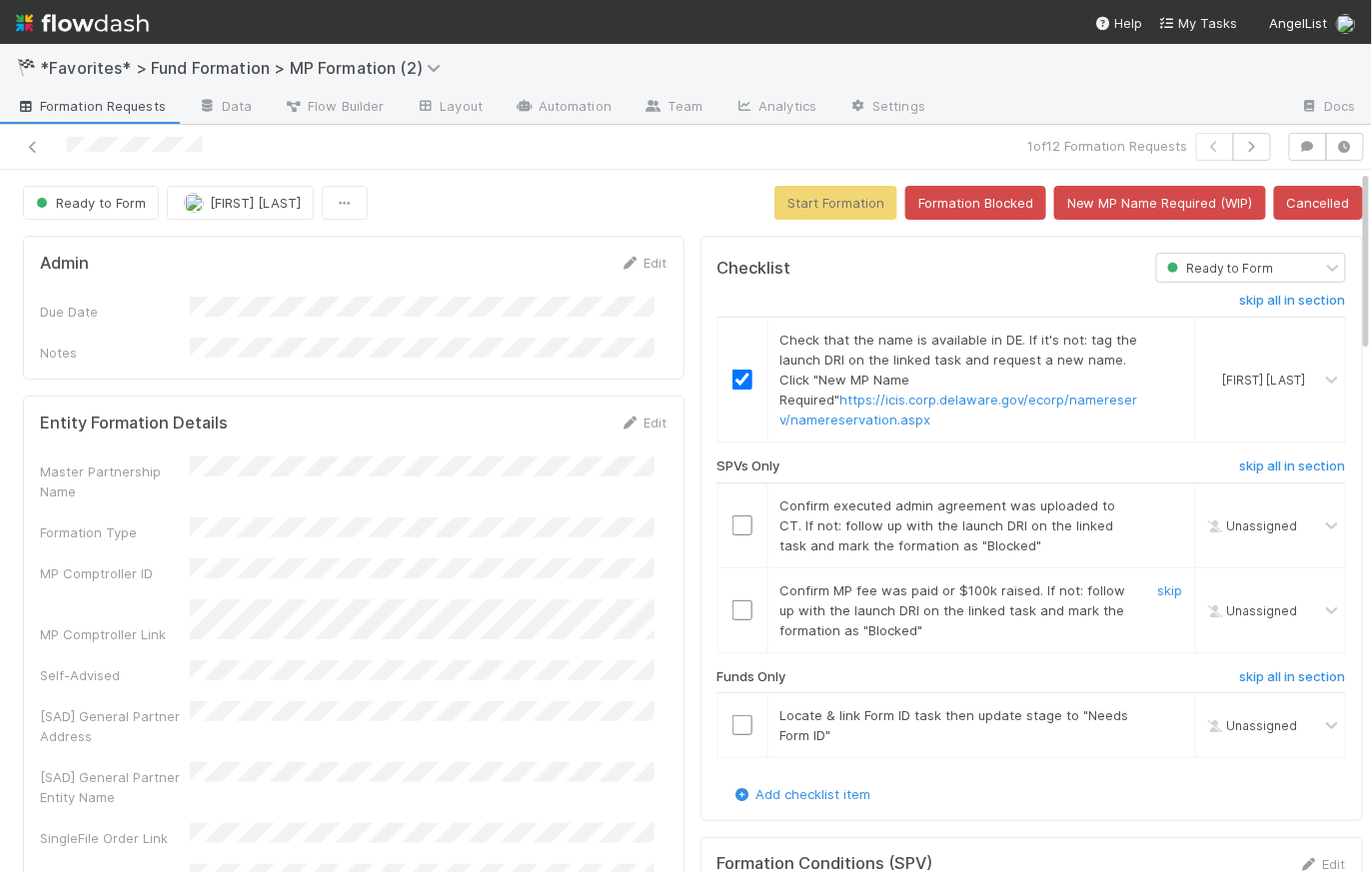 click at bounding box center (742, 610) 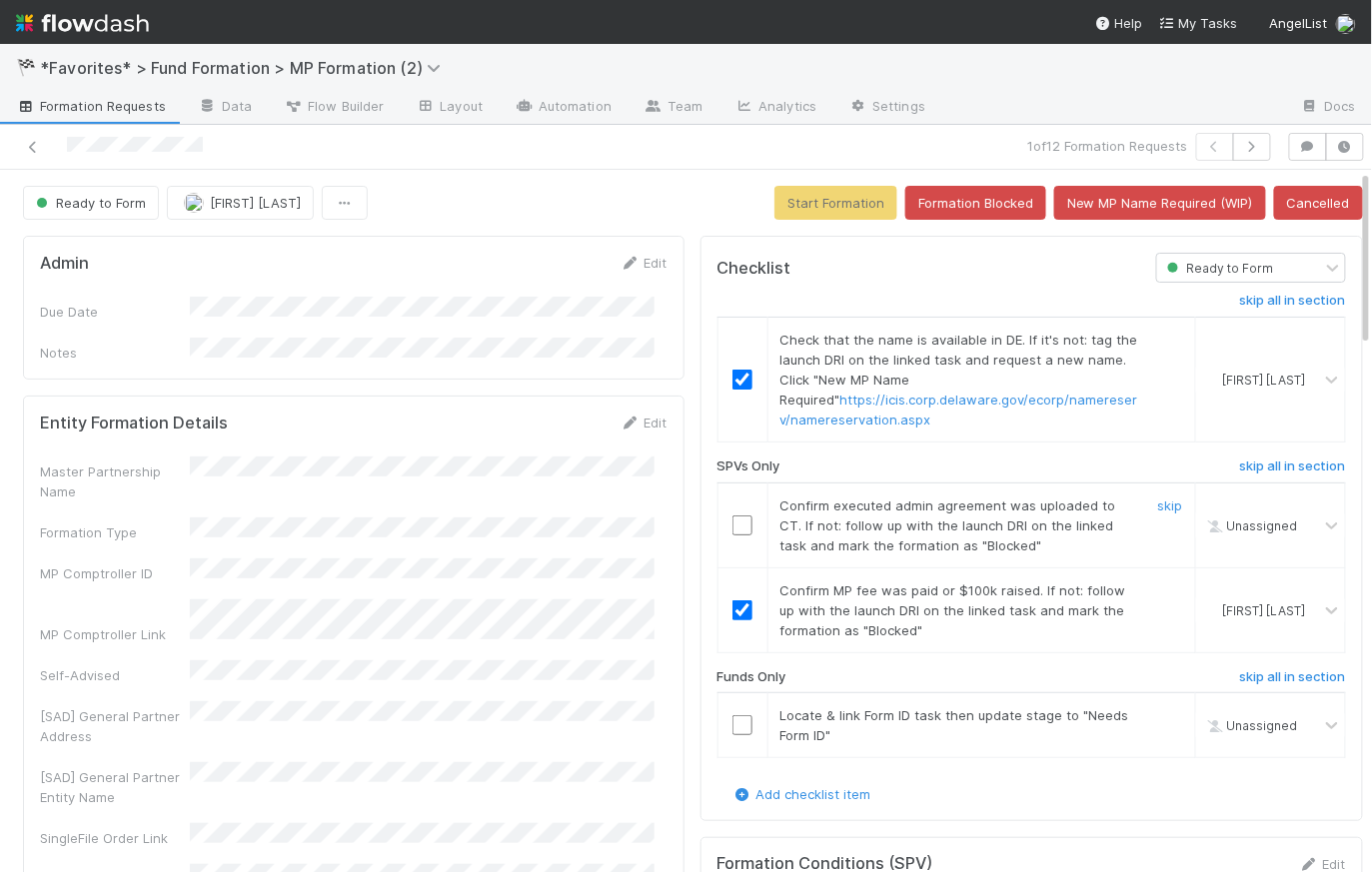 click at bounding box center [742, 525] 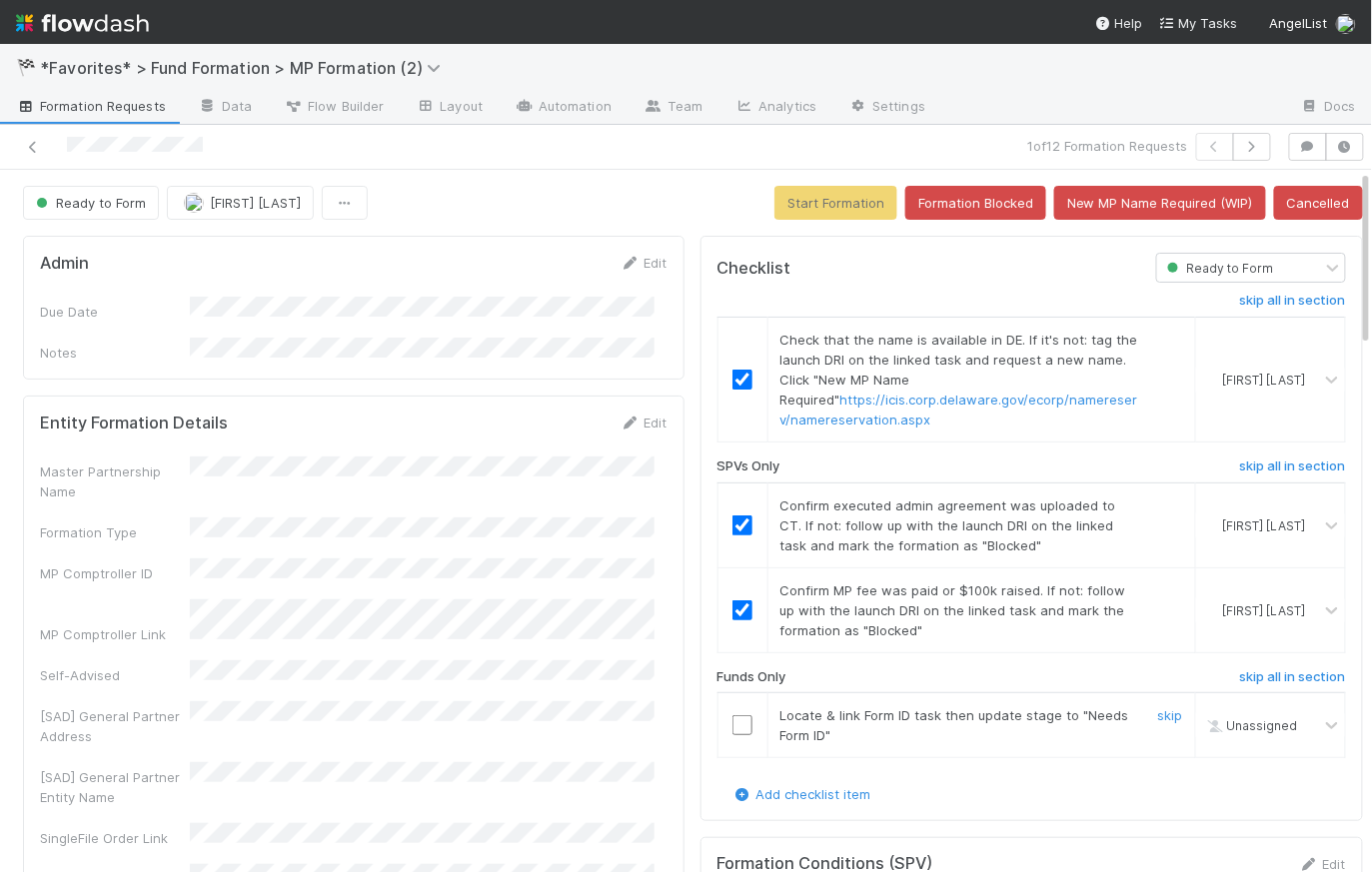 click at bounding box center [742, 725] 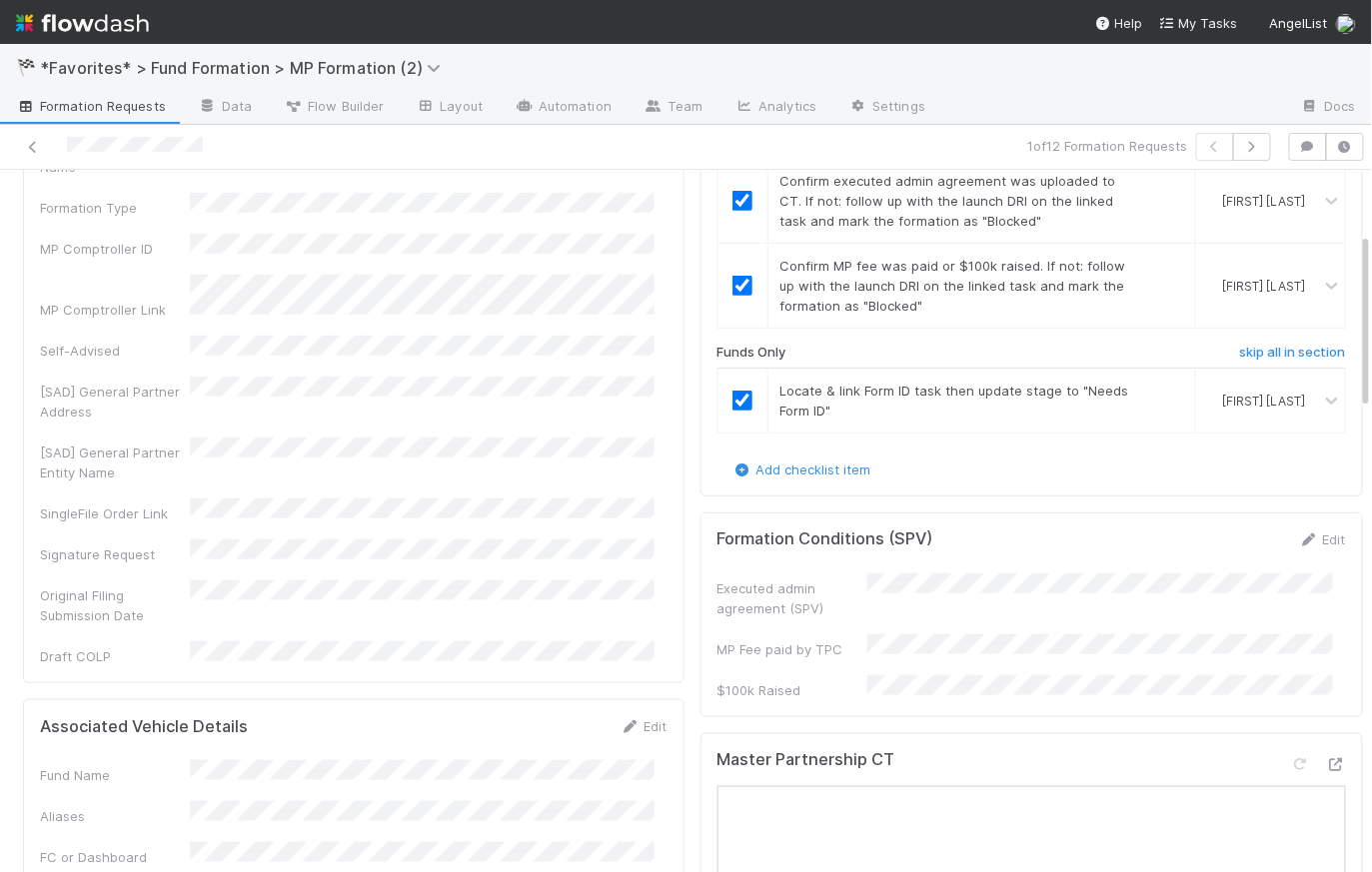 scroll, scrollTop: 0, scrollLeft: 0, axis: both 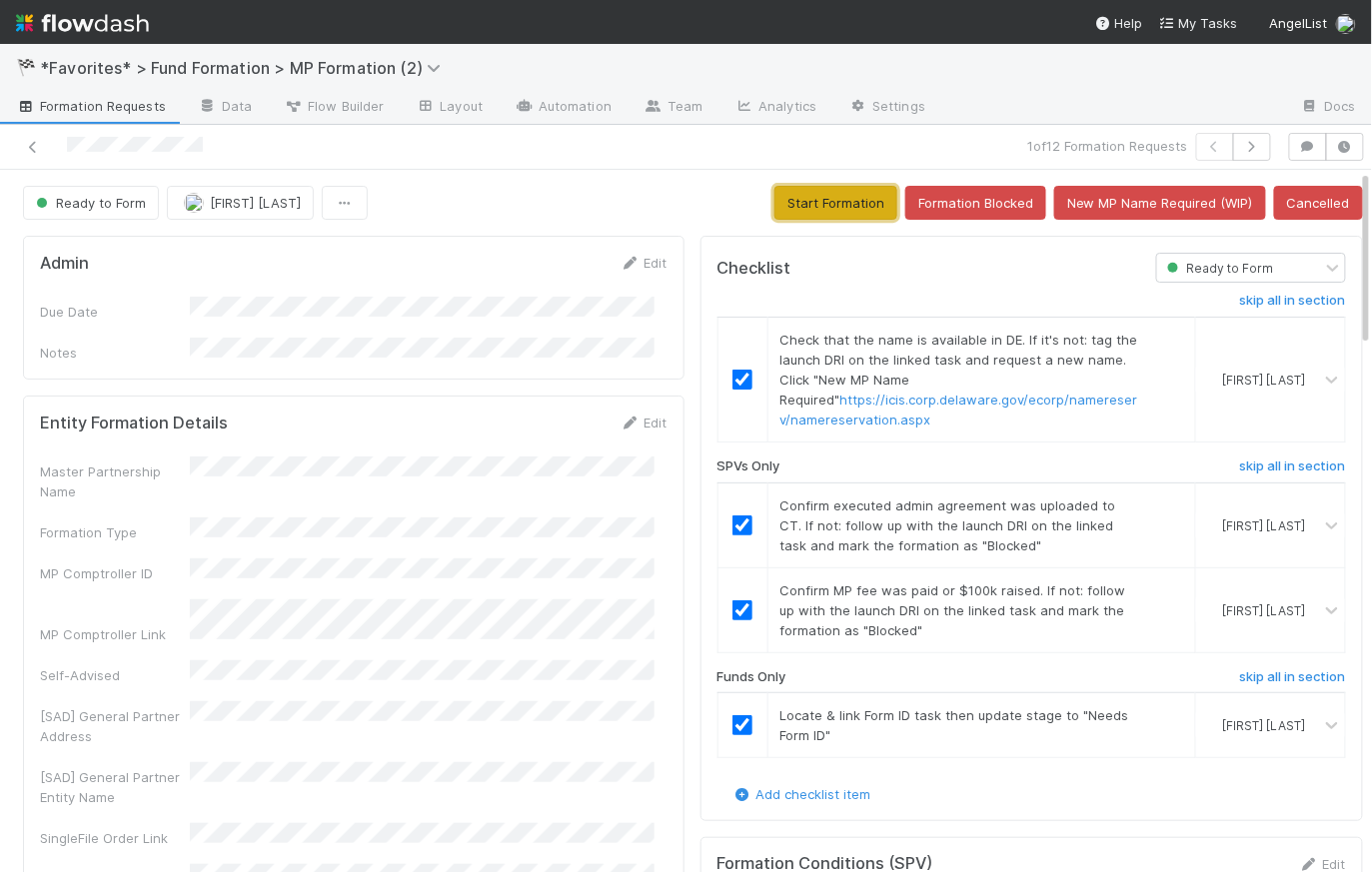 click on "Start Formation" at bounding box center [835, 203] 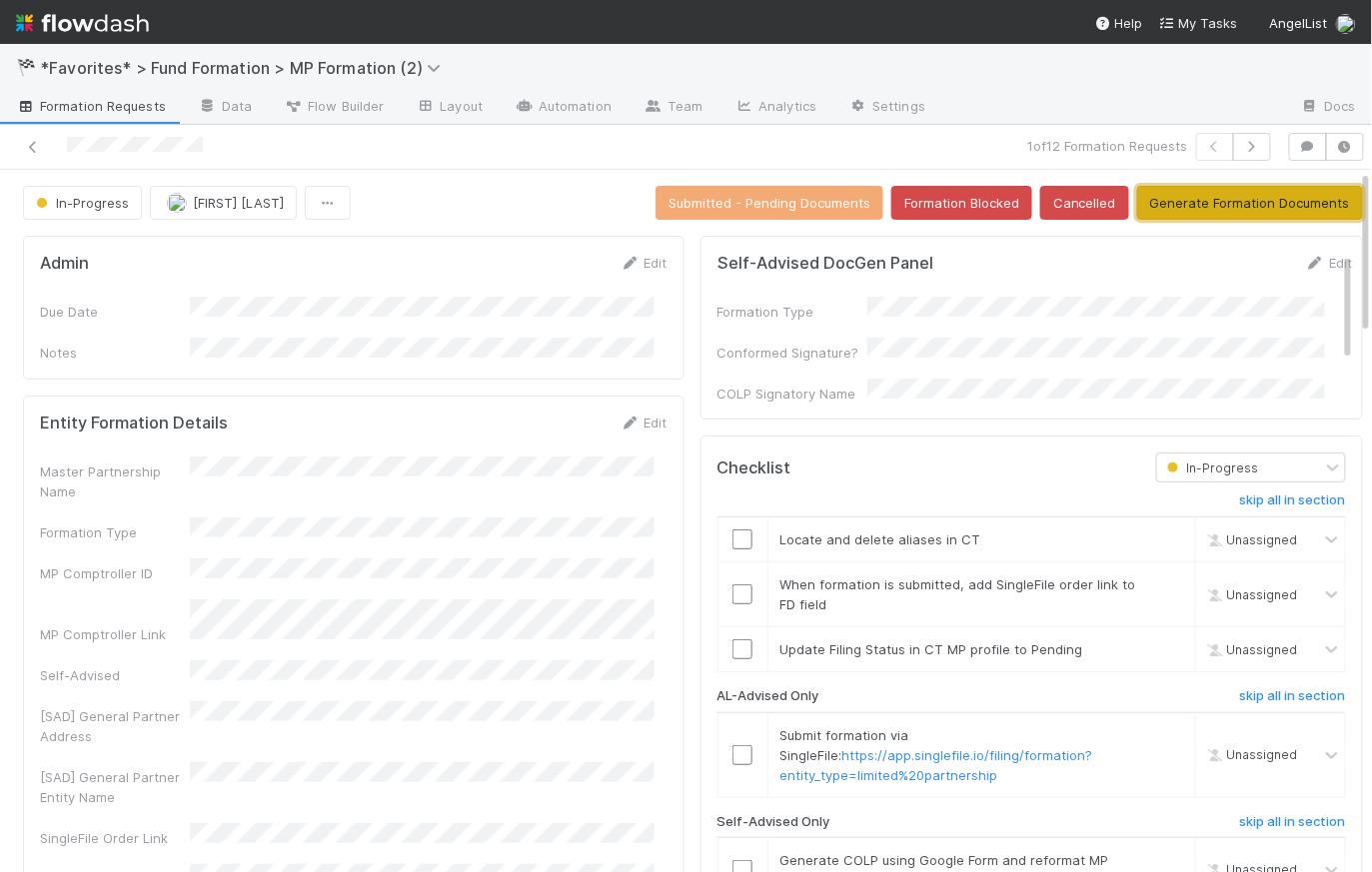click on "Generate Formation Documents" at bounding box center (1250, 203) 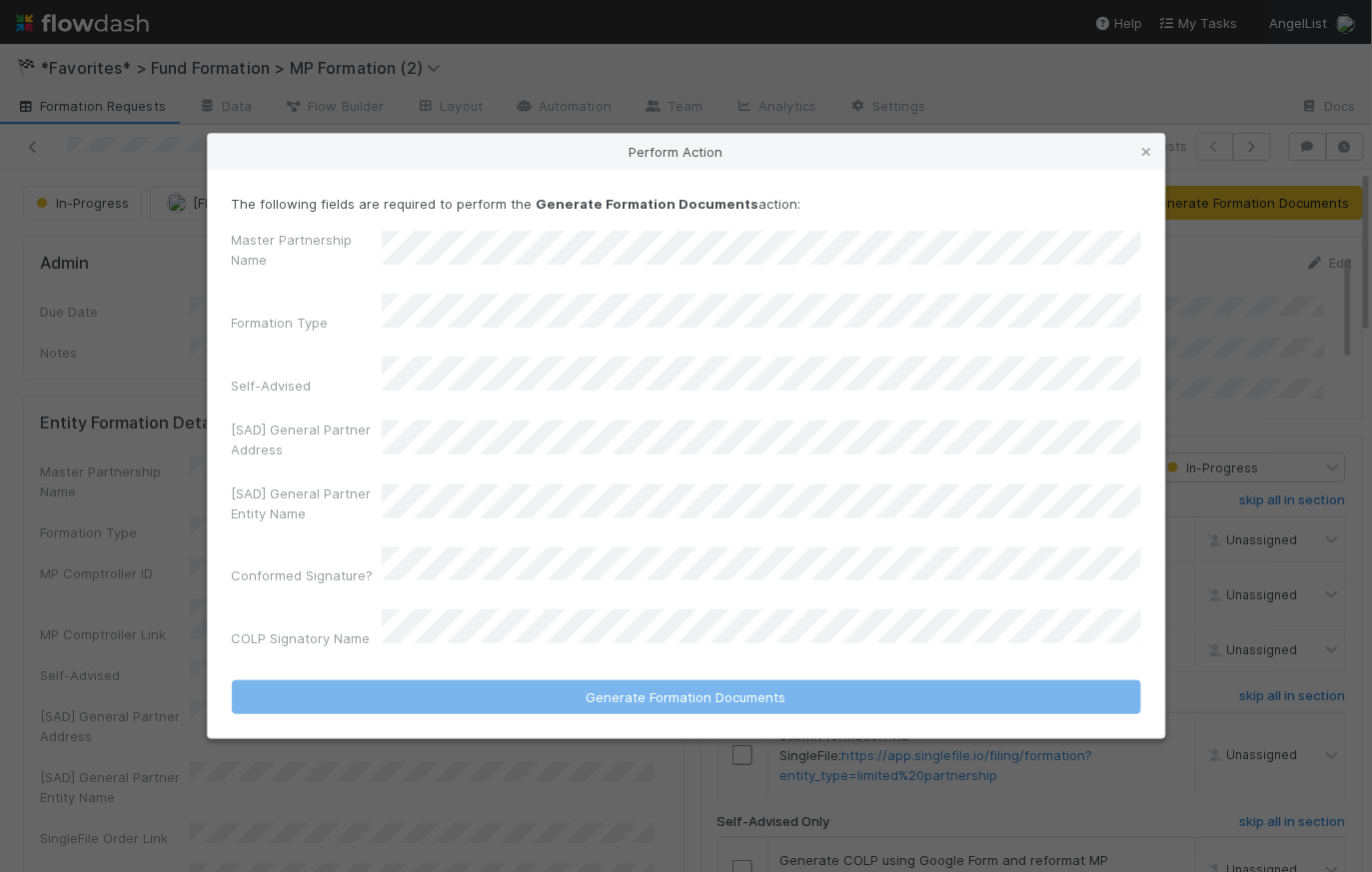 click on "Master Partnership Name Formation Type Self-Advised [SAD] General Partner Address [SAD] General Partner Entity Name Conformed Signature? COLP Signatory Name" at bounding box center [686, 443] 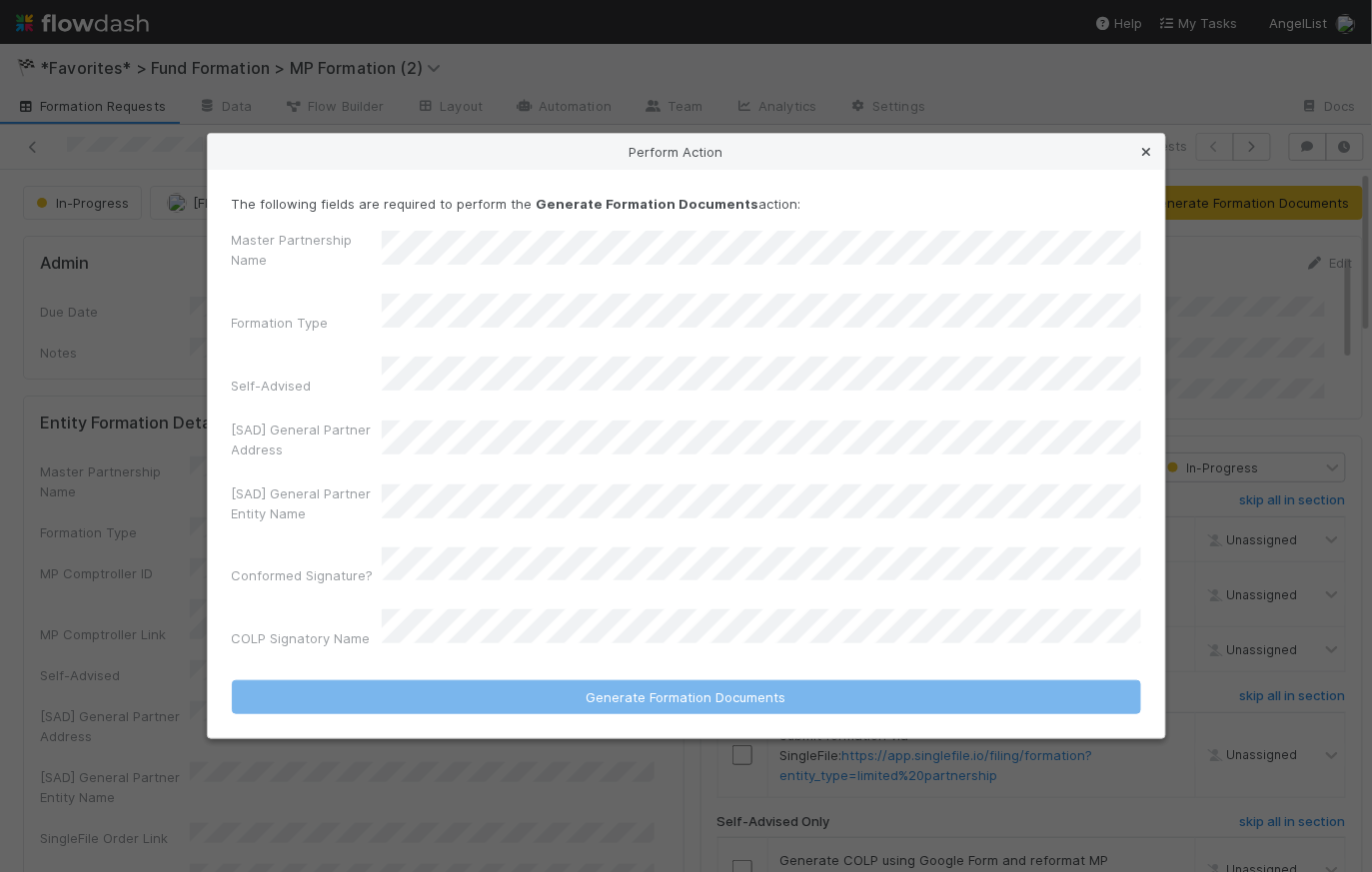 click at bounding box center [1147, 152] 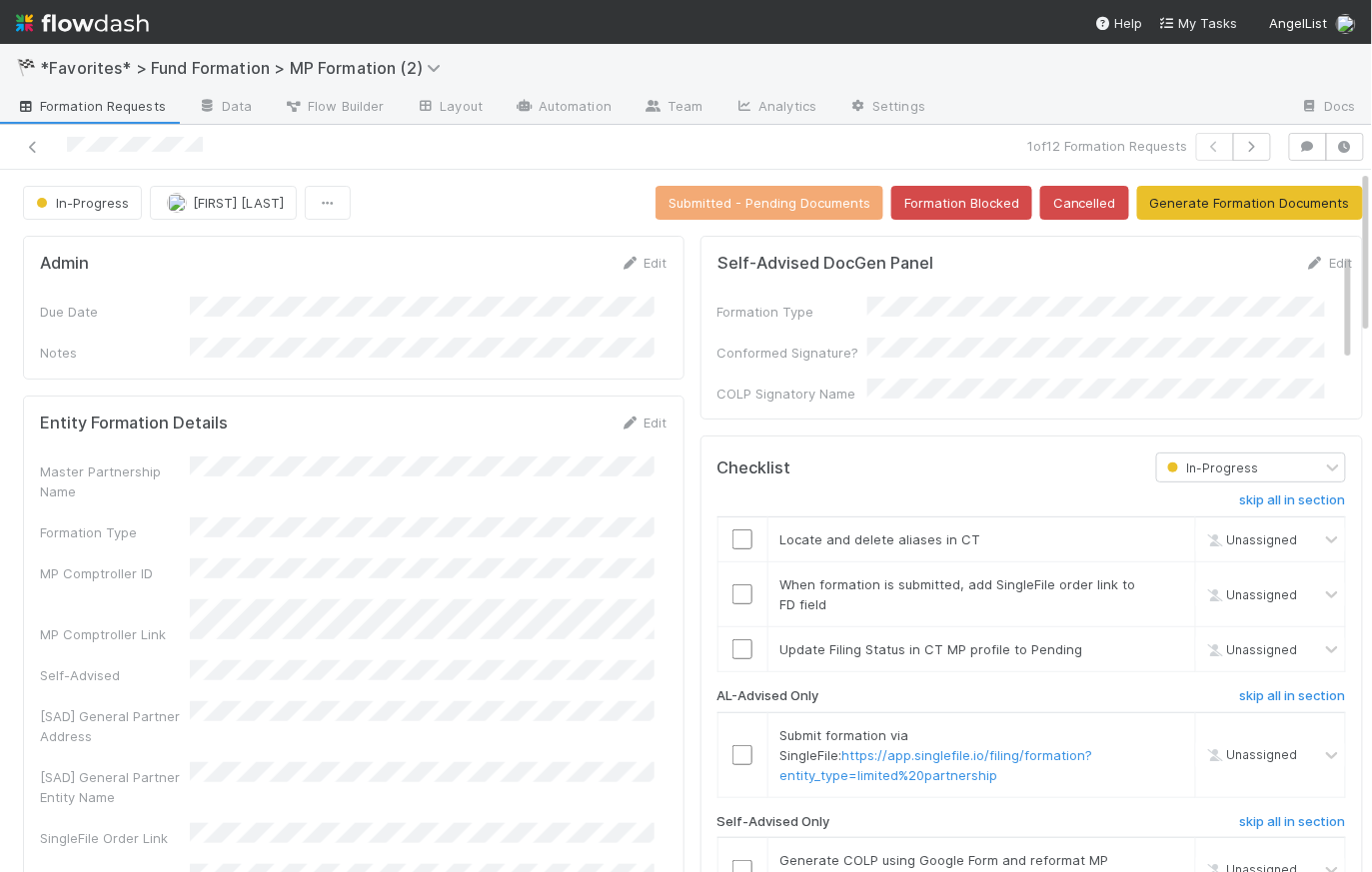 click on "Formation Requests" at bounding box center [91, 106] 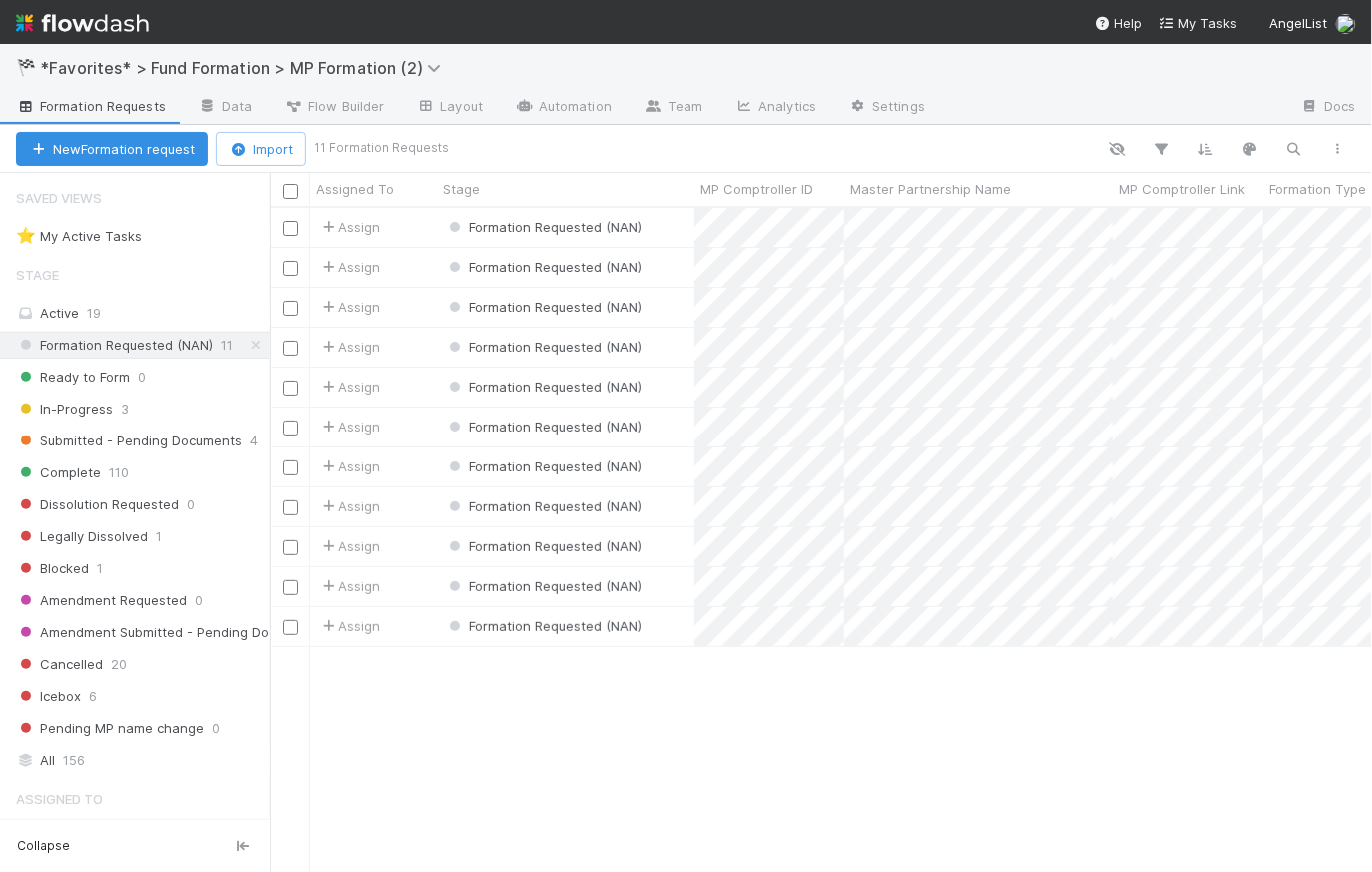 scroll, scrollTop: 14, scrollLeft: 15, axis: both 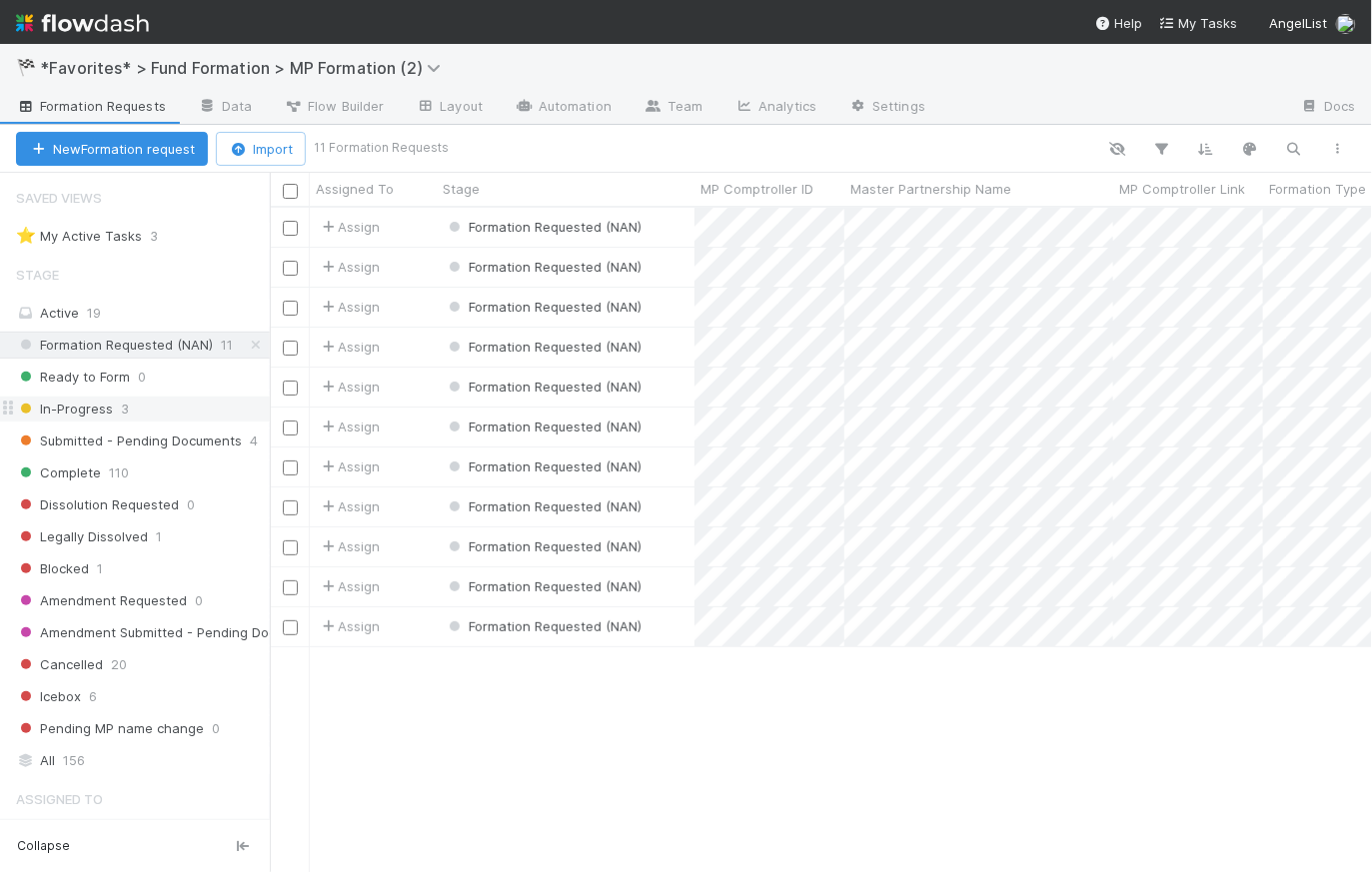 click on "In-Progress    3" at bounding box center [143, 409] 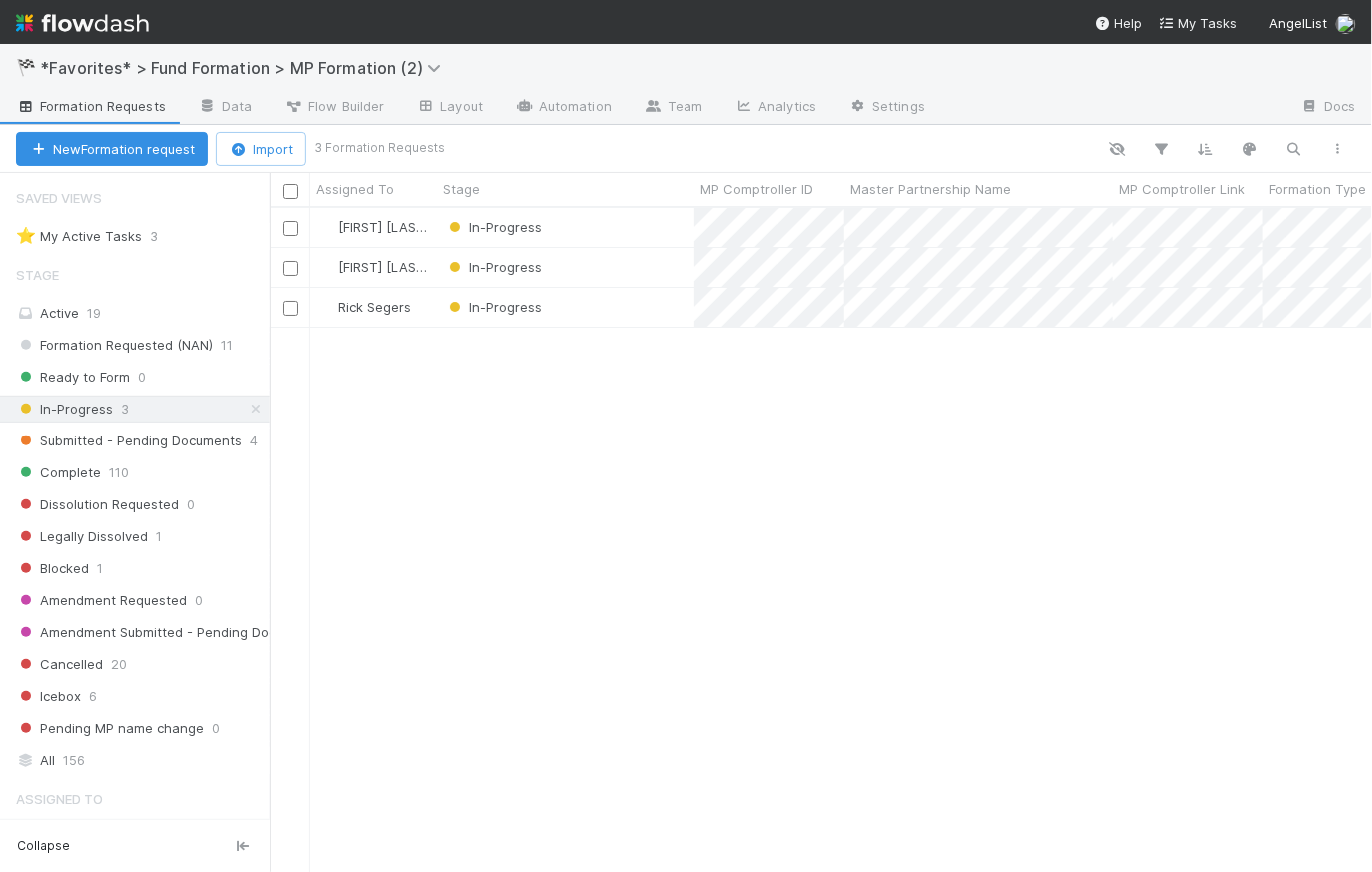 scroll, scrollTop: 14, scrollLeft: 15, axis: both 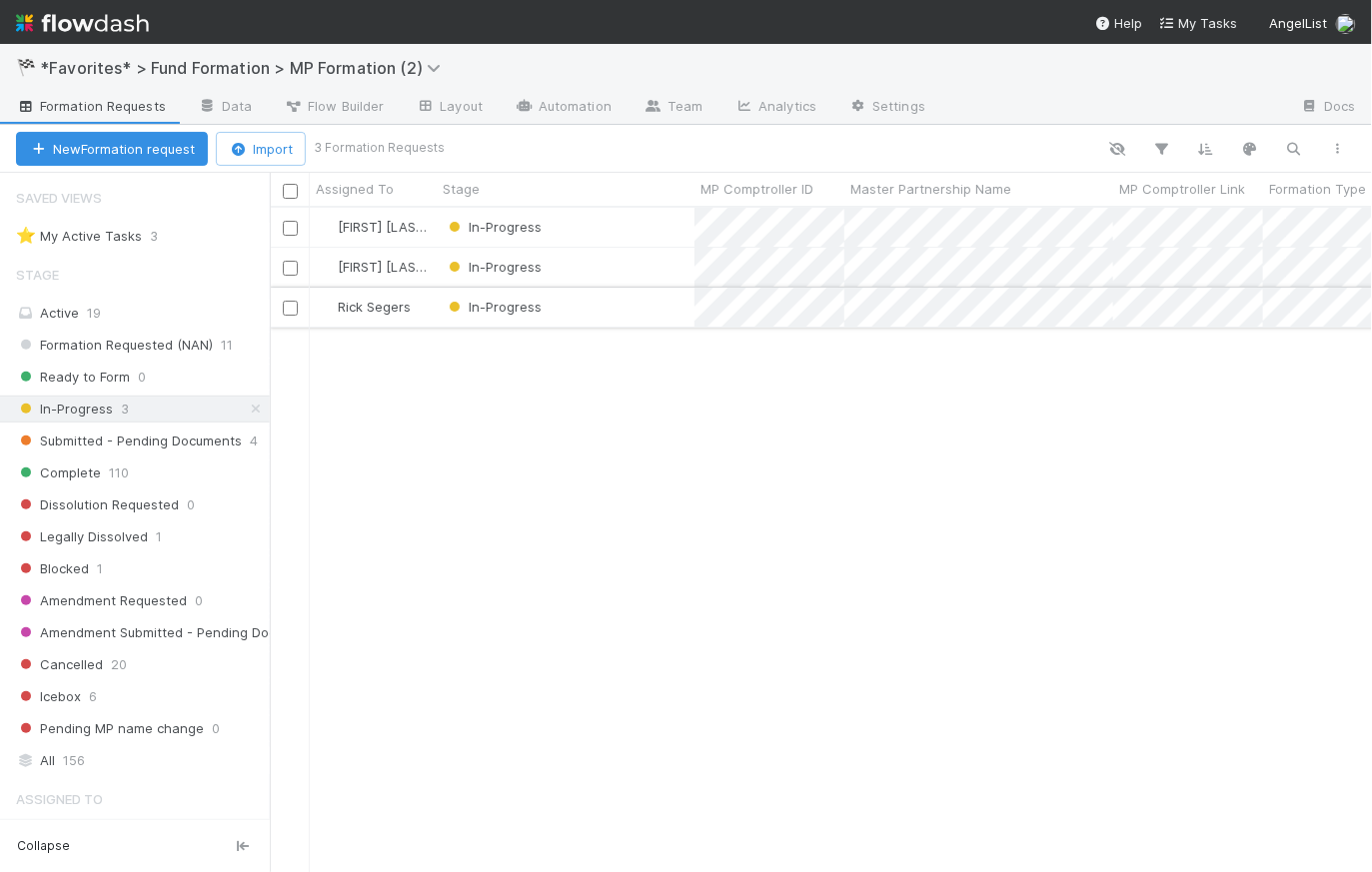 click on "In-Progress" at bounding box center (566, 307) 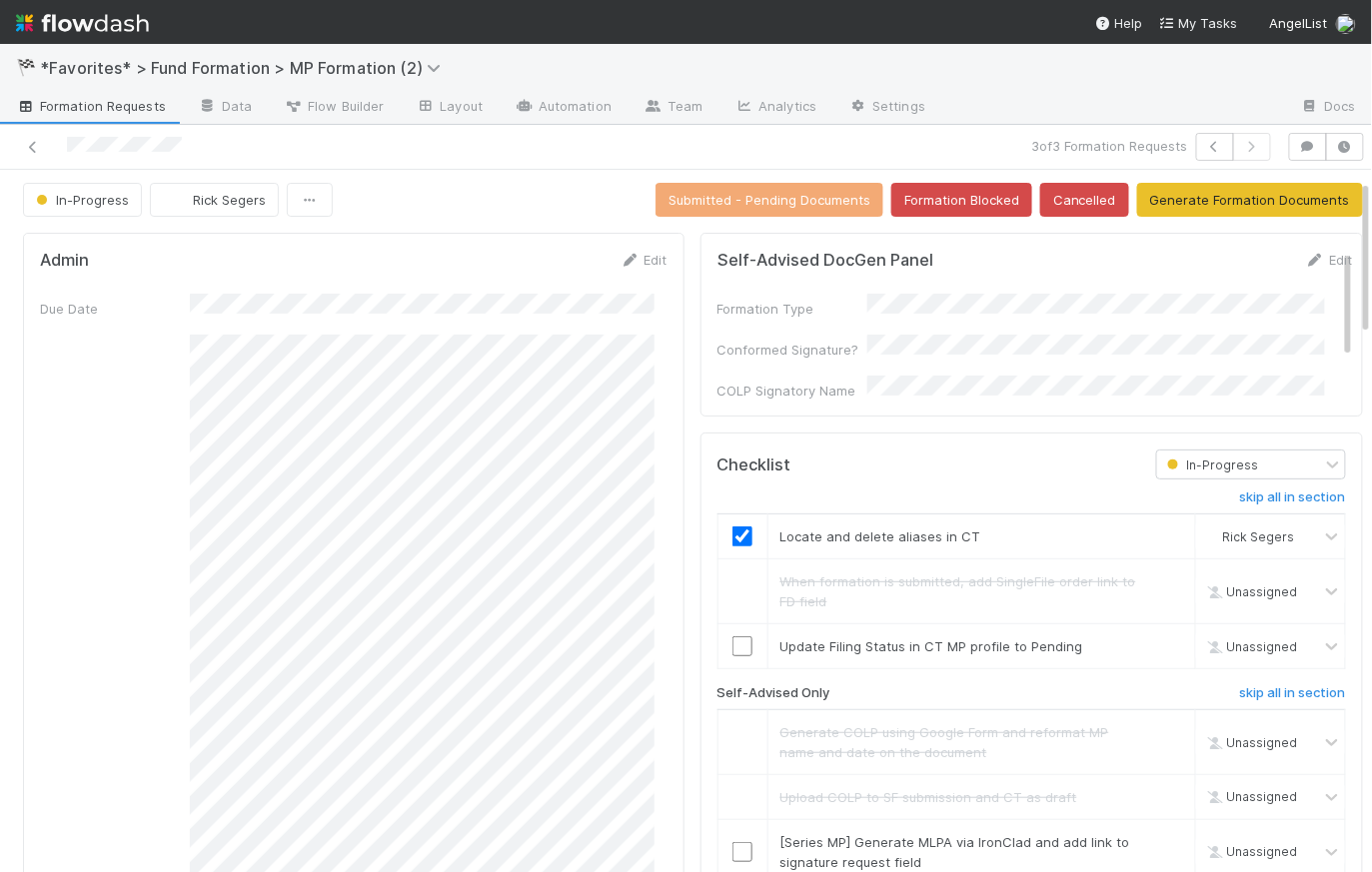 scroll, scrollTop: 0, scrollLeft: 0, axis: both 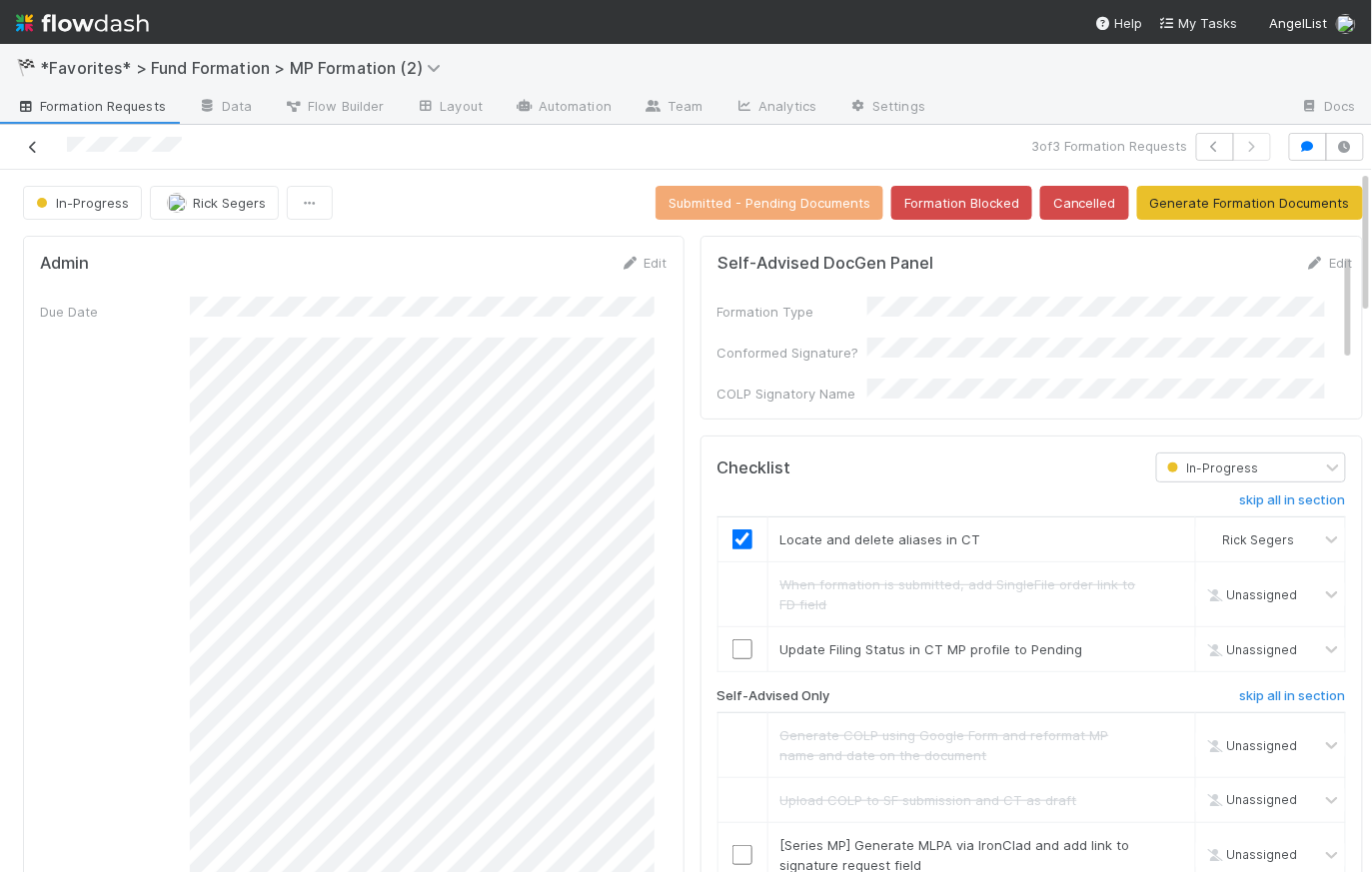 click at bounding box center [33, 147] 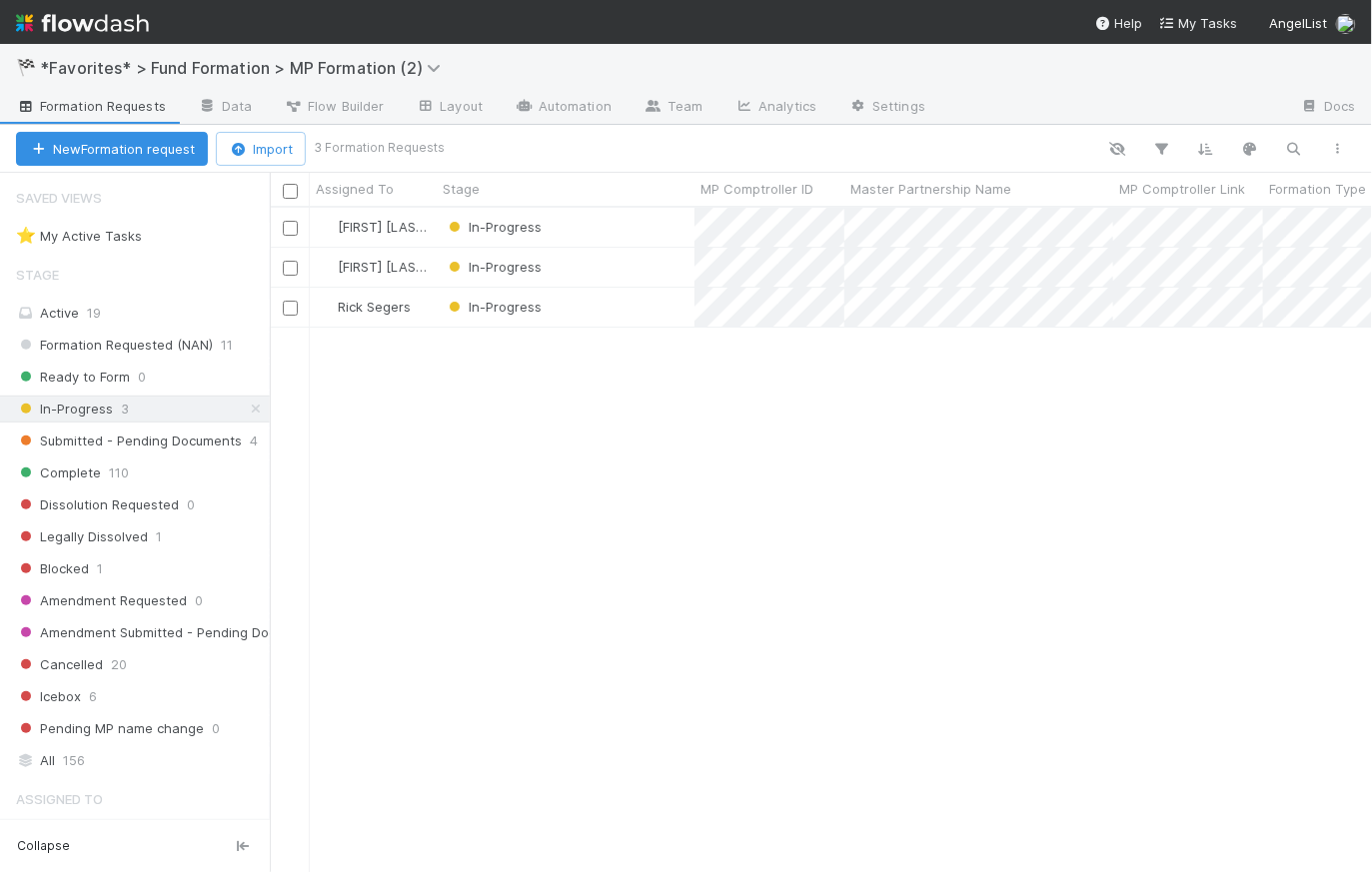 scroll, scrollTop: 14, scrollLeft: 15, axis: both 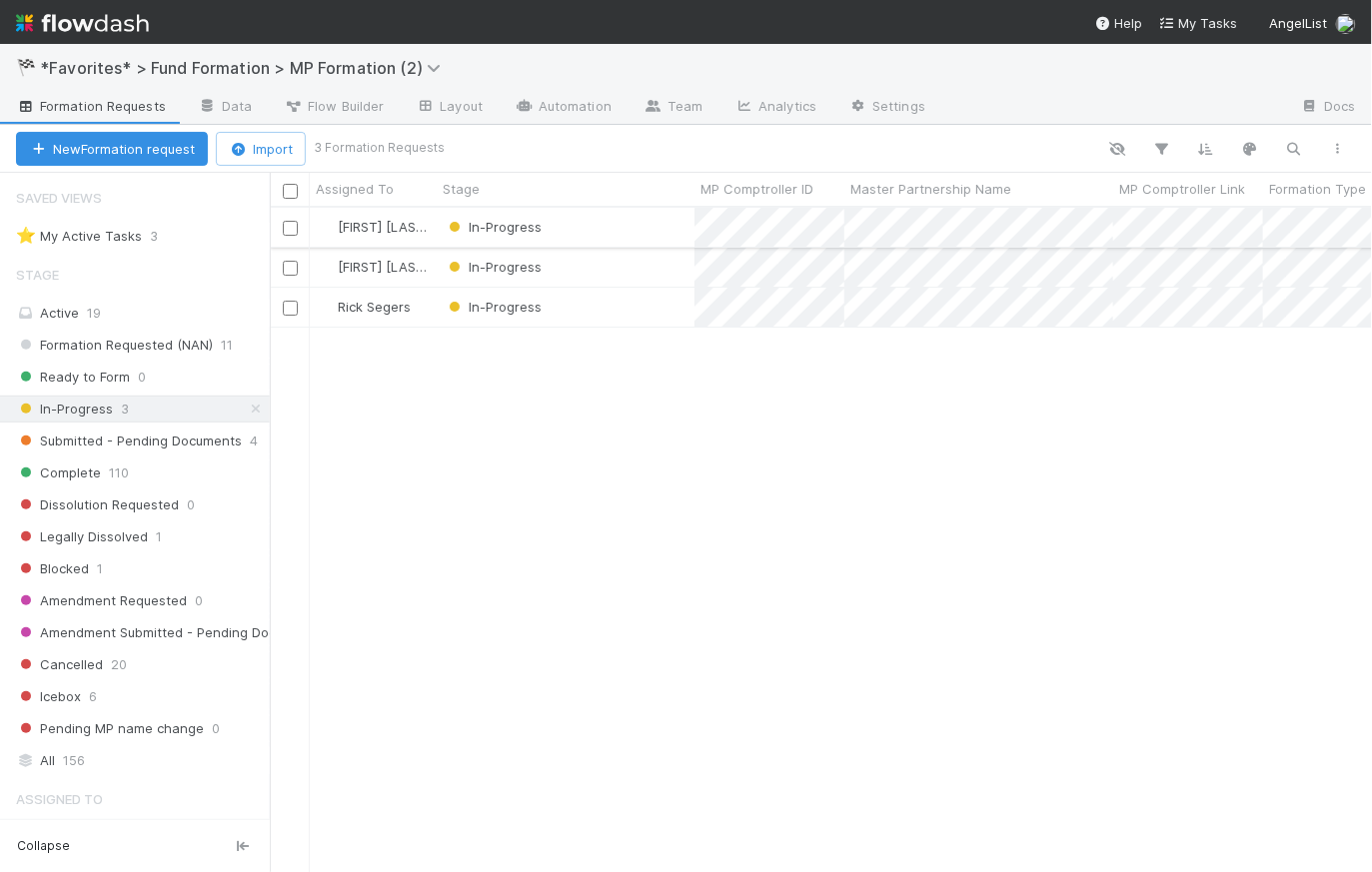 click on "In-Progress" at bounding box center (566, 227) 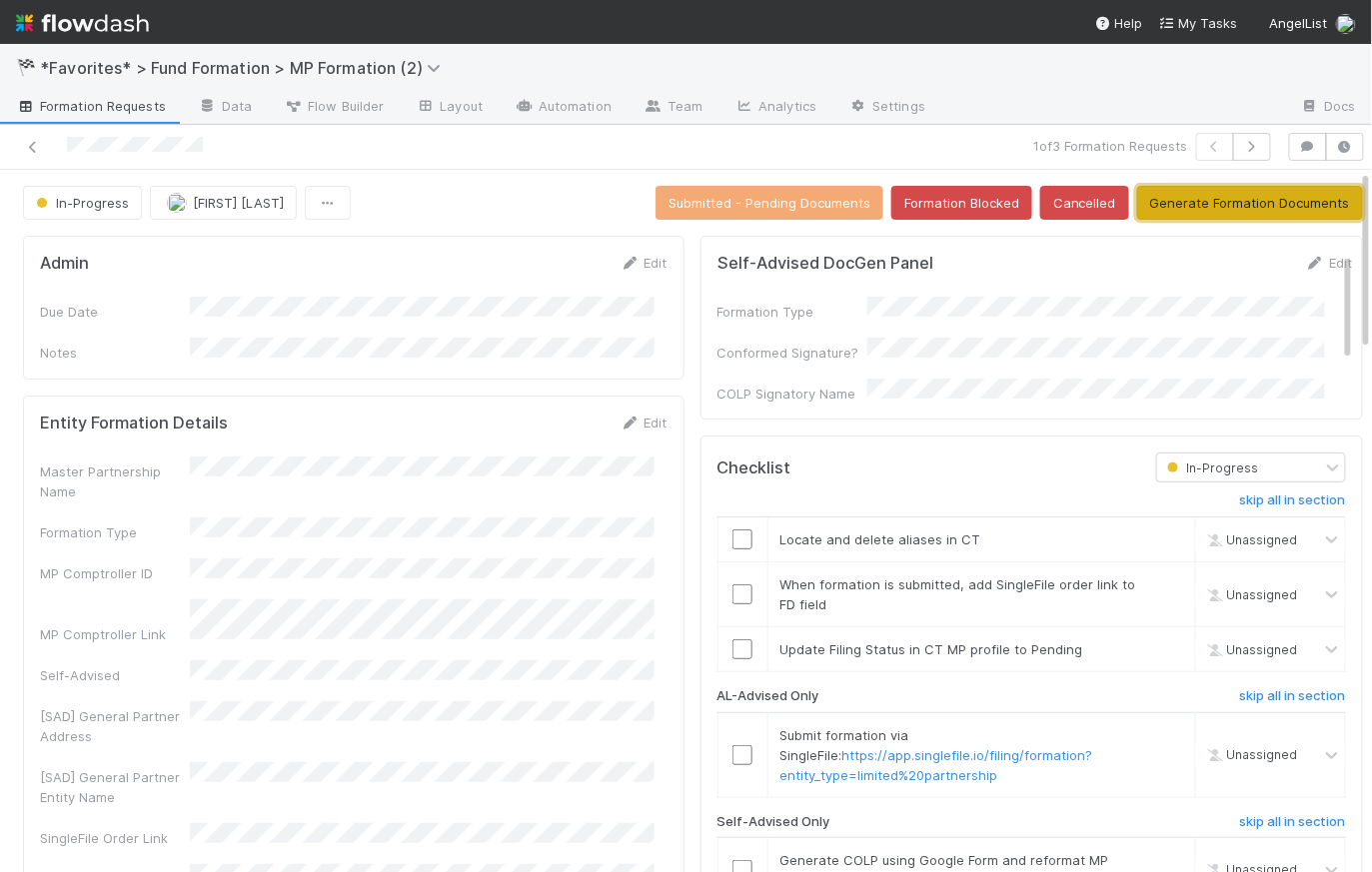 click on "Generate Formation Documents" at bounding box center [1250, 203] 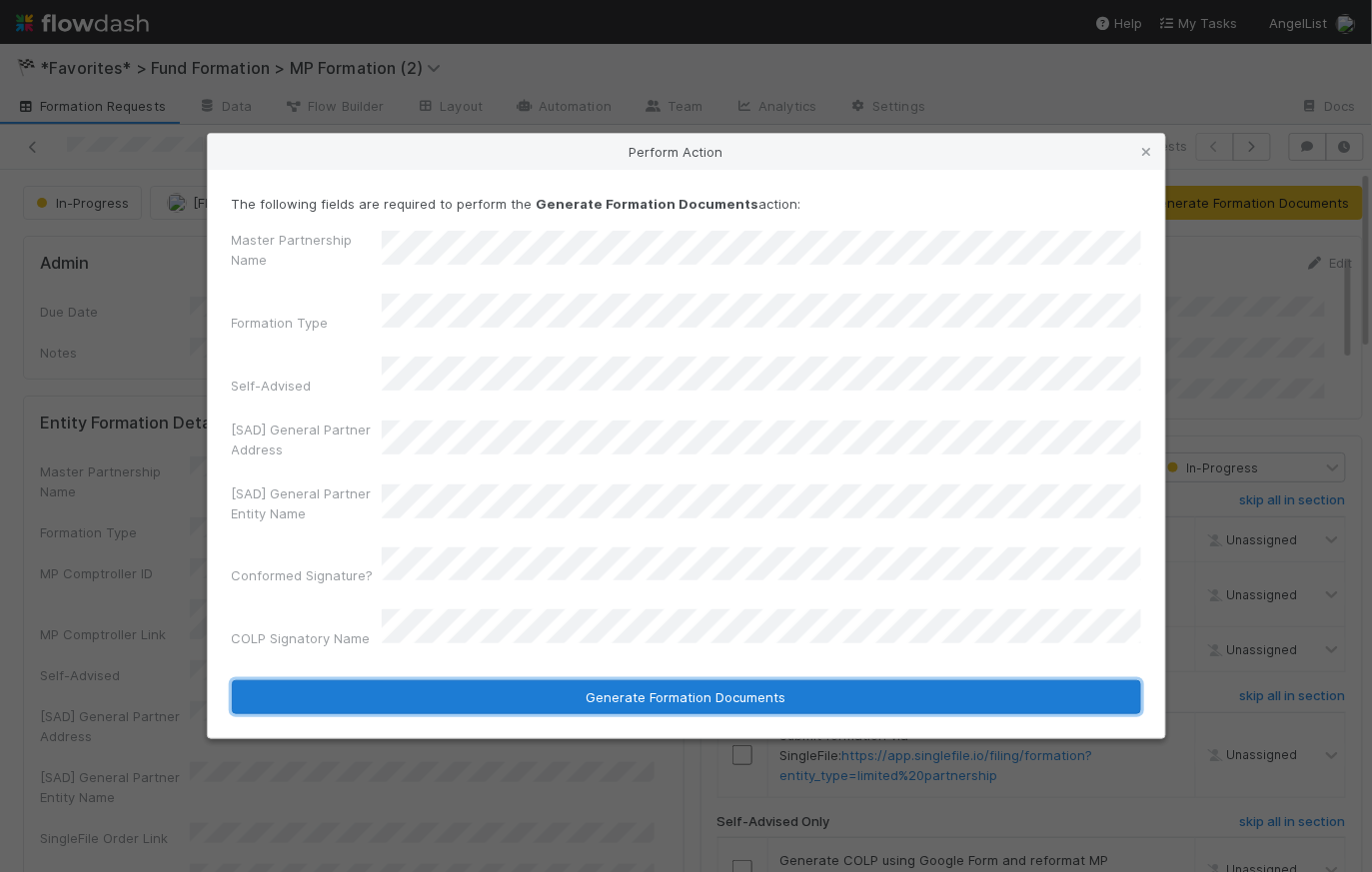 click on "Generate Formation Documents" at bounding box center [686, 697] 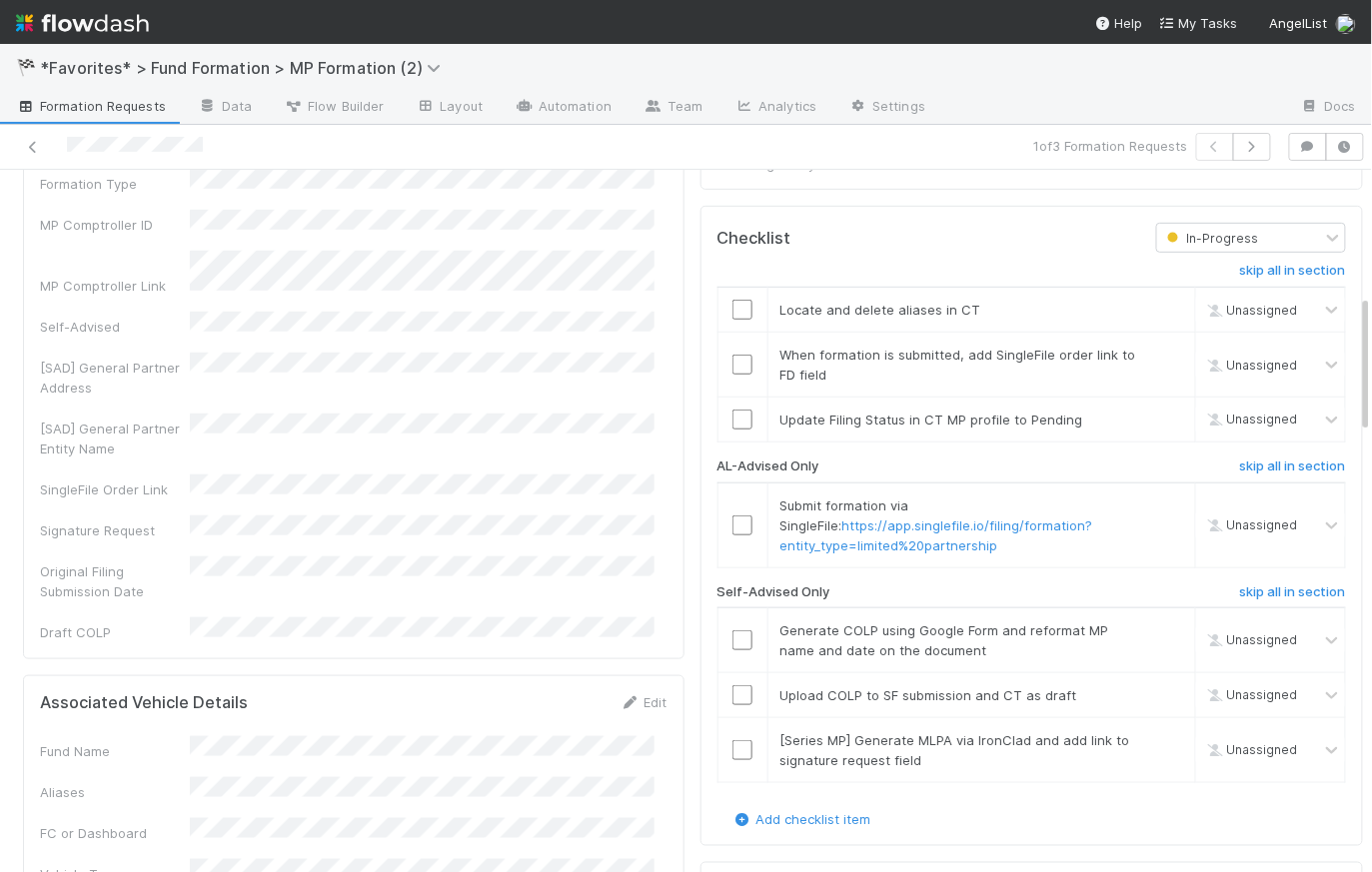scroll, scrollTop: 0, scrollLeft: 0, axis: both 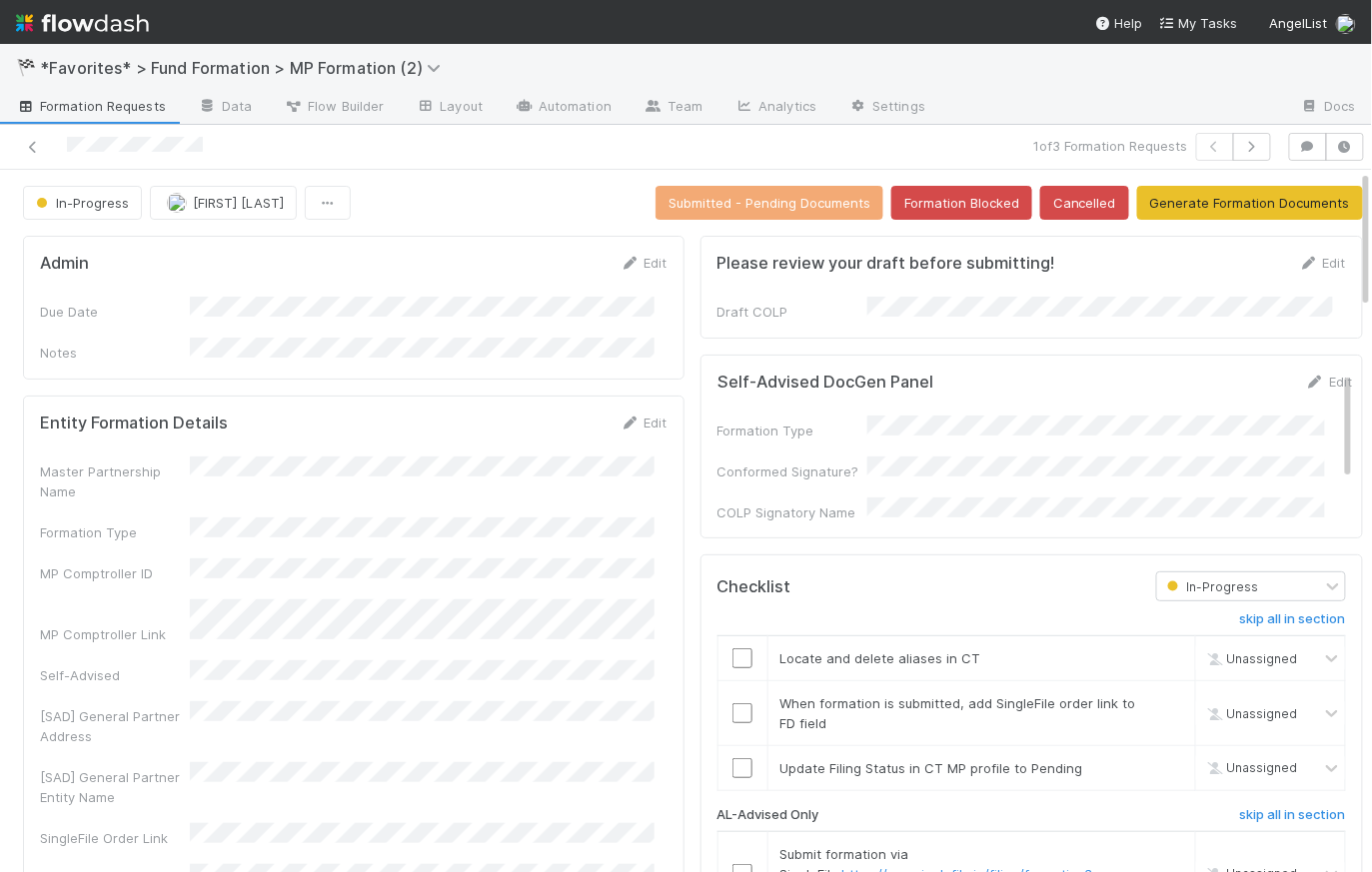 drag, startPoint x: 210, startPoint y: 145, endPoint x: 65, endPoint y: 141, distance: 145.05516 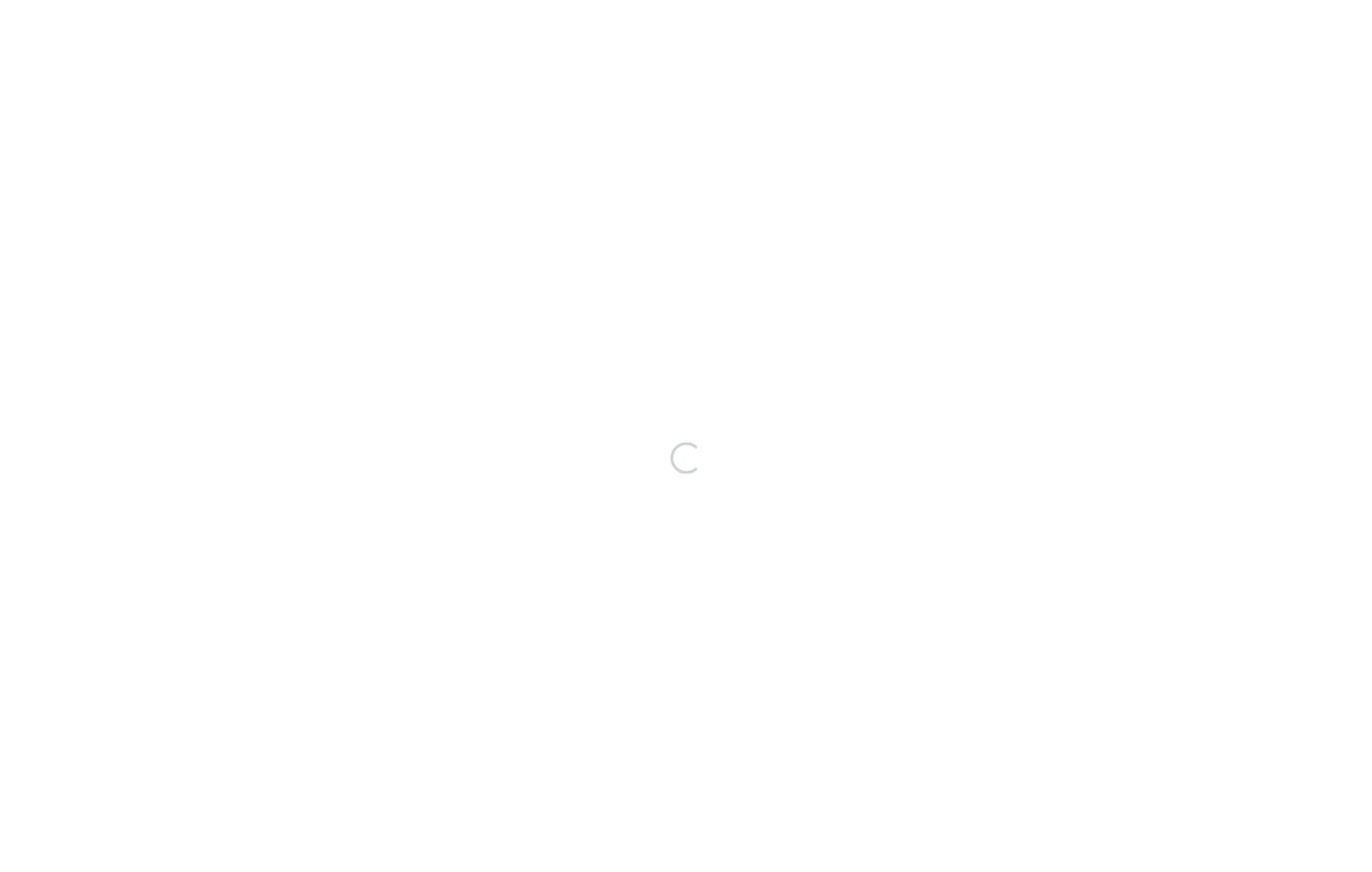 scroll, scrollTop: 0, scrollLeft: 0, axis: both 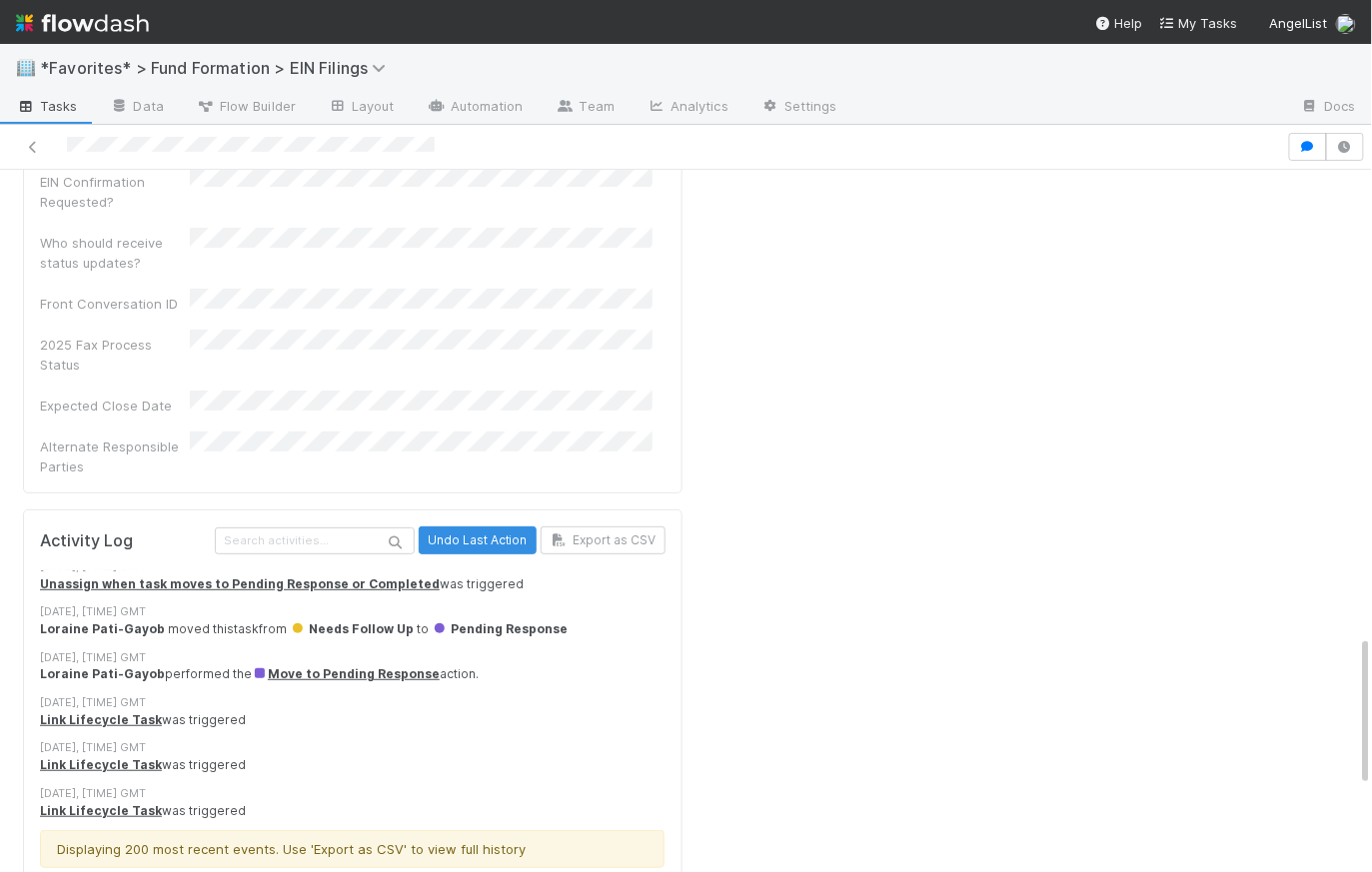 drag, startPoint x: 646, startPoint y: 449, endPoint x: 346, endPoint y: 570, distance: 323.4826 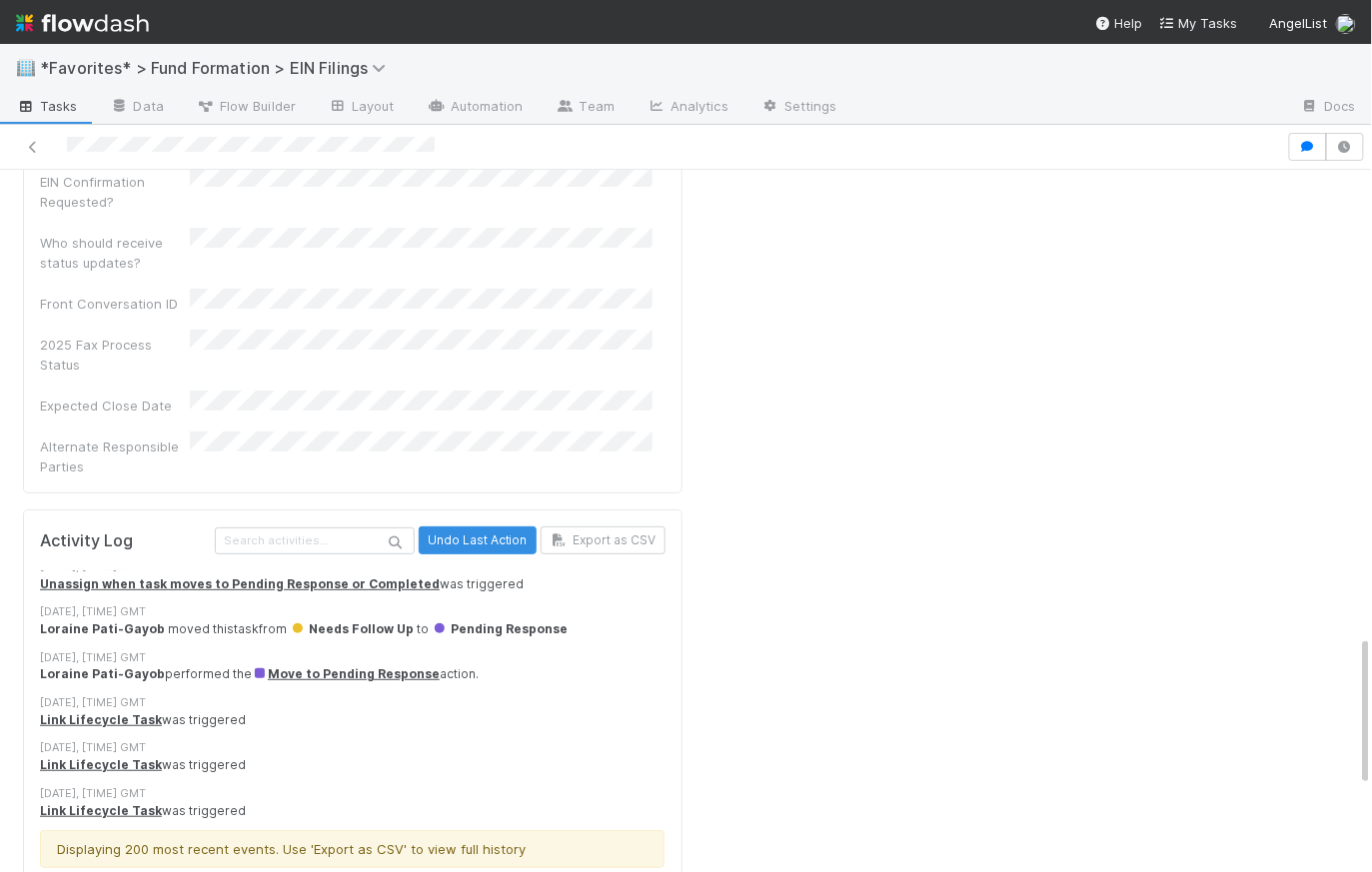 click on "Details Edit Tags  Request ID  Fund Name  Fund Lead ID  Fund Lead Name  Fund Lead Missing SSN  Foreign Fund Lead  Executed At  Filing Priority  EIN  LLC ID  Fund Link  Requesting Service  Prioritized By  Filing Method  Filing Status  Completed At  Missing Tax ID  First Effective Close At  Original Lead Name  Filing Type  Fundraising Campaign Cancelled  Amount Raised  PDF Download URL  Template ID  Admin Owner  Context for DRI  Doc Upload  Review Note  Batch Code (N/A if Single Submission)  Created On Updated On Blocked Reasons  EIN Confirmation Requested?  Who should receive status updates?  Front Conversation ID  2025 Fax Process Status  Expected Close Date  Alternate Responsible Parties  Activity Log Undo Last Action Export as CSV 5/21/25, 4:24:24 PM GMT+1 The Automation "Unassign when task moves to Pending Response or Completed" (Executor ID: 14334)   unassigned this  task 5/21/25, 4:24:24 PM GMT+1 Unassign when task moves to Pending Response or Completed  was triggered 5/21/25, 4:24:24 PM GMT+1   task" at bounding box center (353, -243) 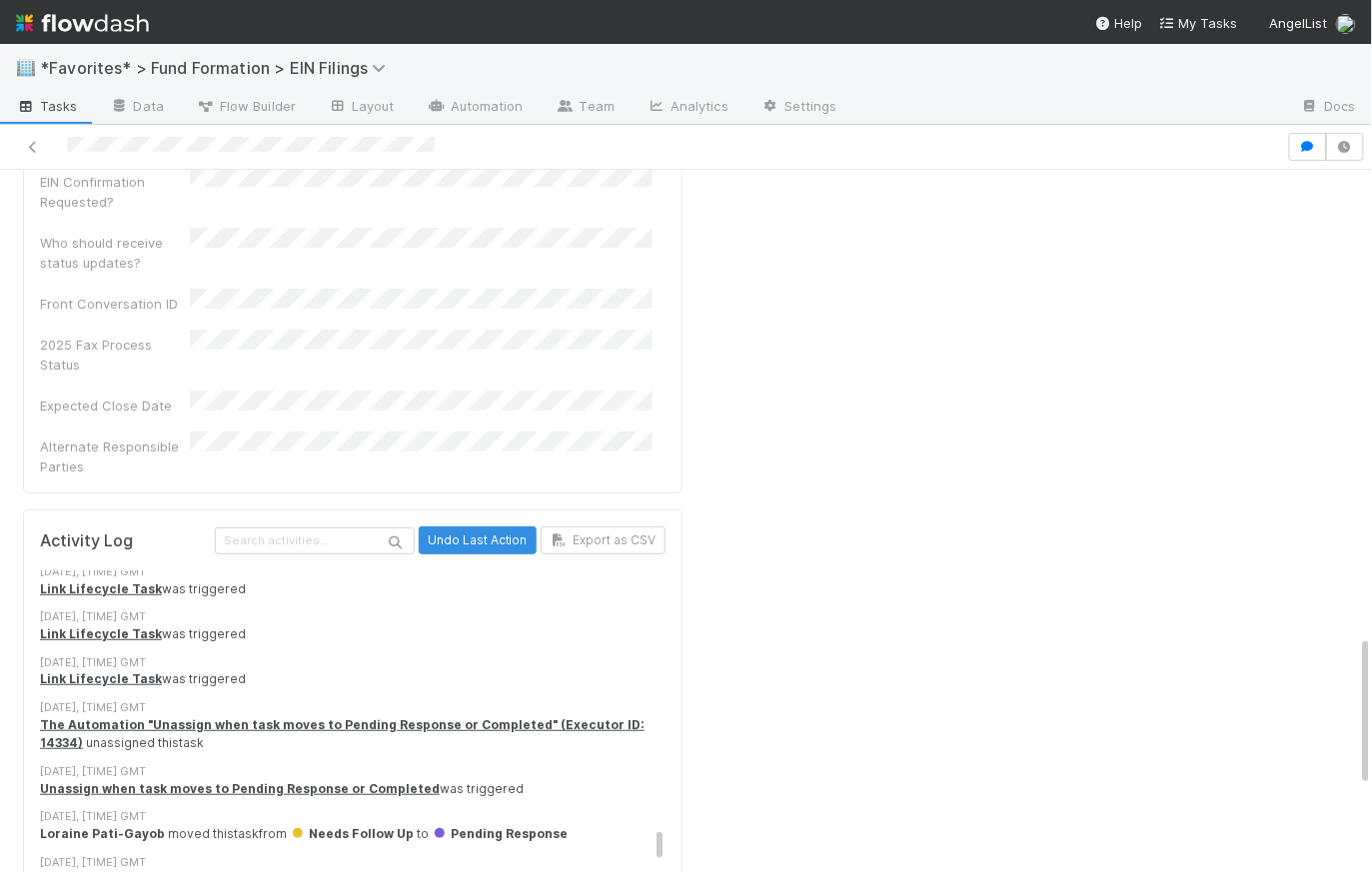 scroll, scrollTop: 8708, scrollLeft: 0, axis: vertical 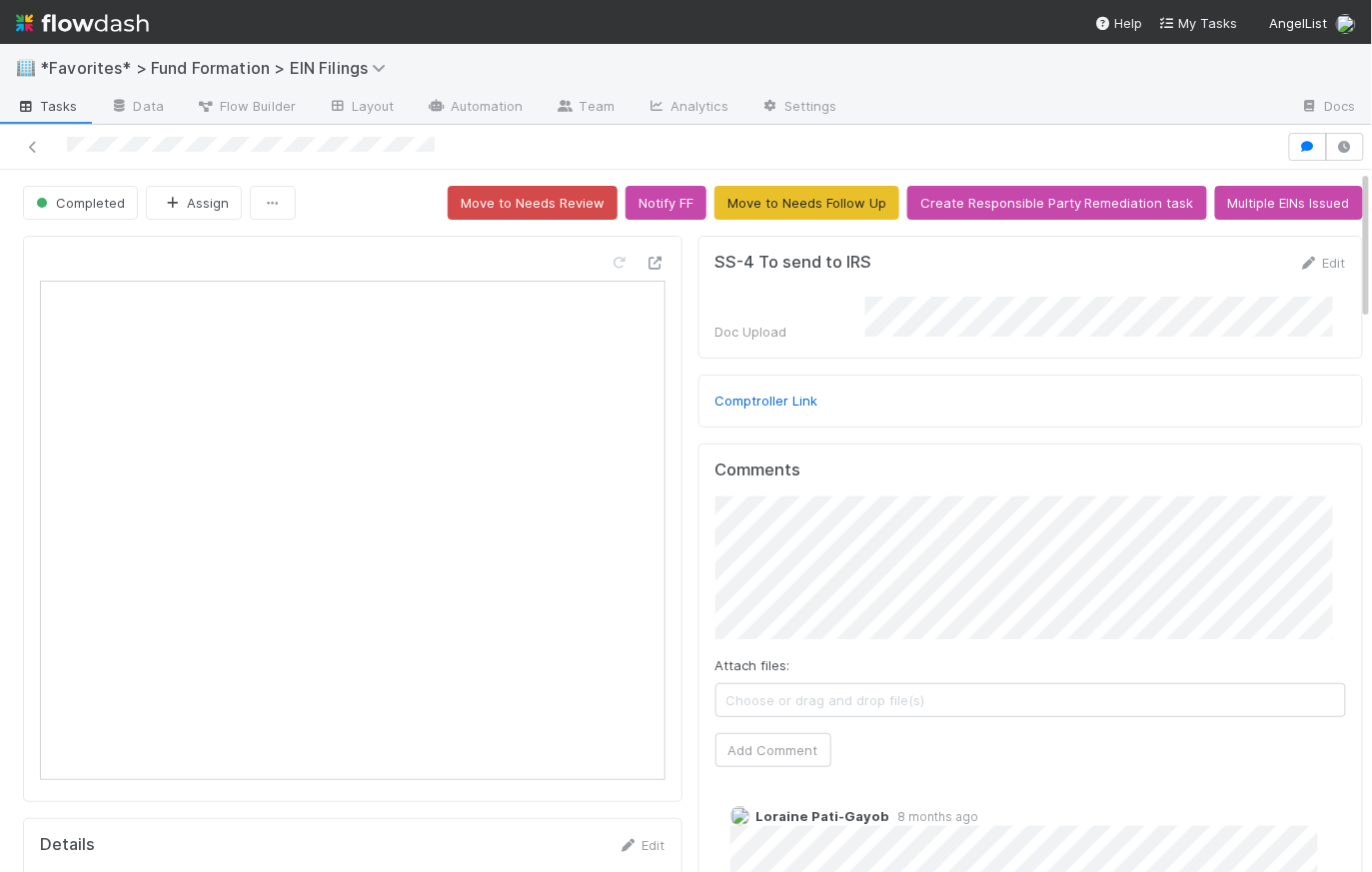 click on "Completed Assign Move to Needs Review Notify FF Move to Needs Follow Up Create Responsible Party Remediation task Multiple EINs Issued Details Edit Tags  Request ID  Fund Name  Fund Lead ID  Fund Lead Name  Fund Lead Missing SSN  Foreign Fund Lead  Executed At  Filing Priority  EIN  LLC ID  Fund Link  Requesting Service  Prioritized By  Filing Method  Filing Status  Completed At  Missing Tax ID  First Effective Close At  Original Lead Name  Filing Type  Fundraising Campaign Cancelled  Amount Raised  PDF Download URL  Template ID  Admin Owner  Context for DRI  Doc Upload  Review Note  Batch Code (N/A if Single Submission)  Created On Updated On Blocked Reasons  EIN Confirmation Requested?  Who should receive status updates?  Front Conversation ID  2025 Fax Process Status  Expected Close Date  Alternate Responsible Parties  Activity Log Undo Last Action Export as CSV 5/21/25, 4:24:24 PM GMT+1 The Automation "Unassign when task moves to Pending Response or Completed" (Executor ID: 14334)   unassigned this" at bounding box center (692, 1907) 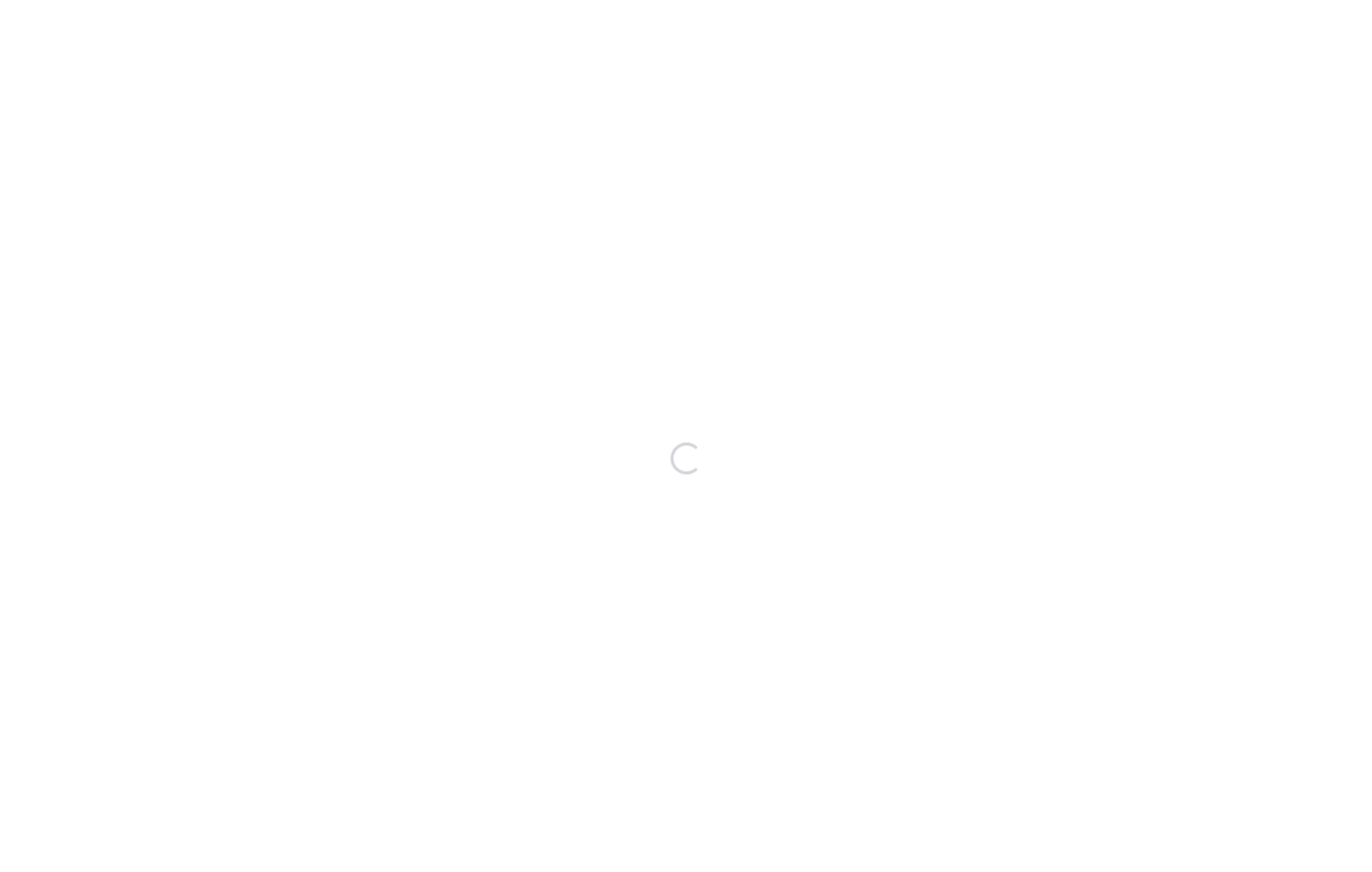 scroll, scrollTop: 0, scrollLeft: 0, axis: both 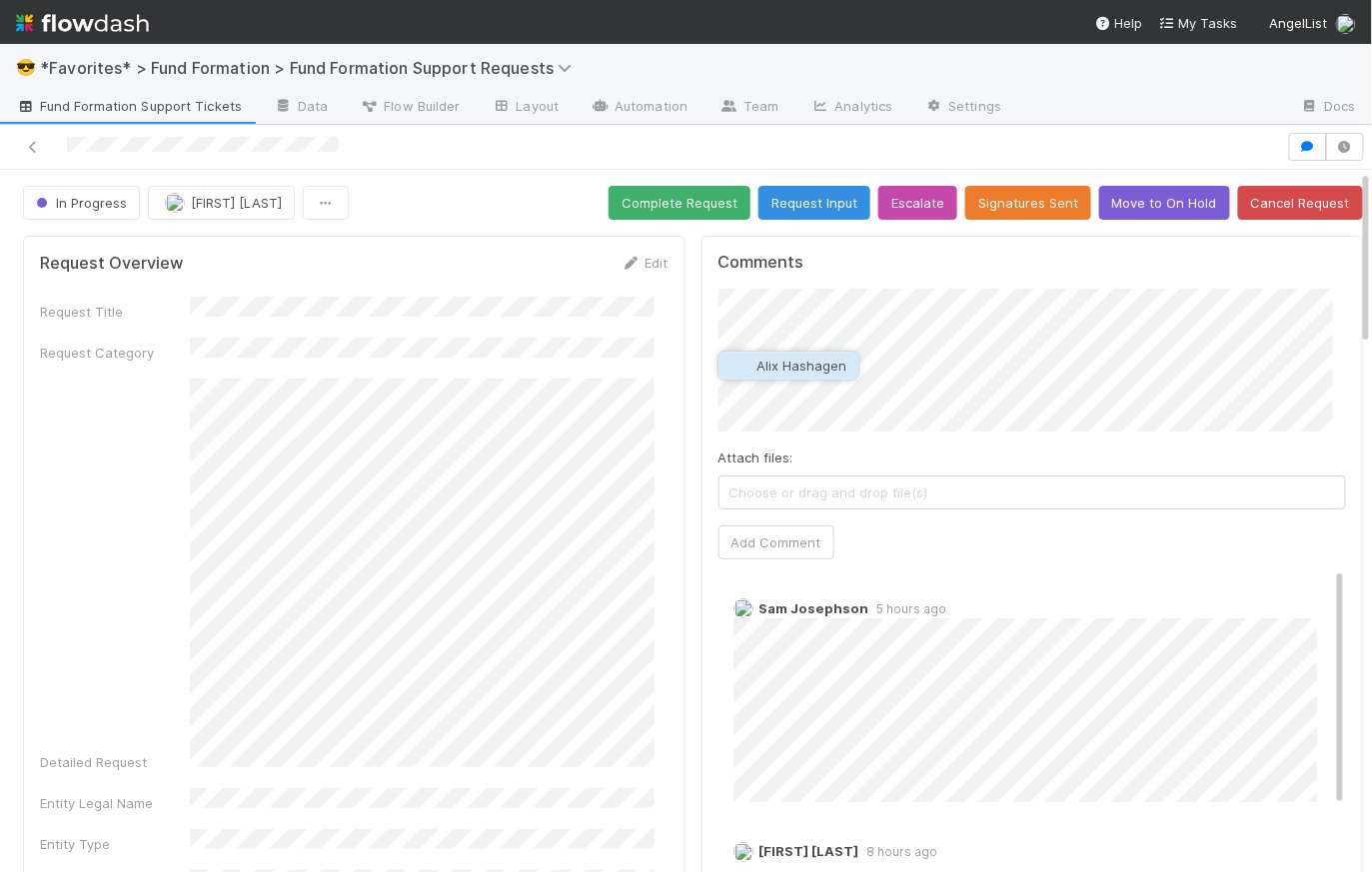click on "Alix Hashagen" at bounding box center [801, 366] 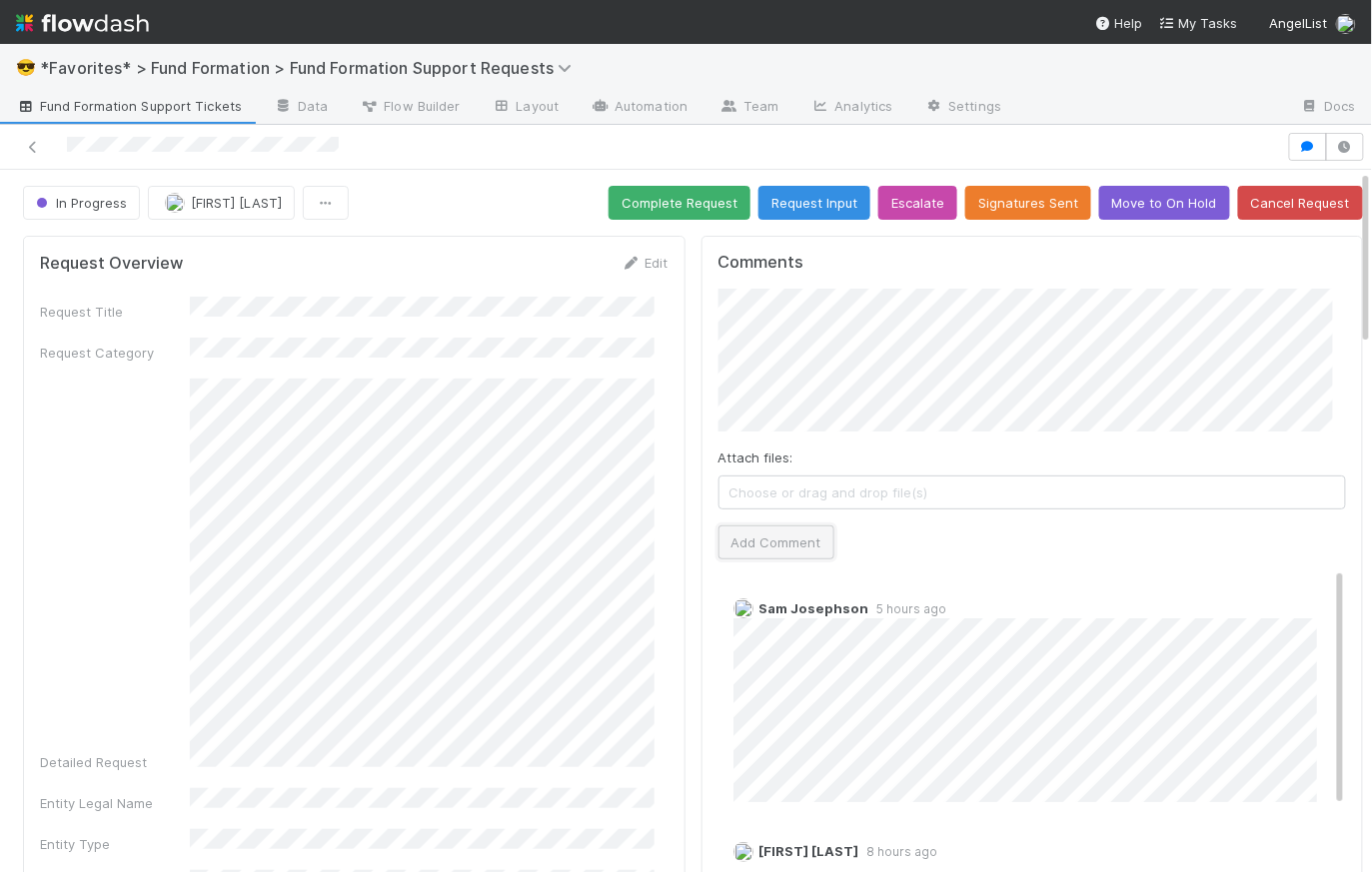 click on "Add Comment" at bounding box center (776, 542) 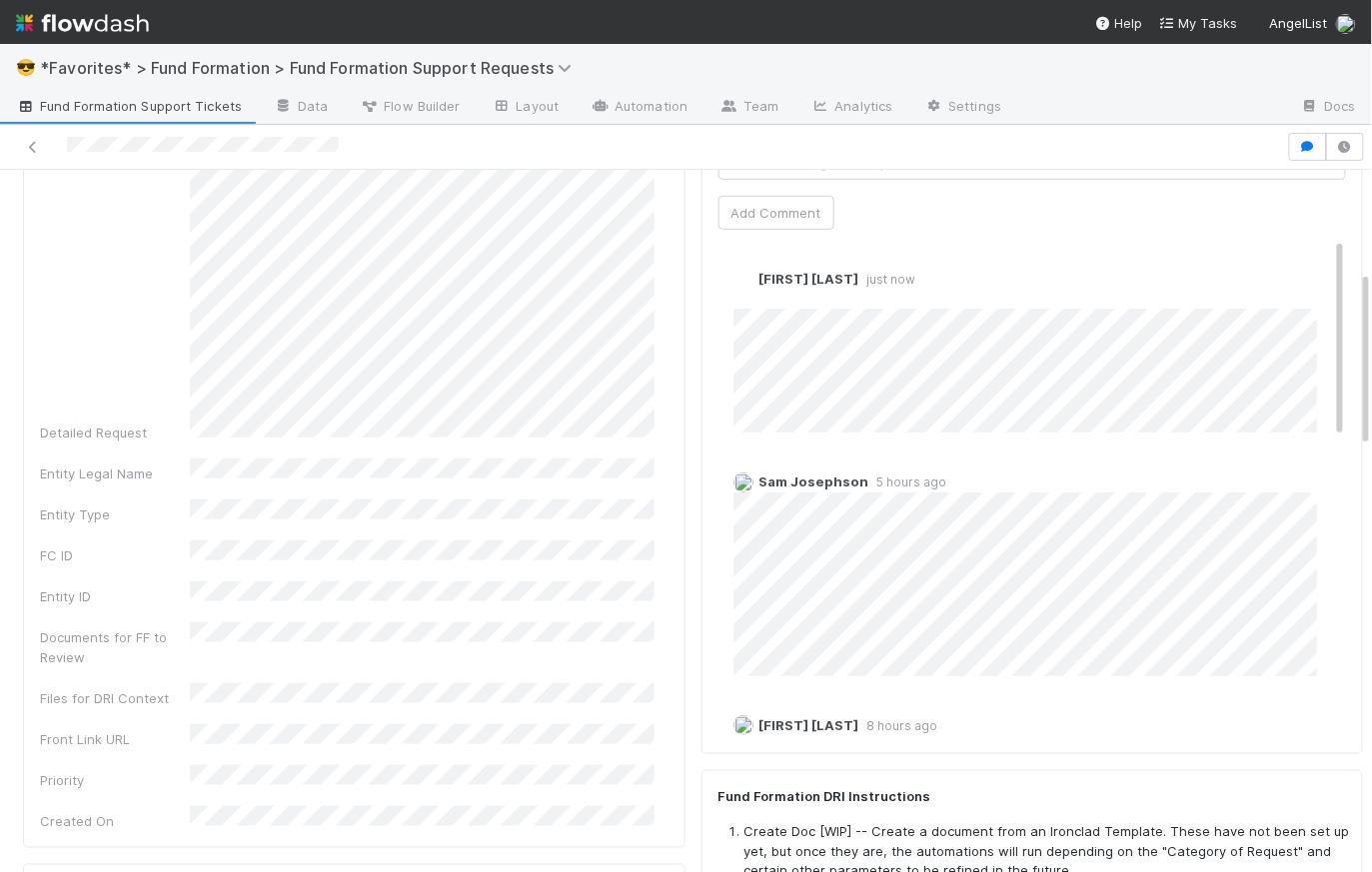 scroll, scrollTop: 642, scrollLeft: 0, axis: vertical 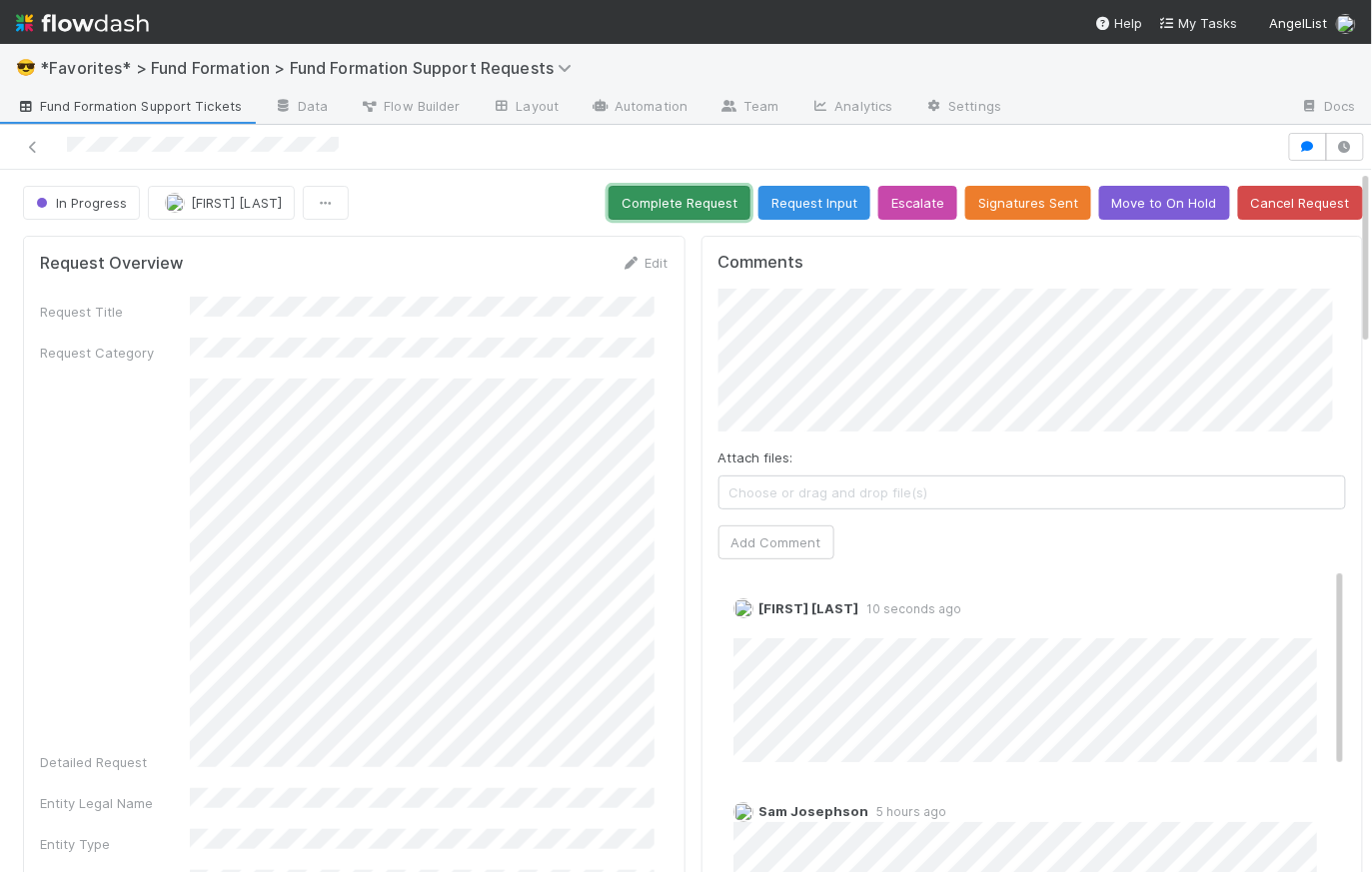 click on "Complete Request" at bounding box center (680, 203) 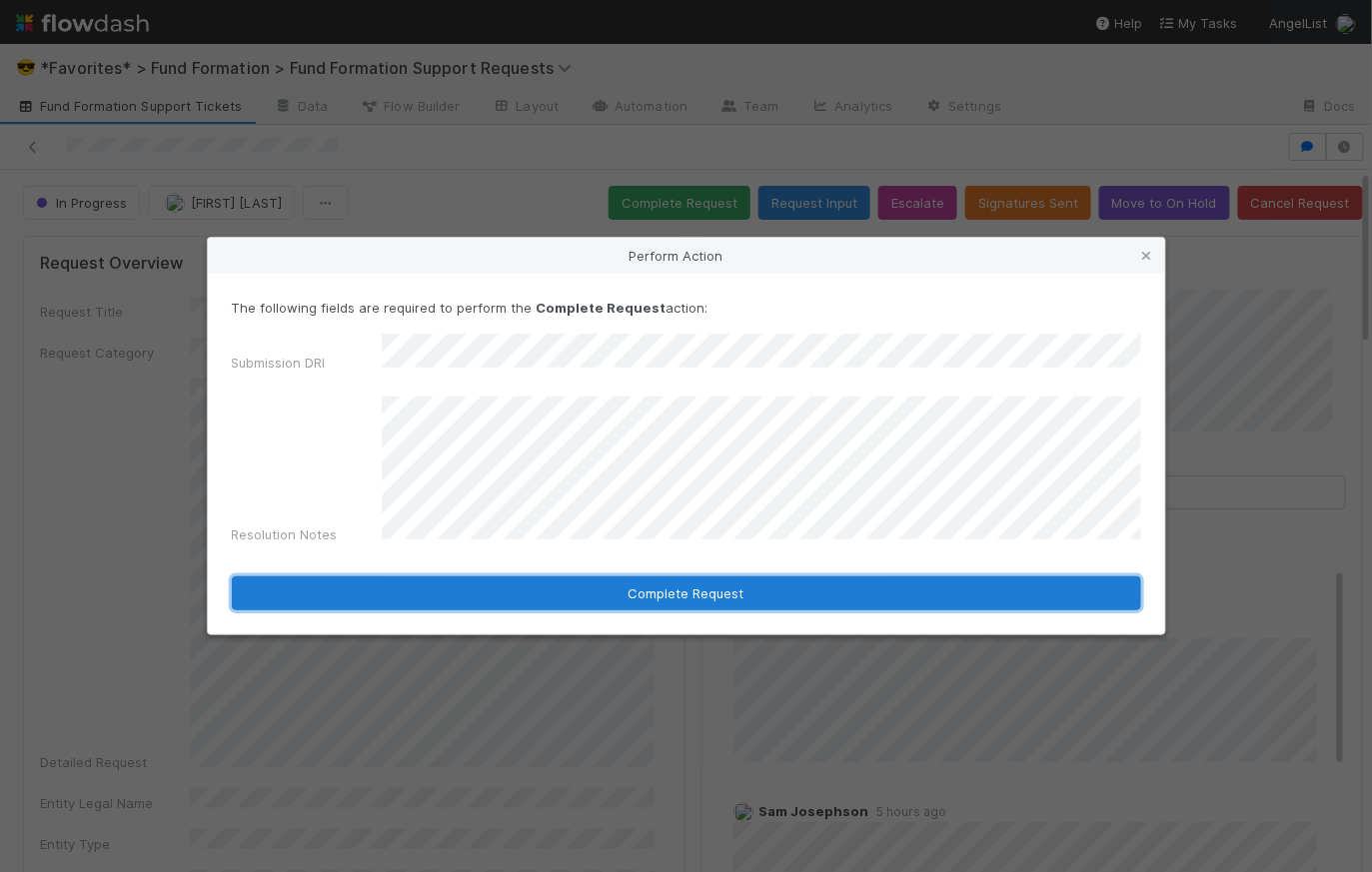 click on "Complete Request" at bounding box center [686, 593] 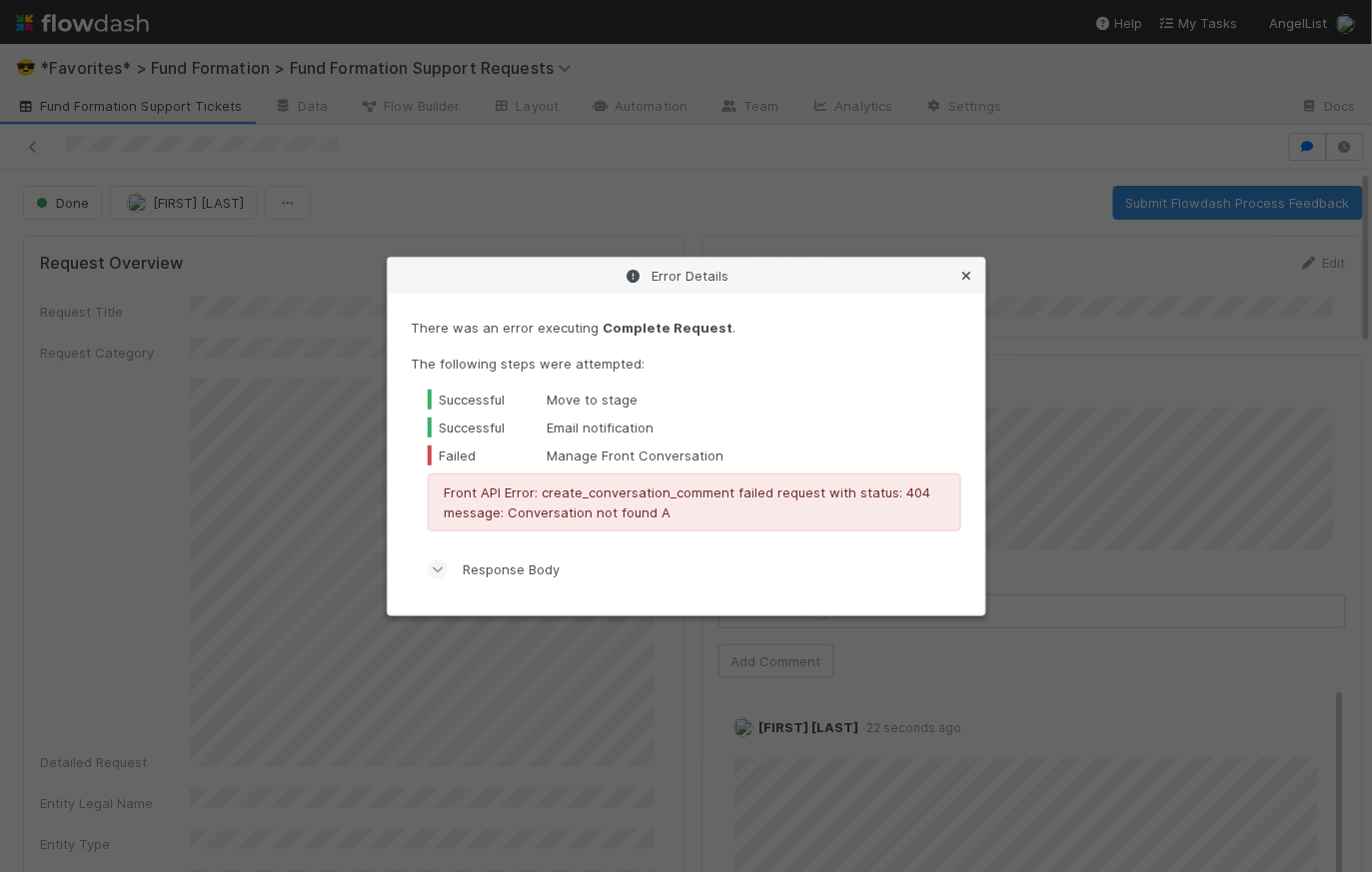click at bounding box center (967, 276) 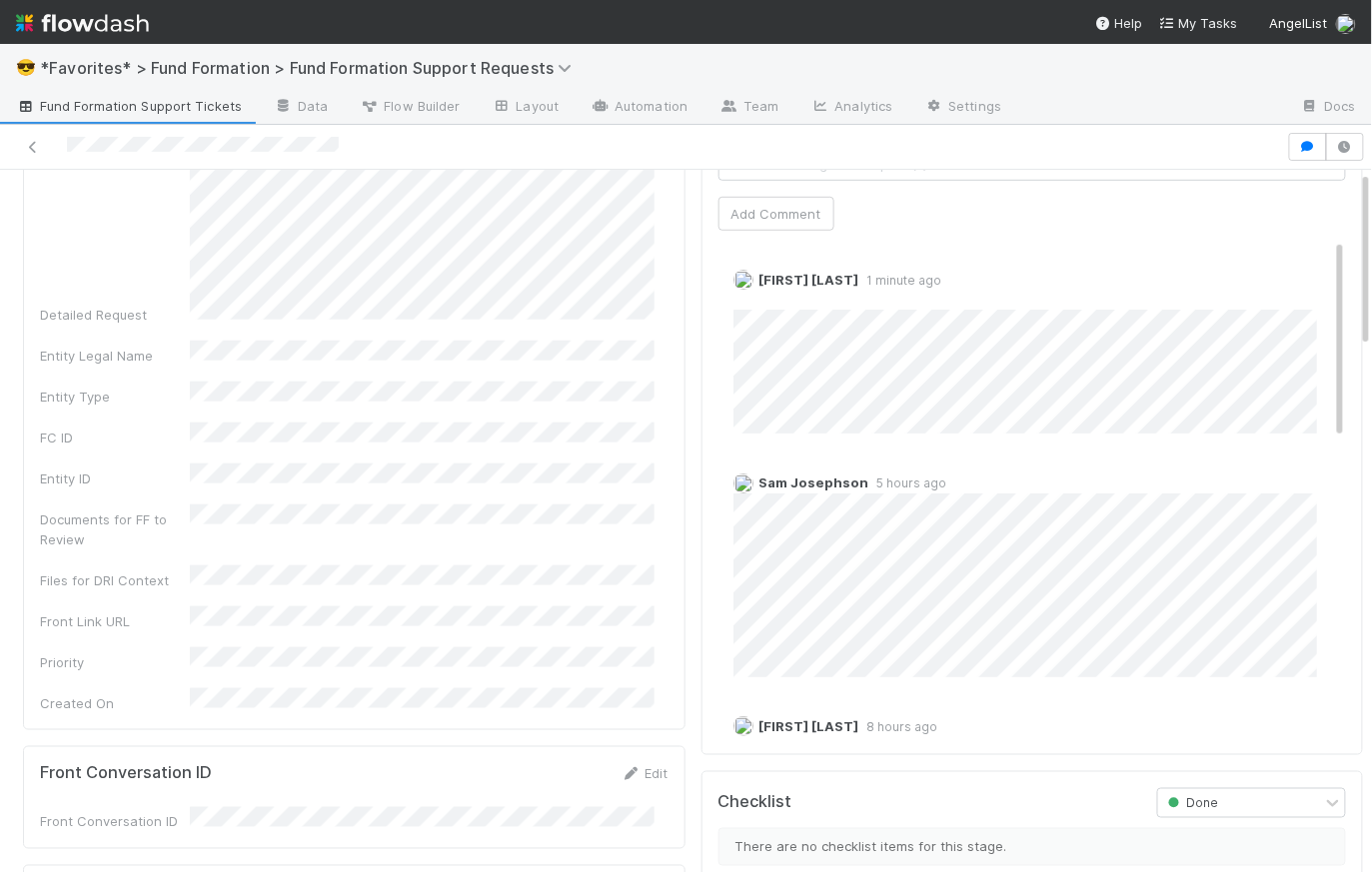 scroll, scrollTop: 0, scrollLeft: 0, axis: both 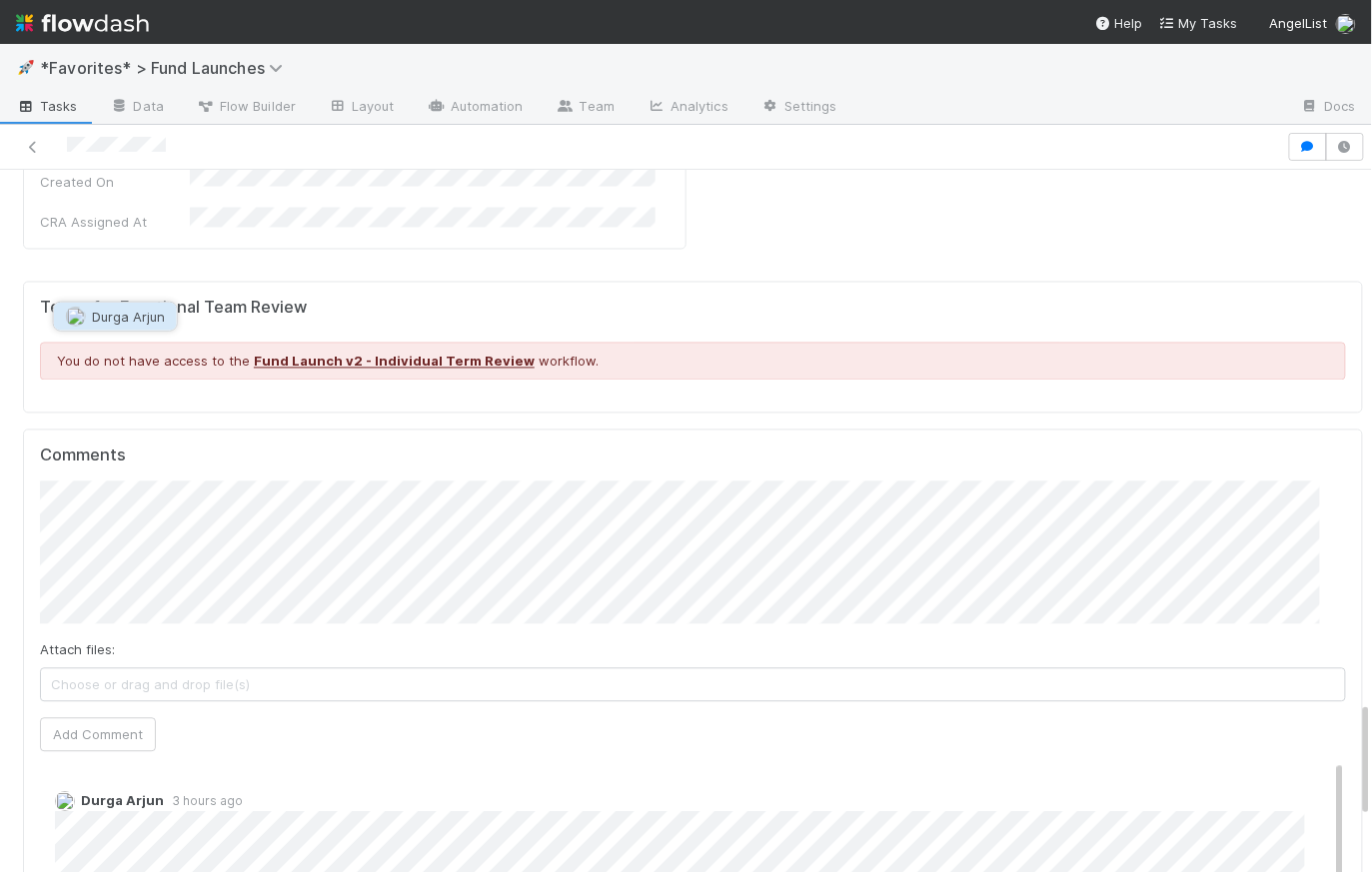 click on "Durga Arjun" at bounding box center [128, 317] 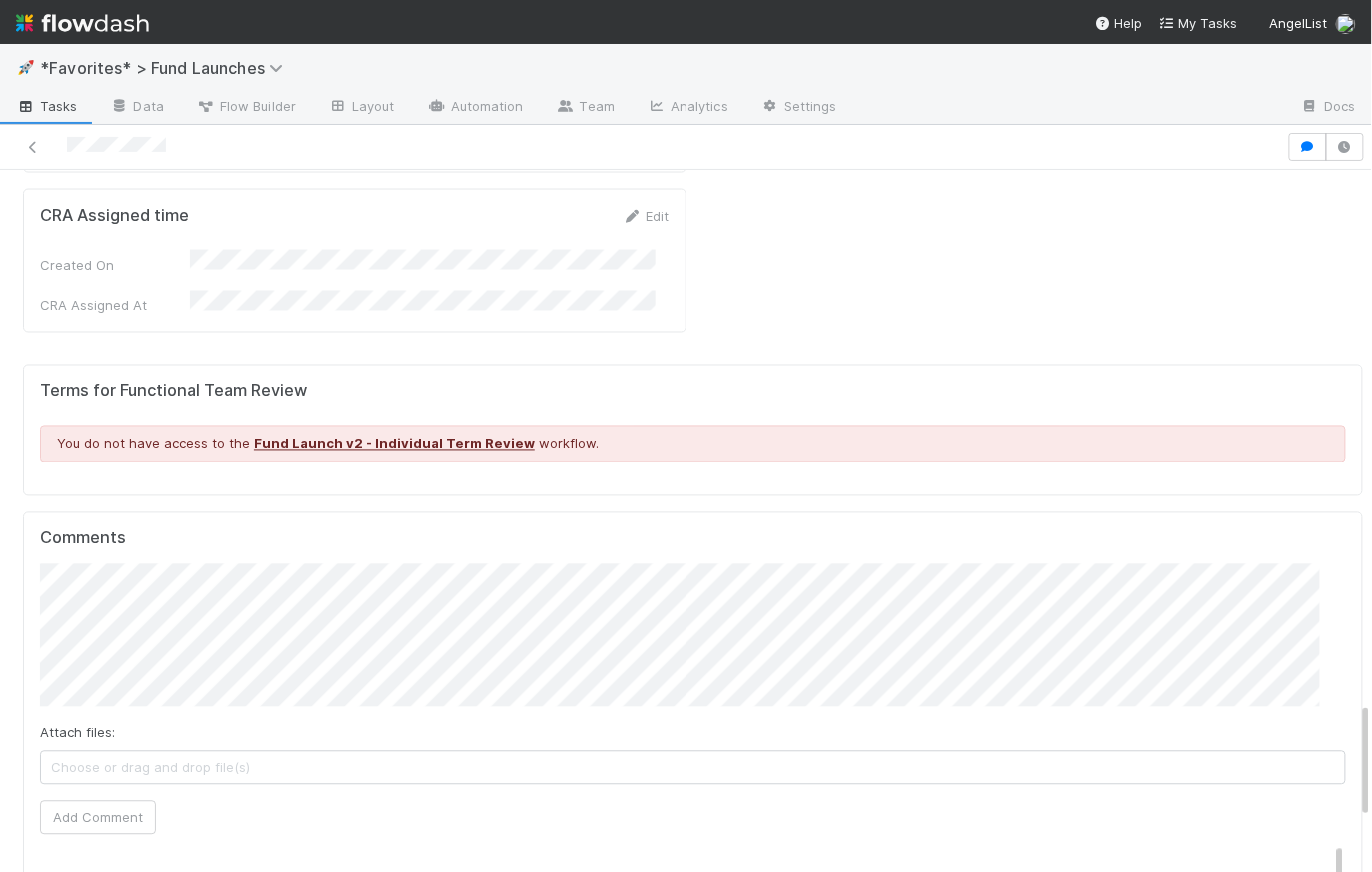 scroll, scrollTop: 3365, scrollLeft: 0, axis: vertical 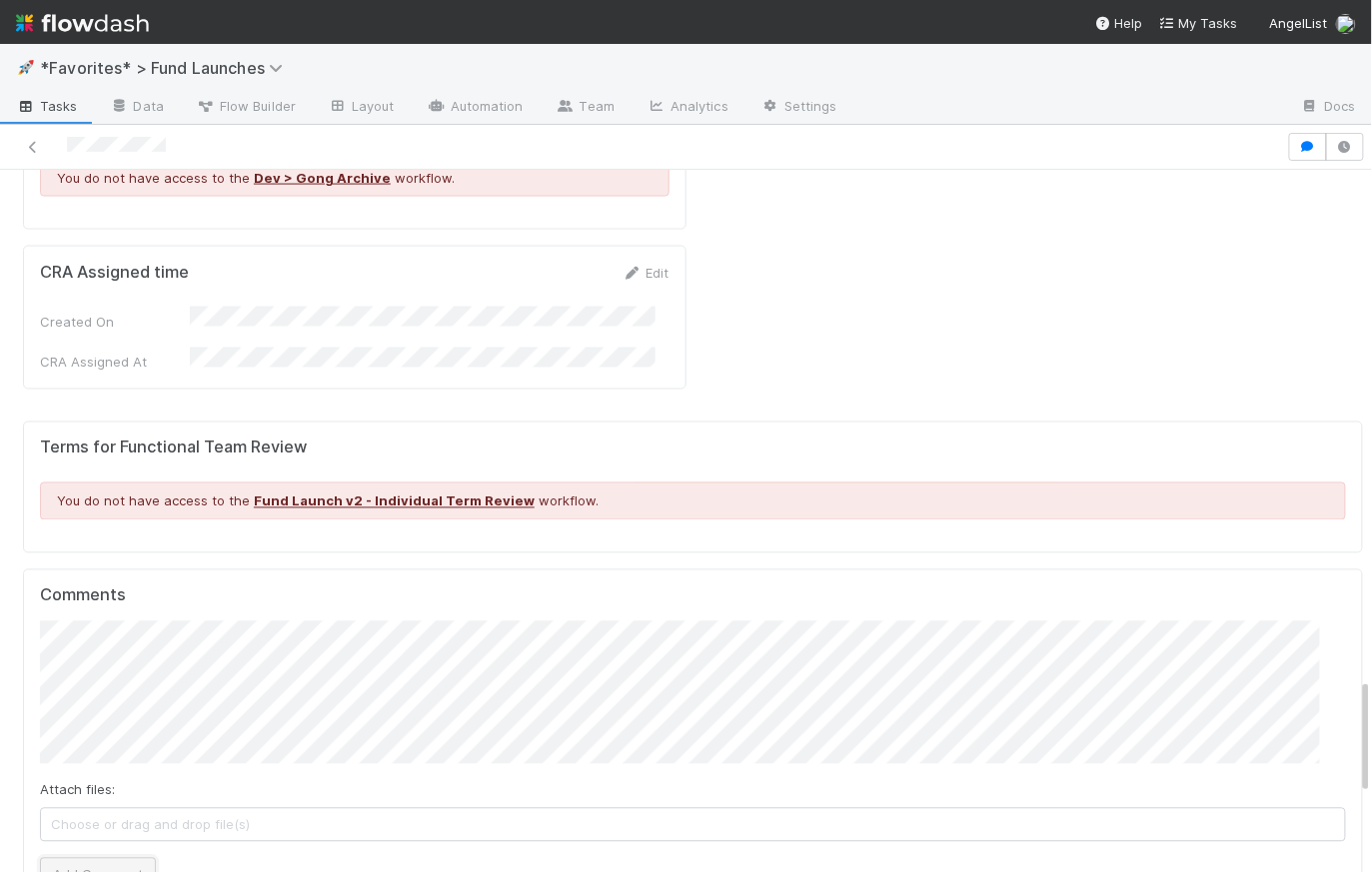 click on "Add Comment" at bounding box center [98, 875] 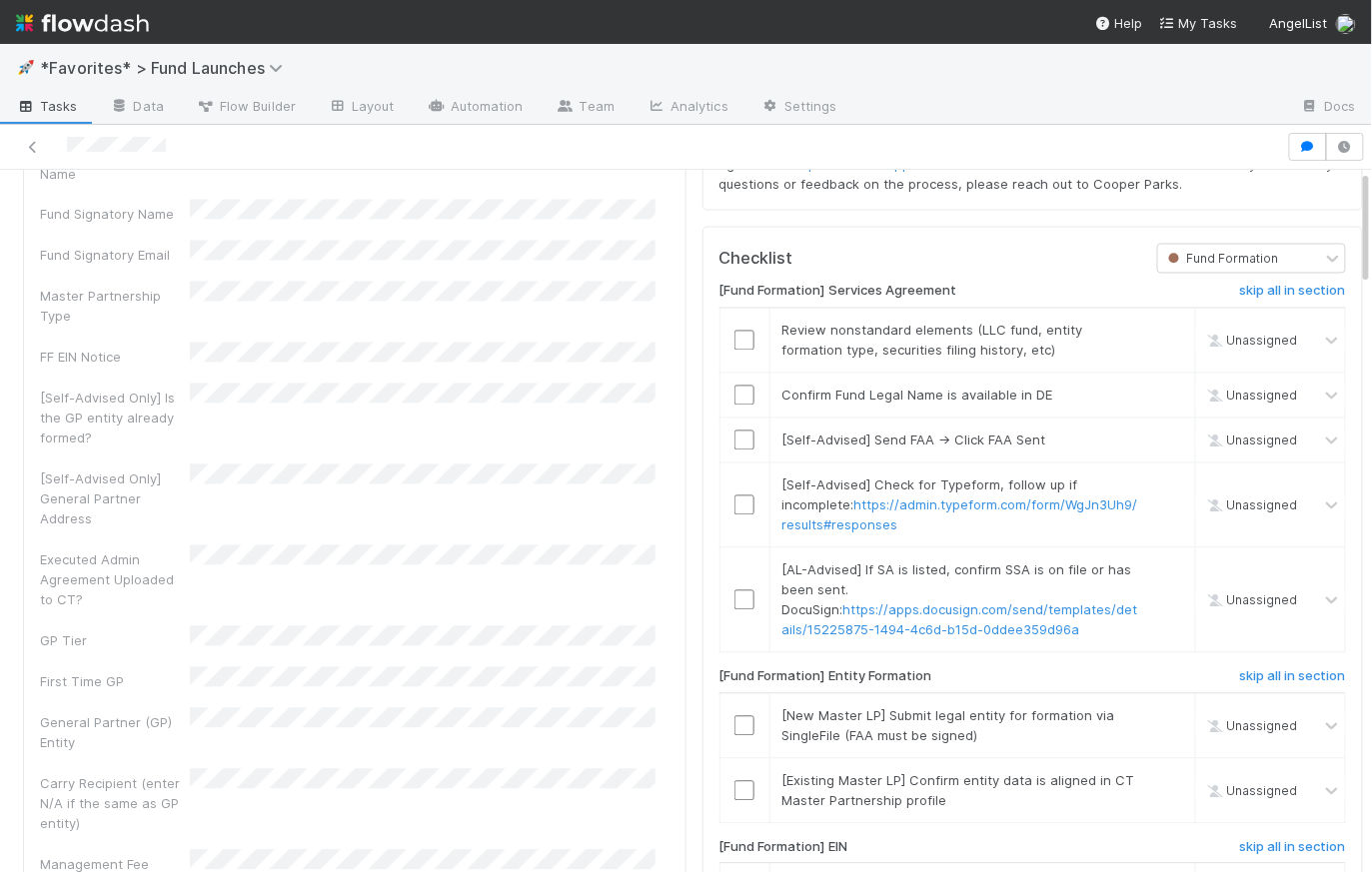 scroll, scrollTop: 0, scrollLeft: 0, axis: both 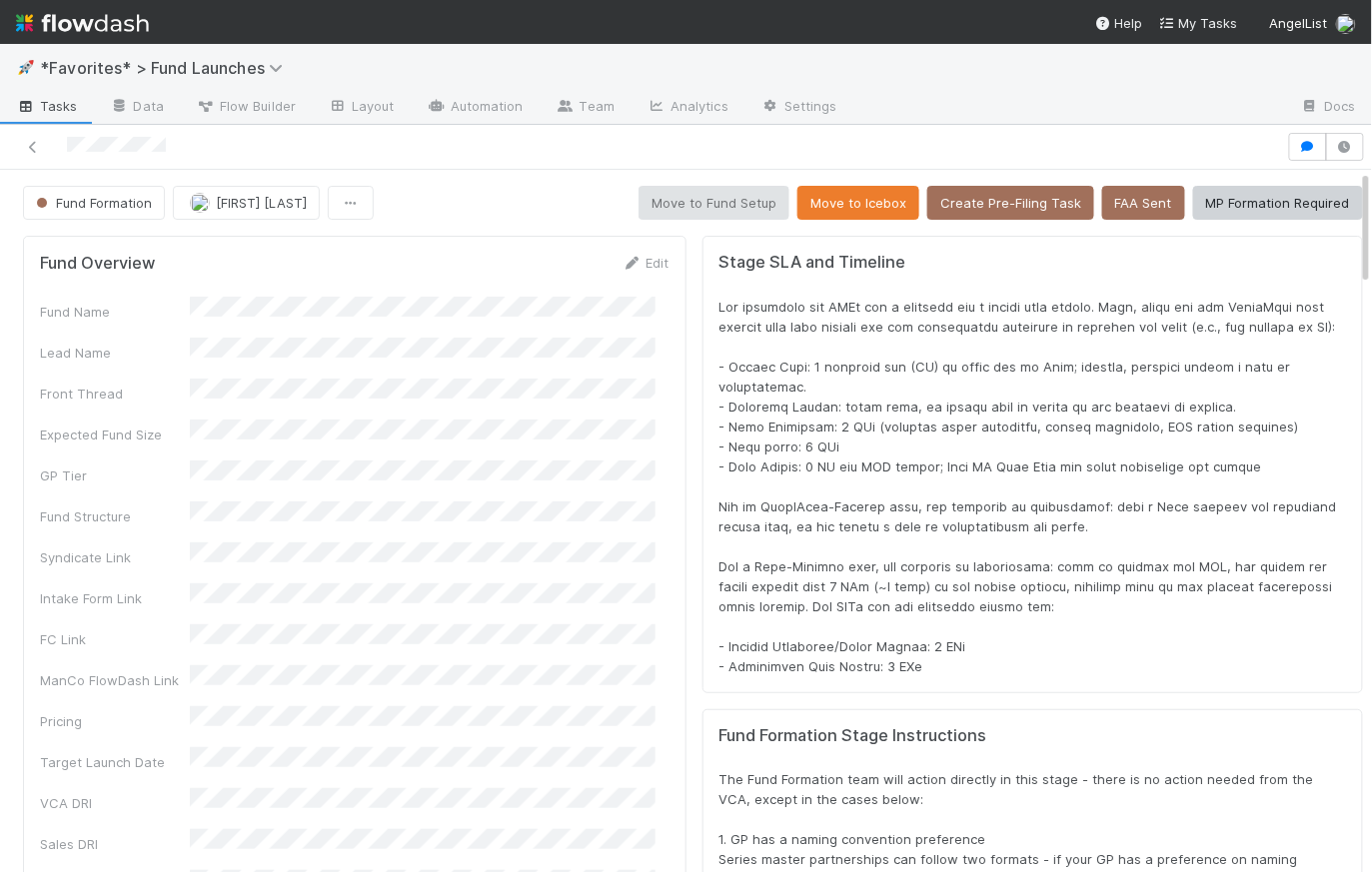 click on "Fund Formation Catherine  Lambright  Move to Fund Setup Move to Icebox Create Pre-Filing Task FAA Sent MP Formation Required" at bounding box center [692, 203] 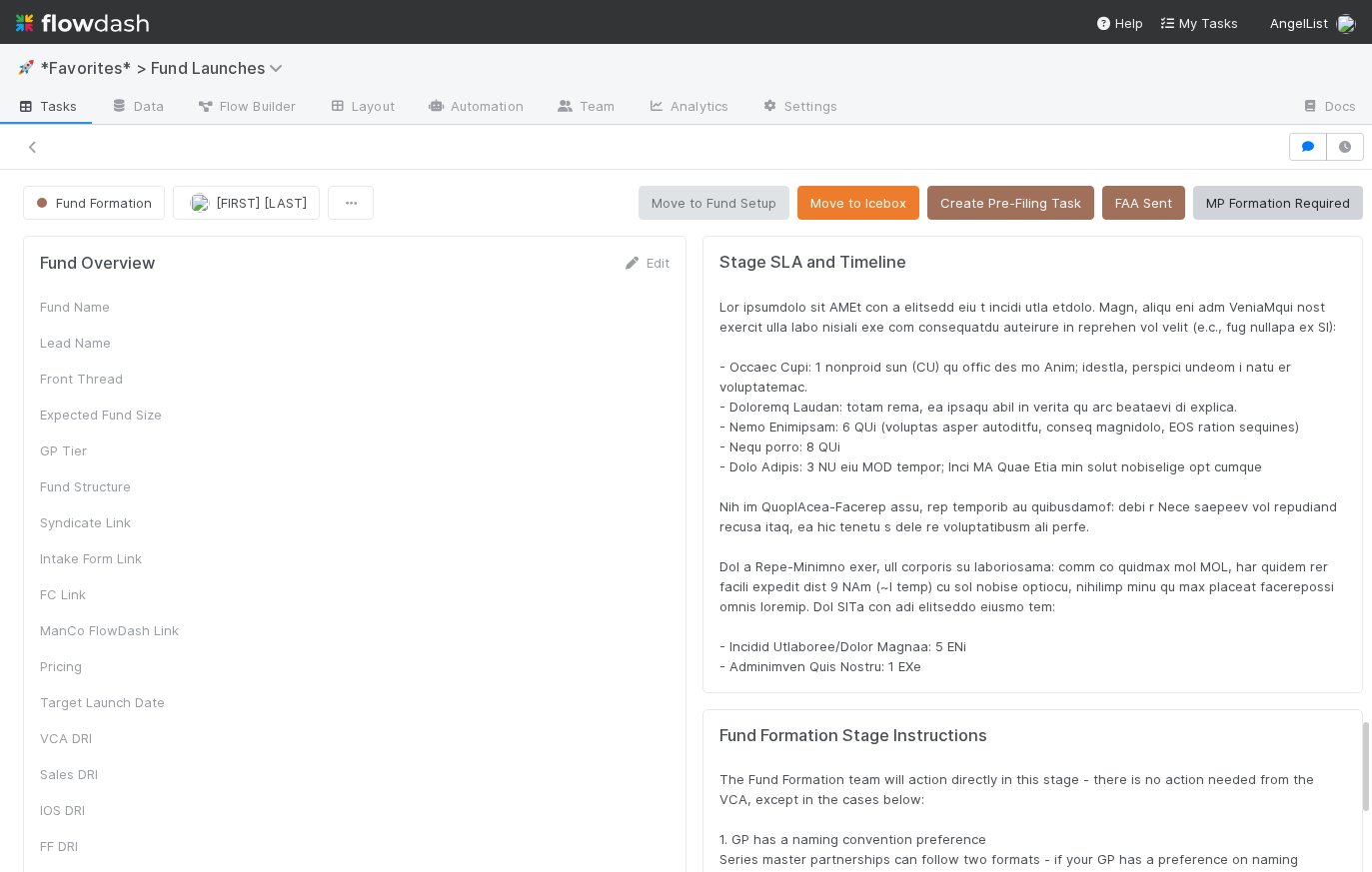 scroll, scrollTop: 0, scrollLeft: 0, axis: both 